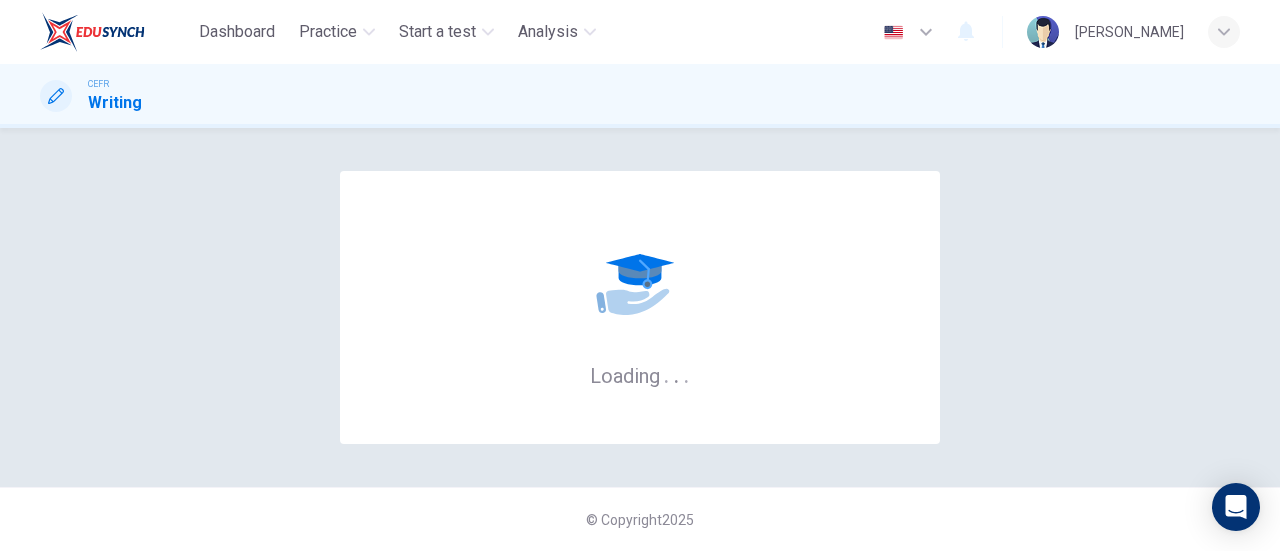 scroll, scrollTop: 0, scrollLeft: 0, axis: both 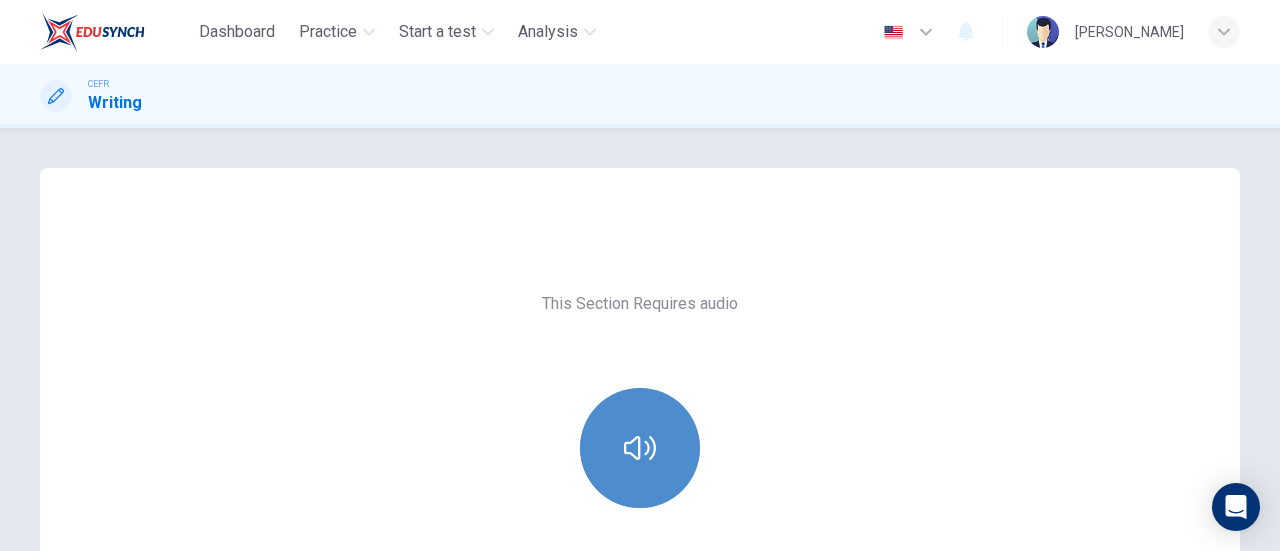 click 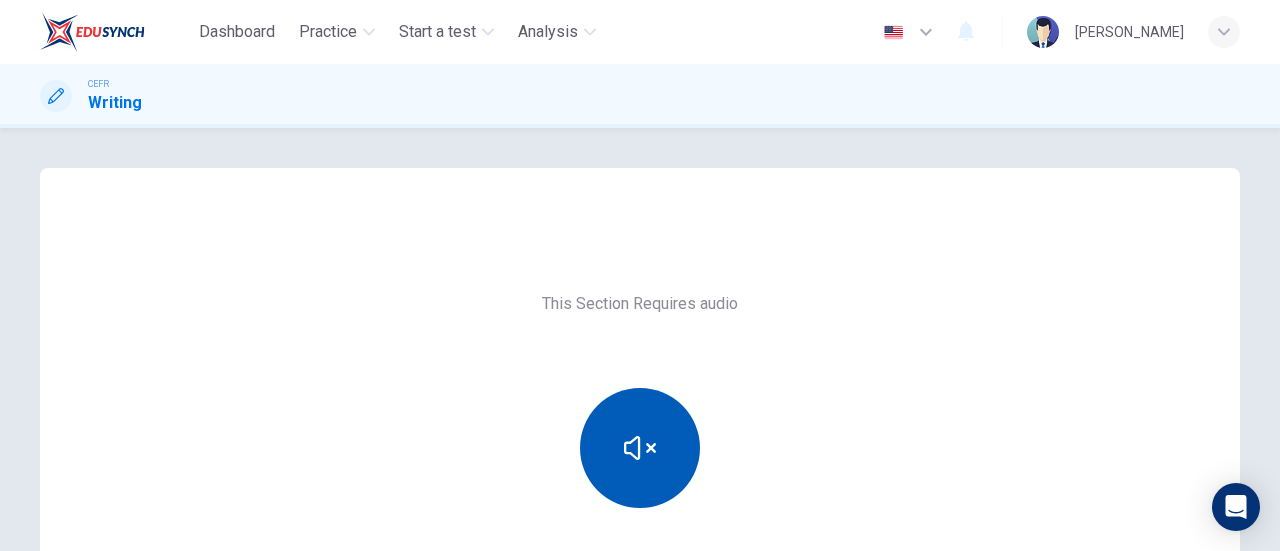 type 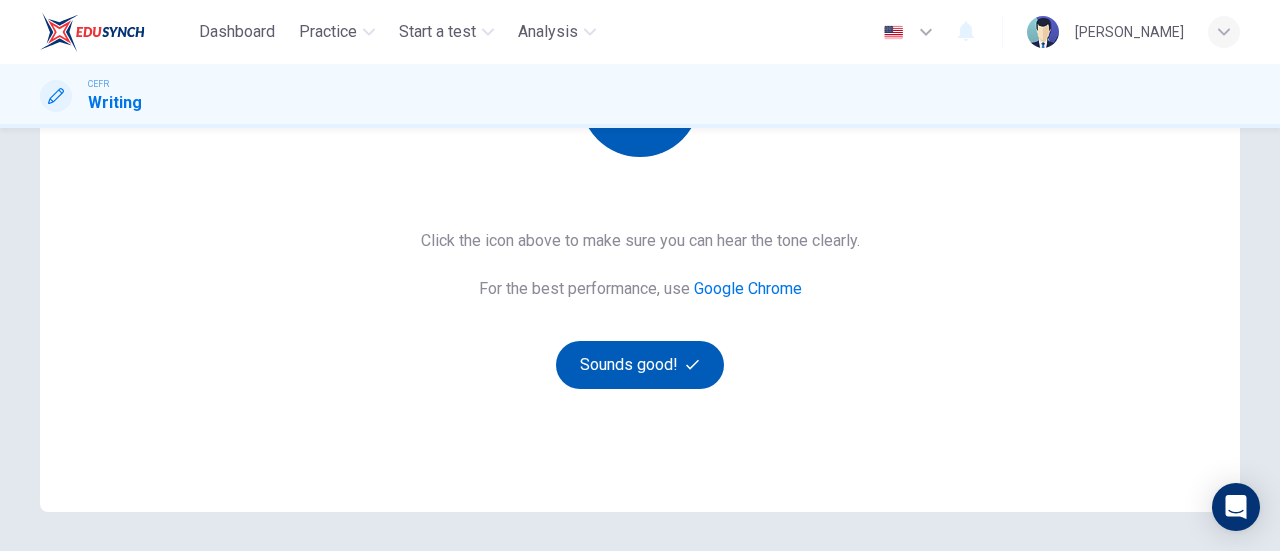 click 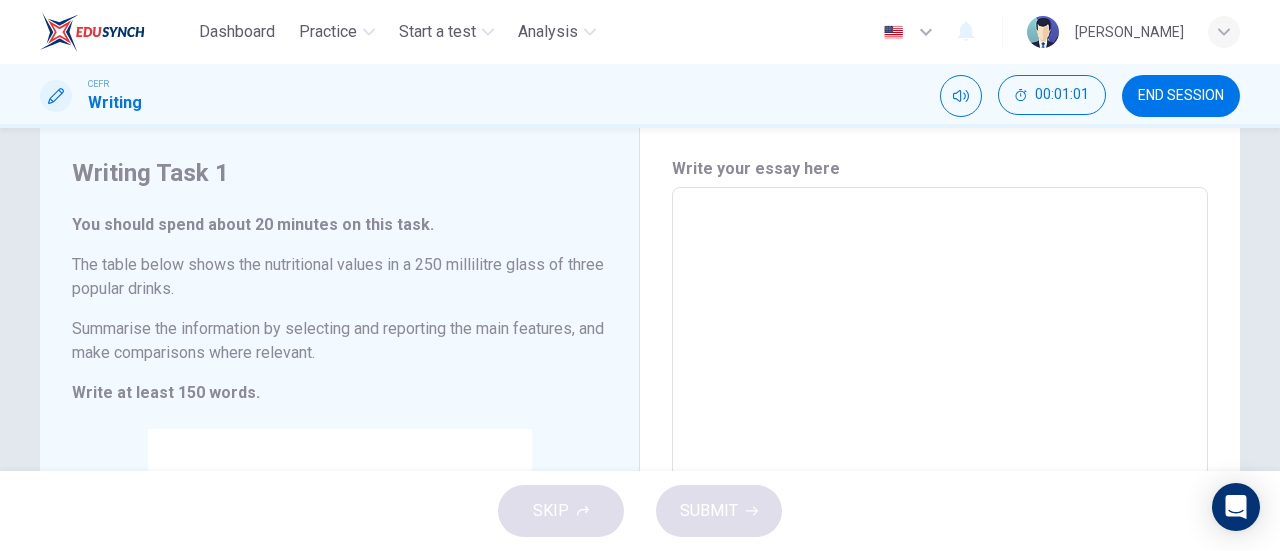 scroll, scrollTop: 50, scrollLeft: 0, axis: vertical 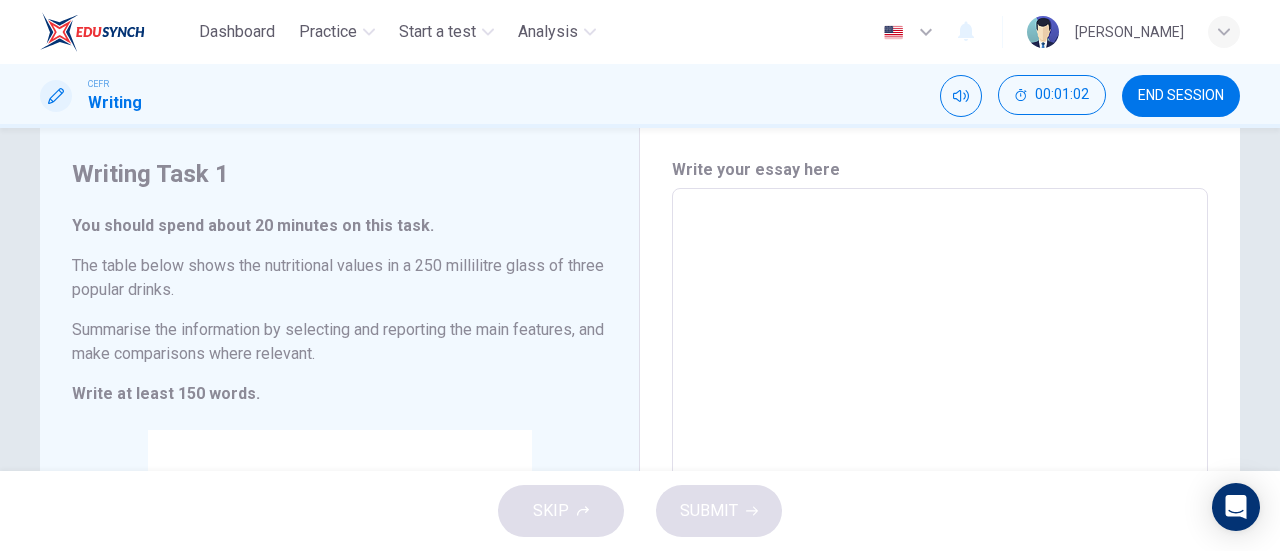 click at bounding box center [940, 484] 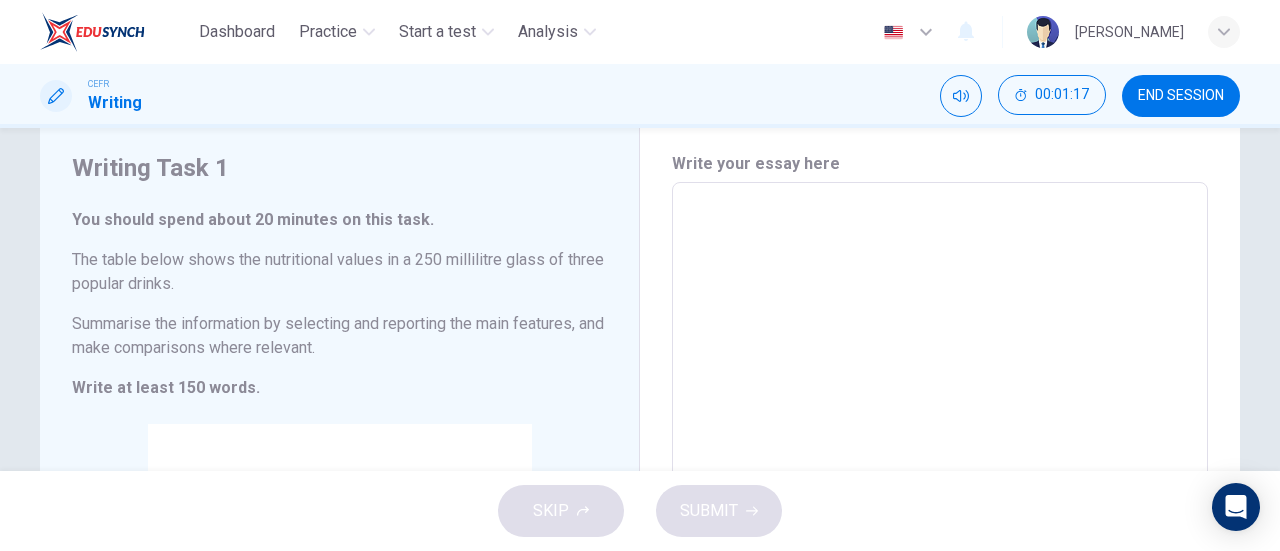 scroll, scrollTop: 55, scrollLeft: 0, axis: vertical 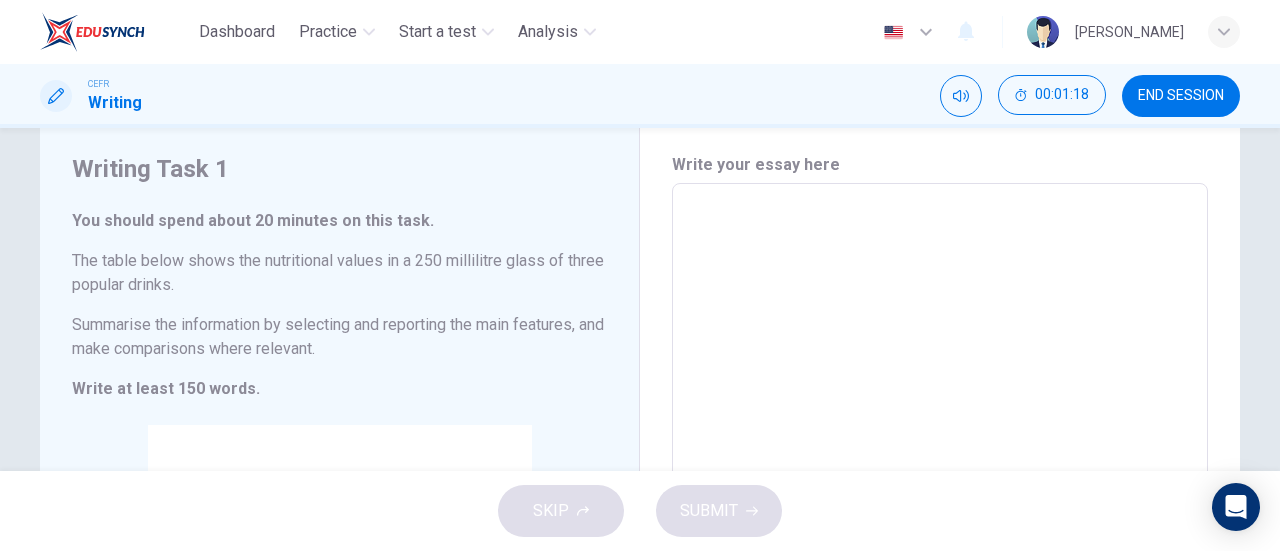 type on "T" 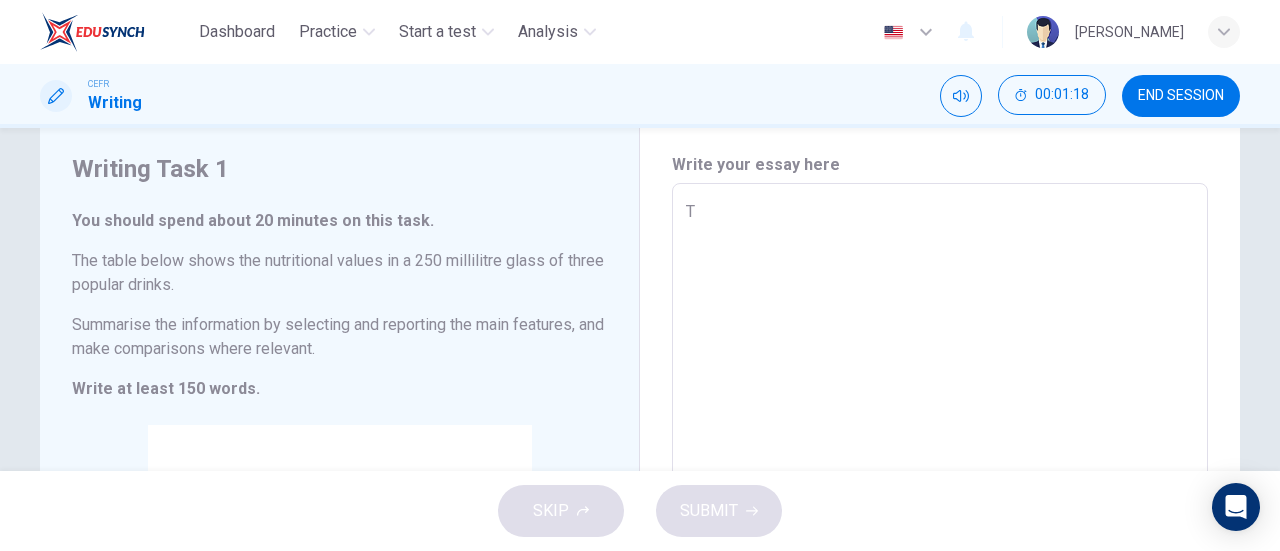 type on "x" 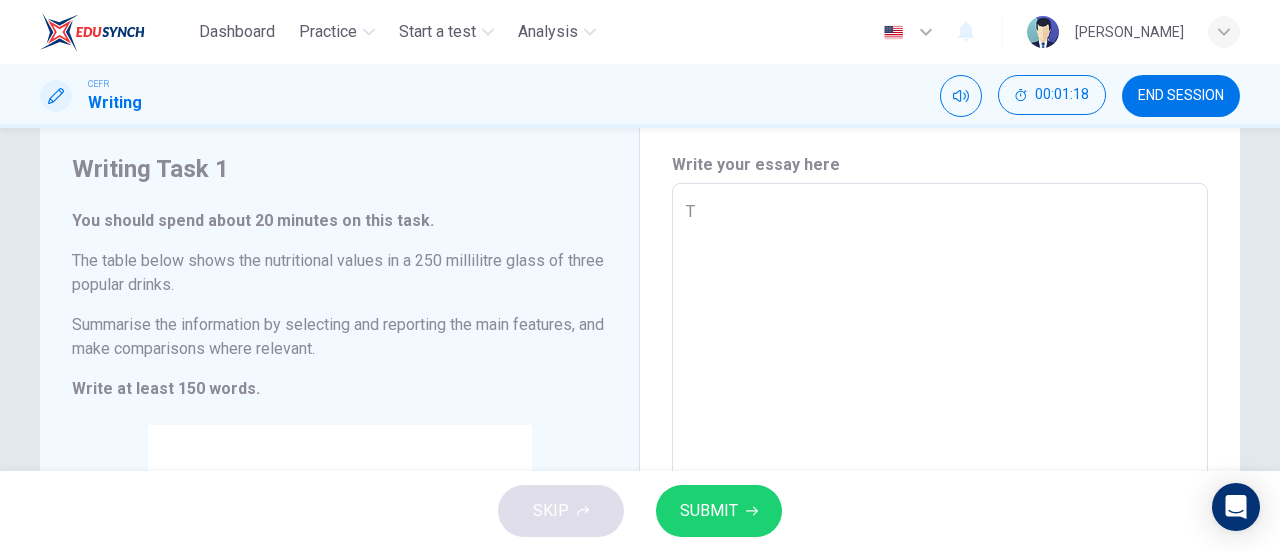 type on "Th" 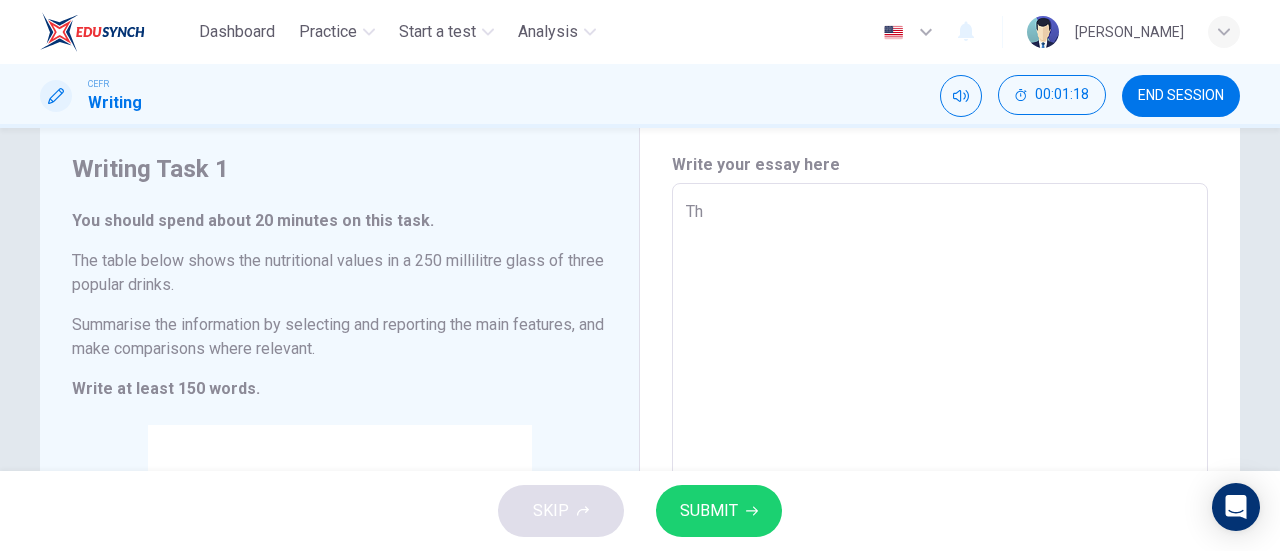 type on "x" 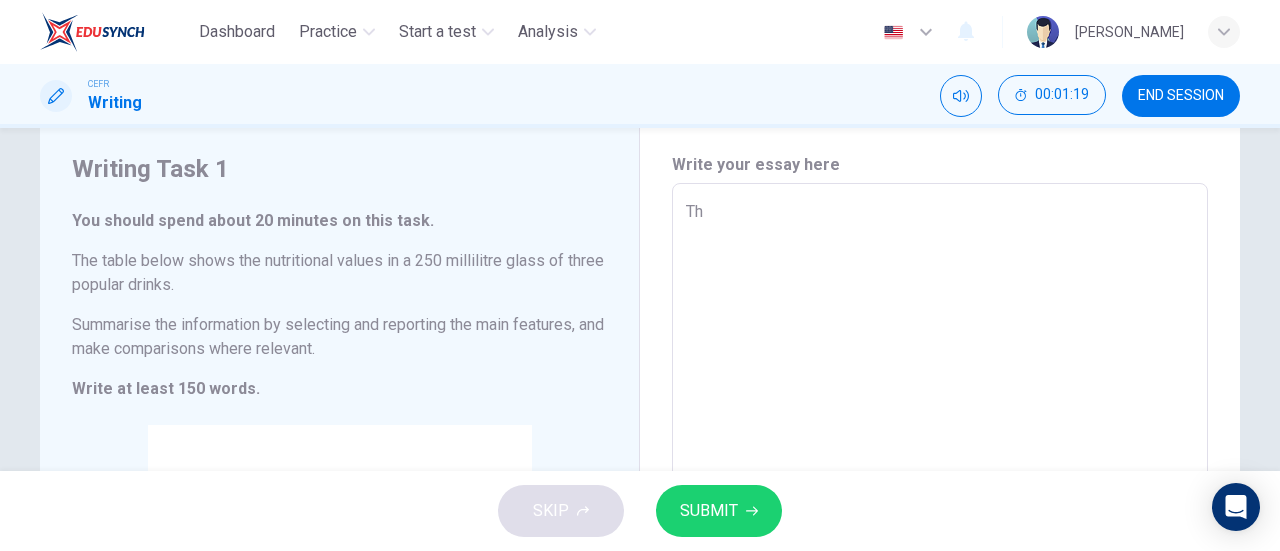 type on "The" 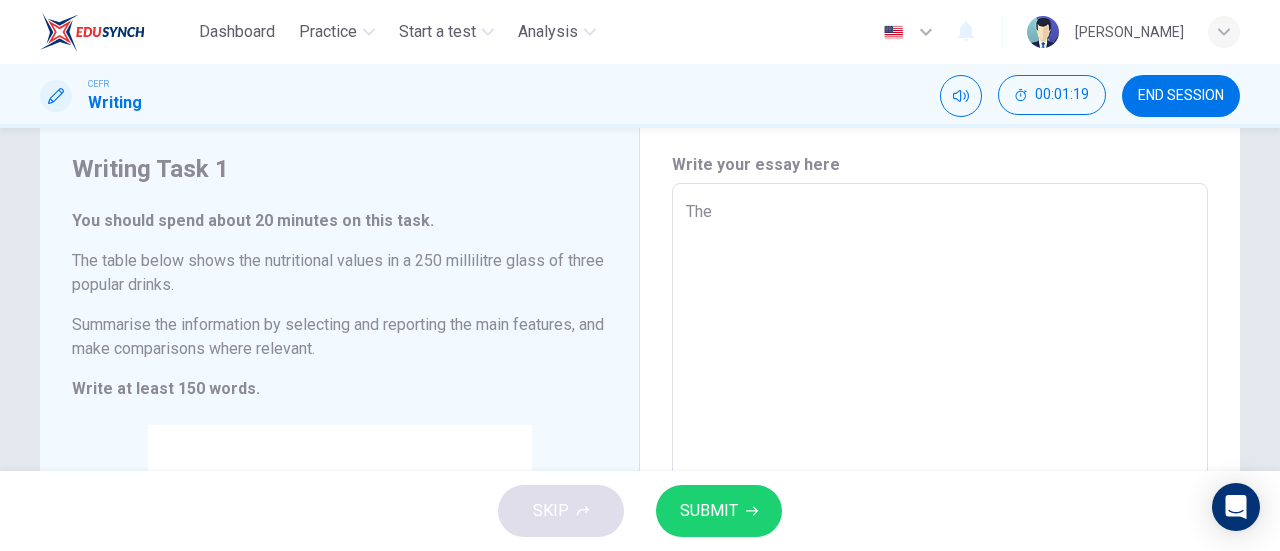 type on "Ther" 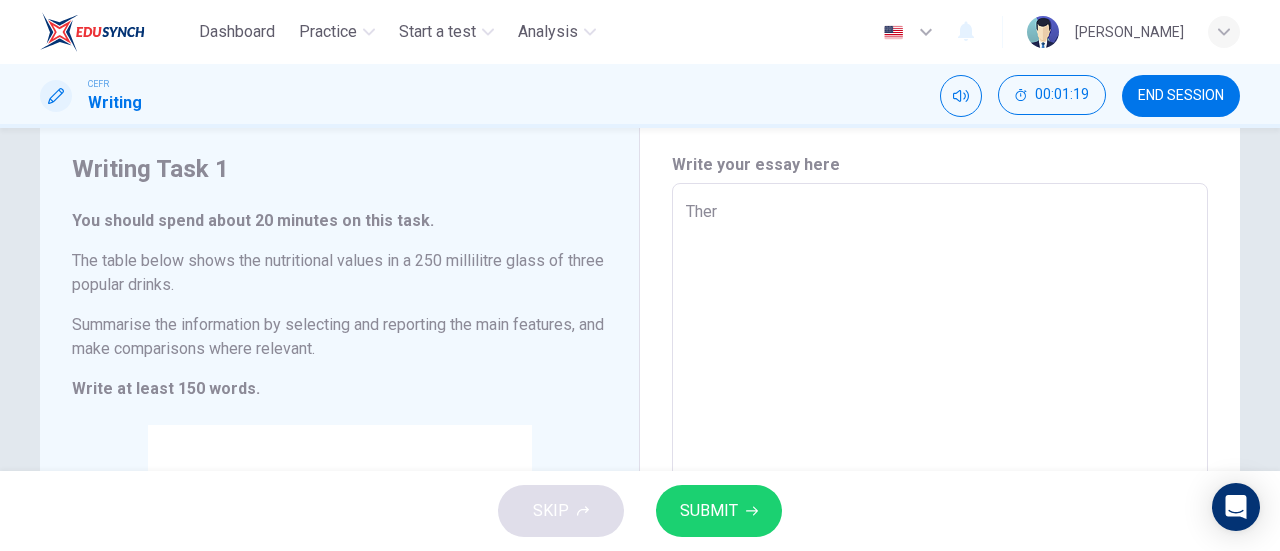 type on "x" 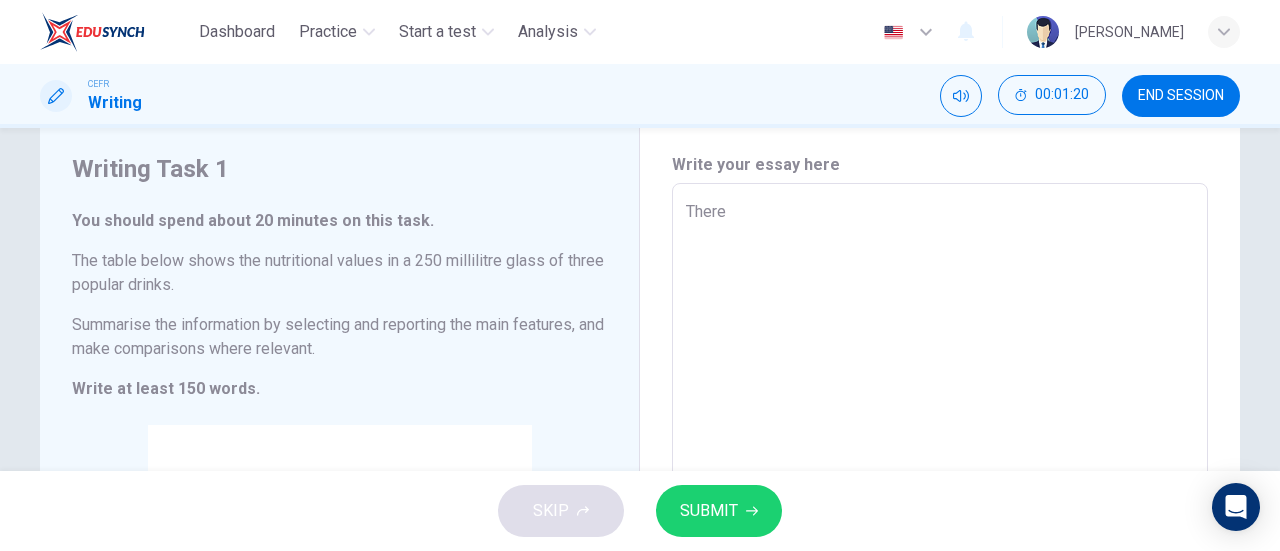 type on "x" 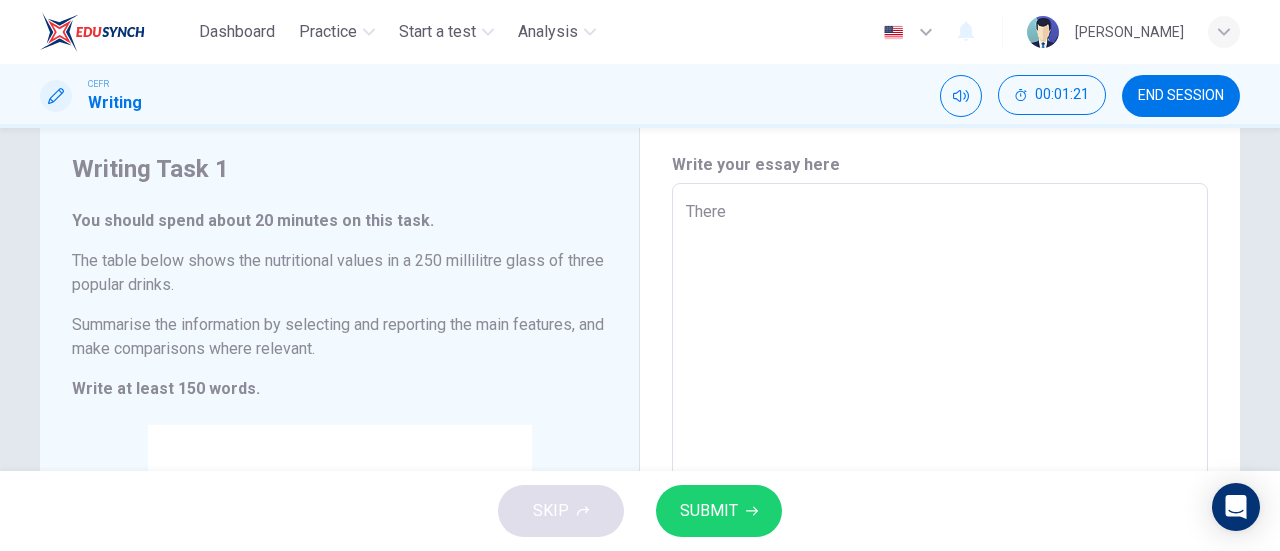 type on "There" 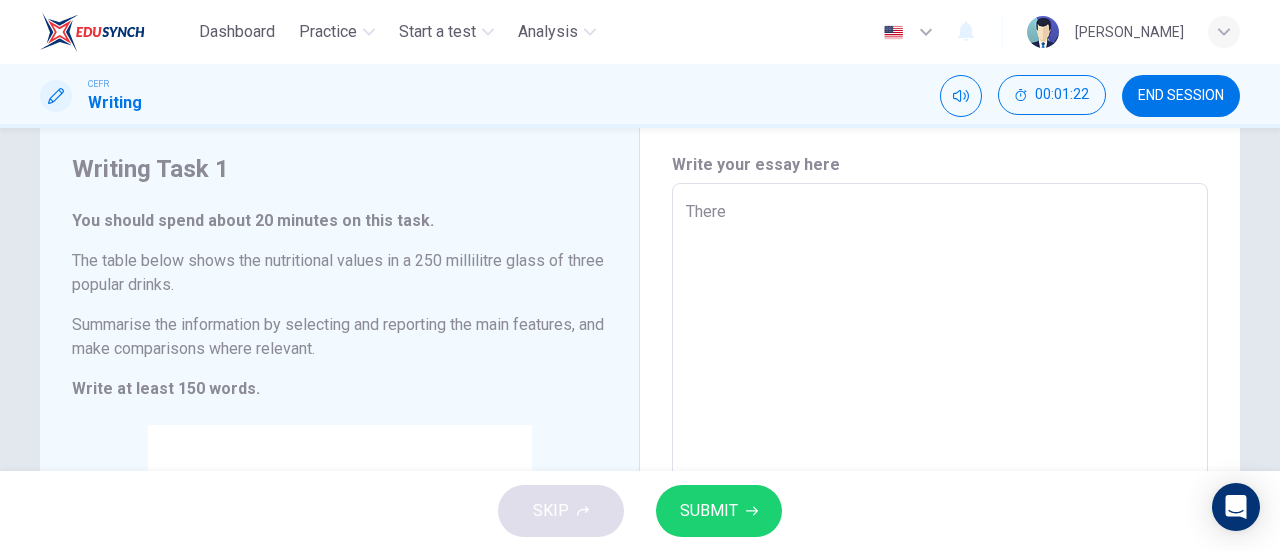 type on "There a" 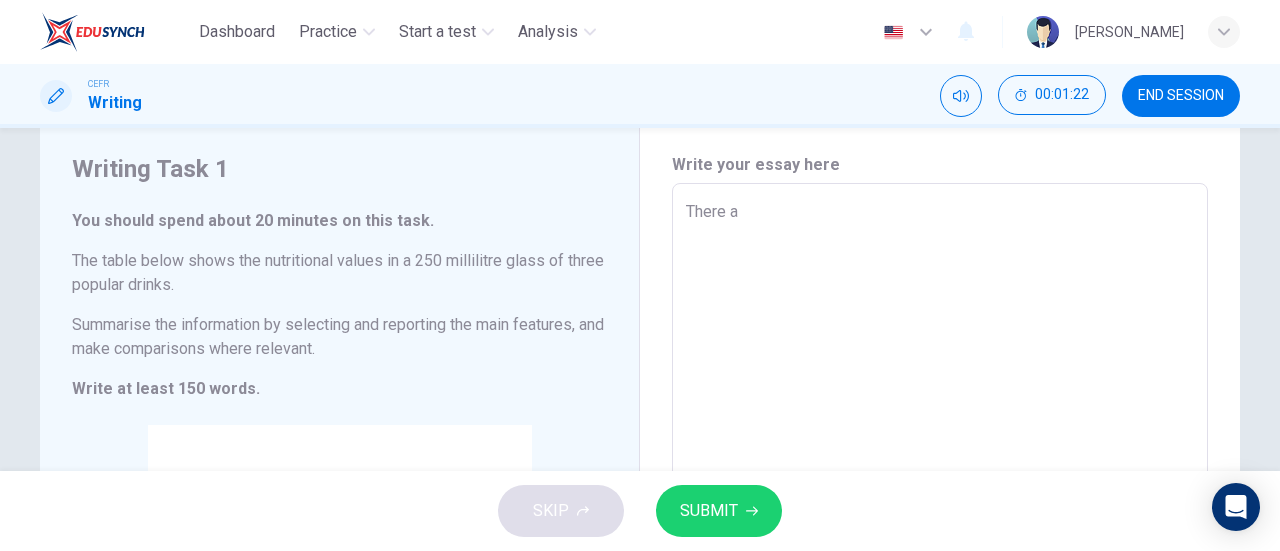 type on "There ar" 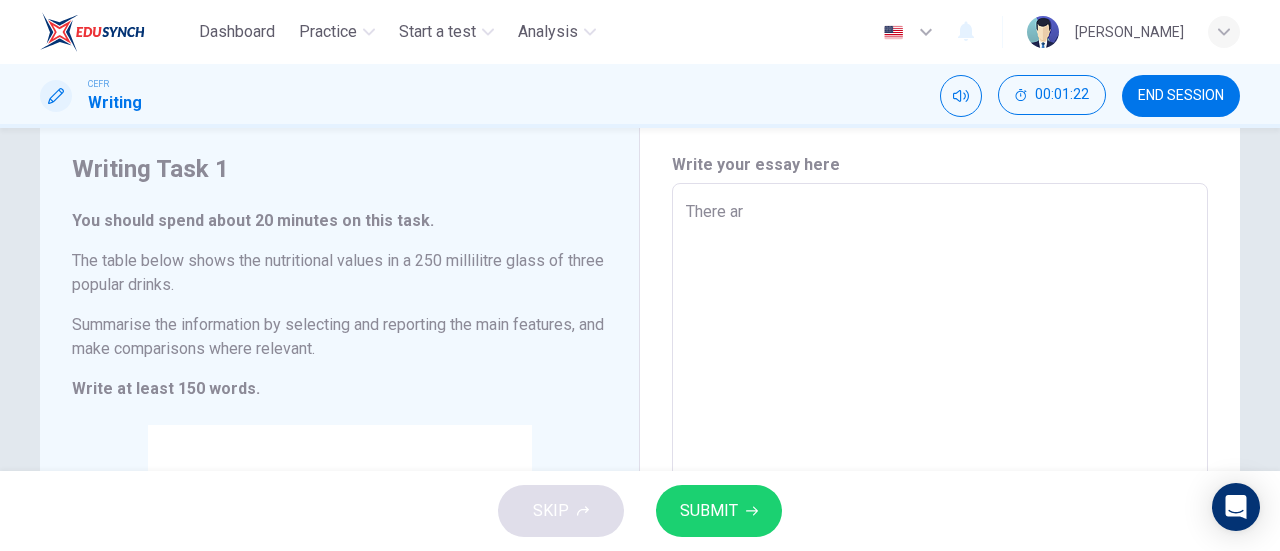 type on "x" 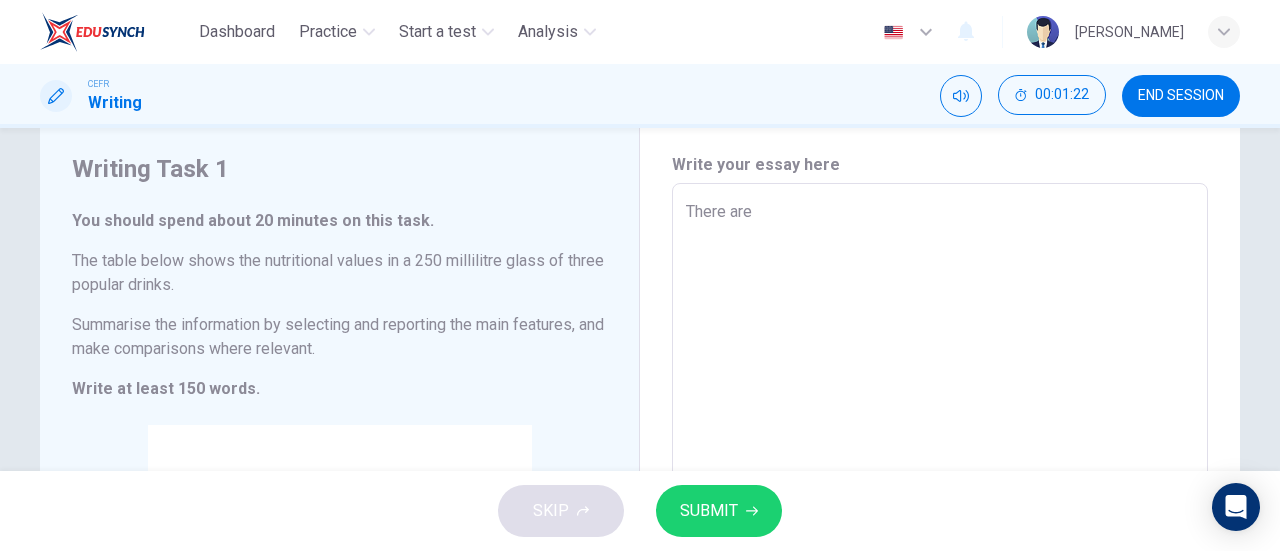 type on "x" 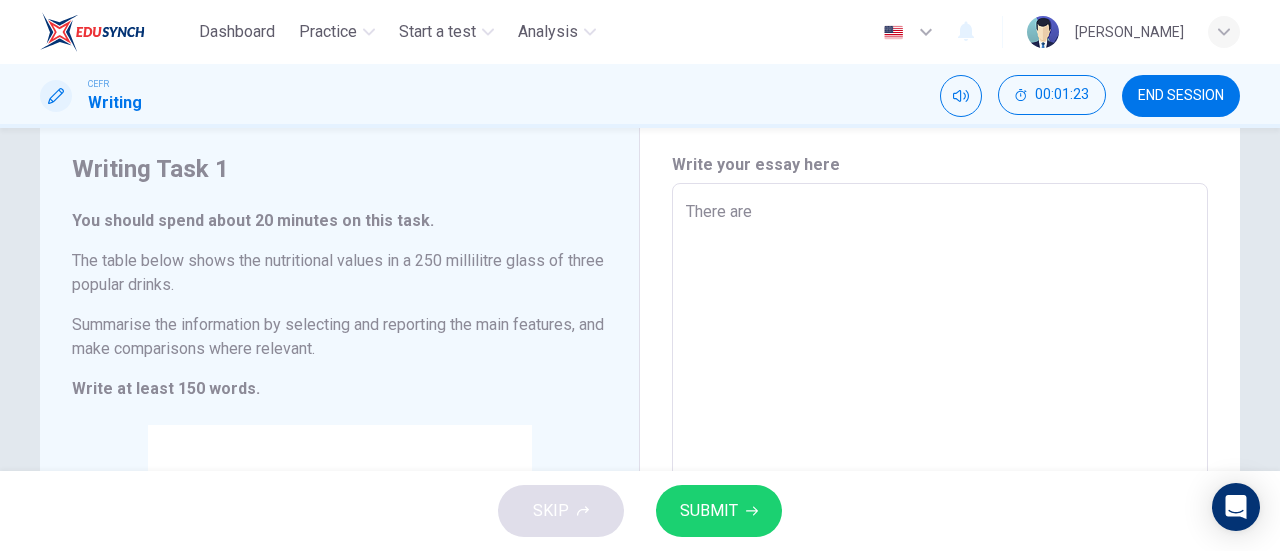 type on "There are a" 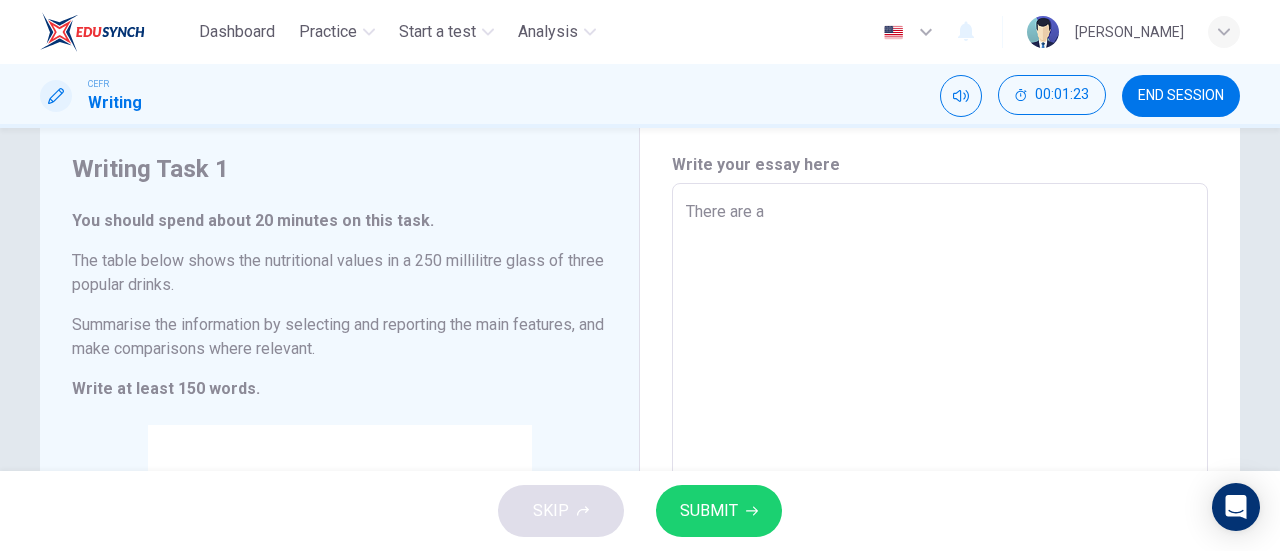 type on "There are a" 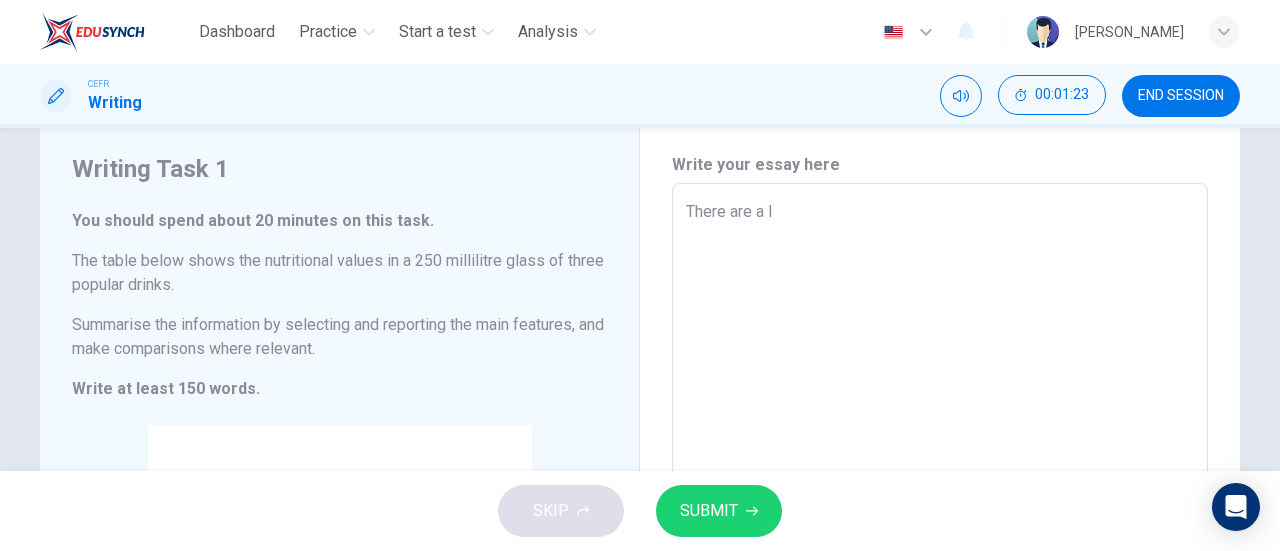 type on "x" 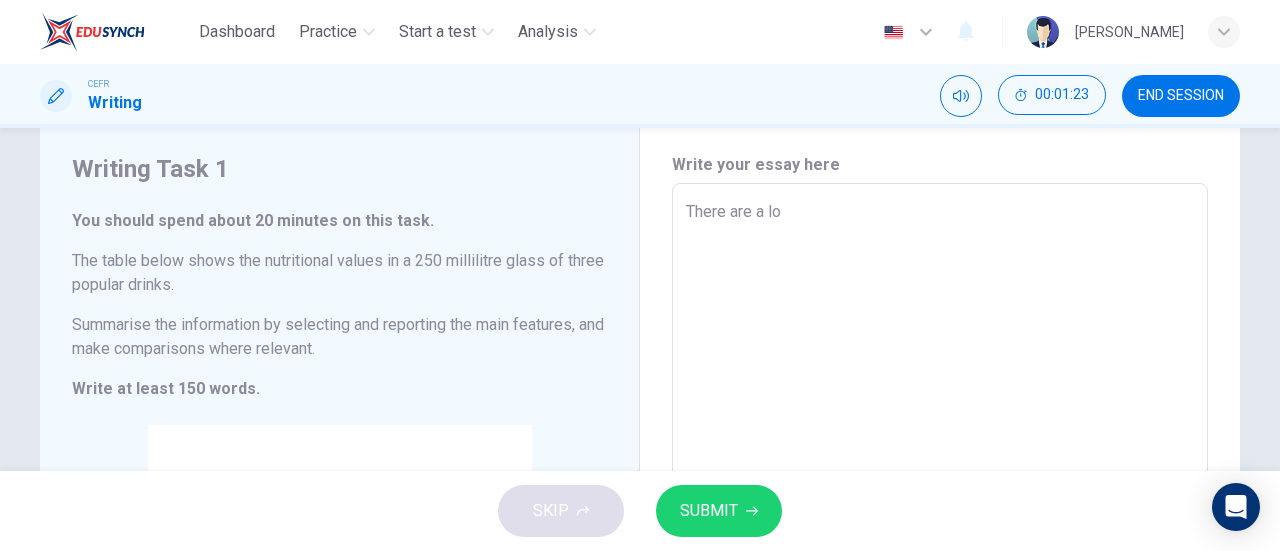 type on "x" 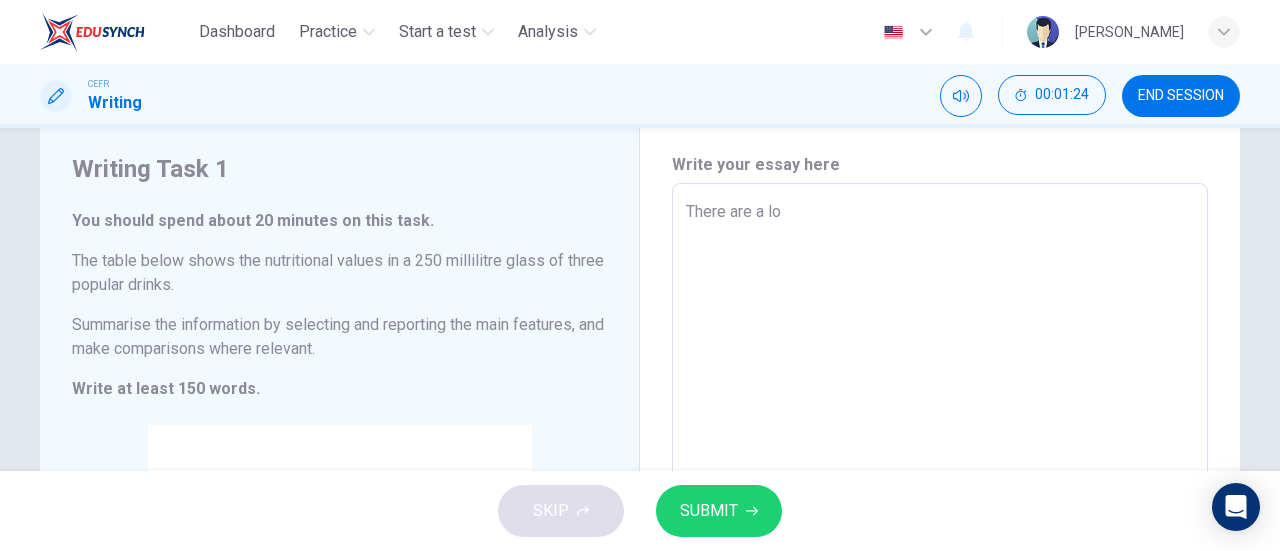 type on "There are a lot" 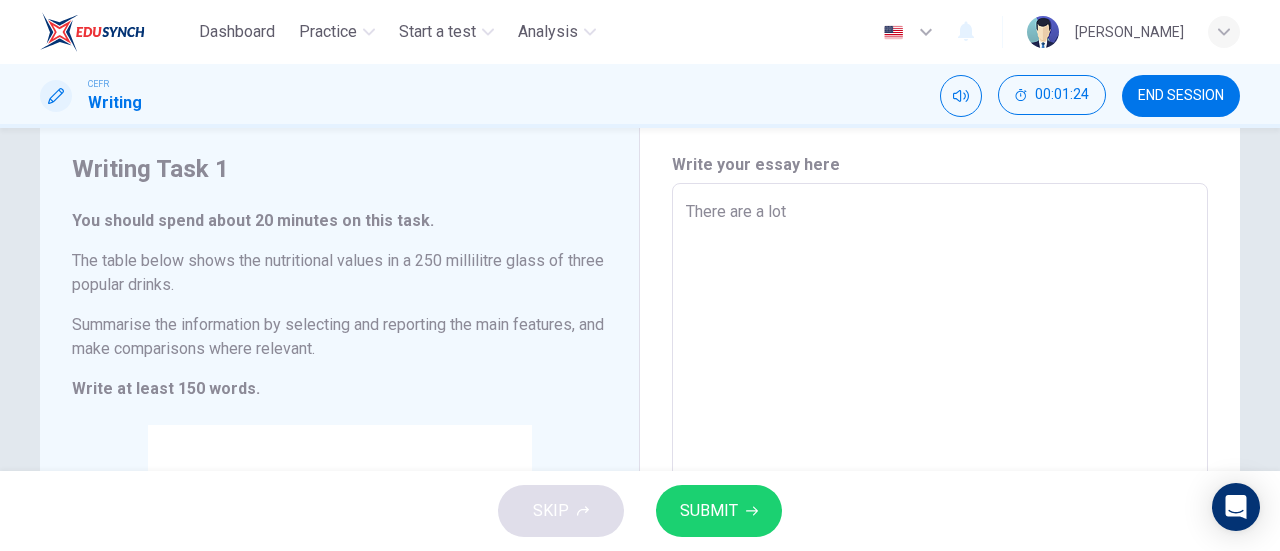type on "There are a lot" 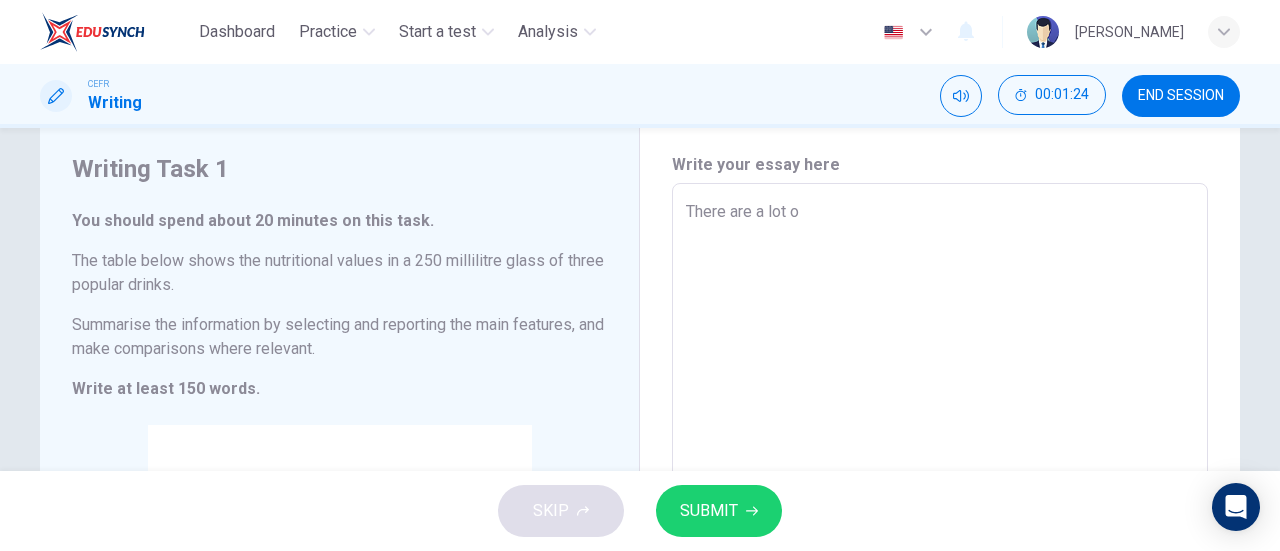 type on "x" 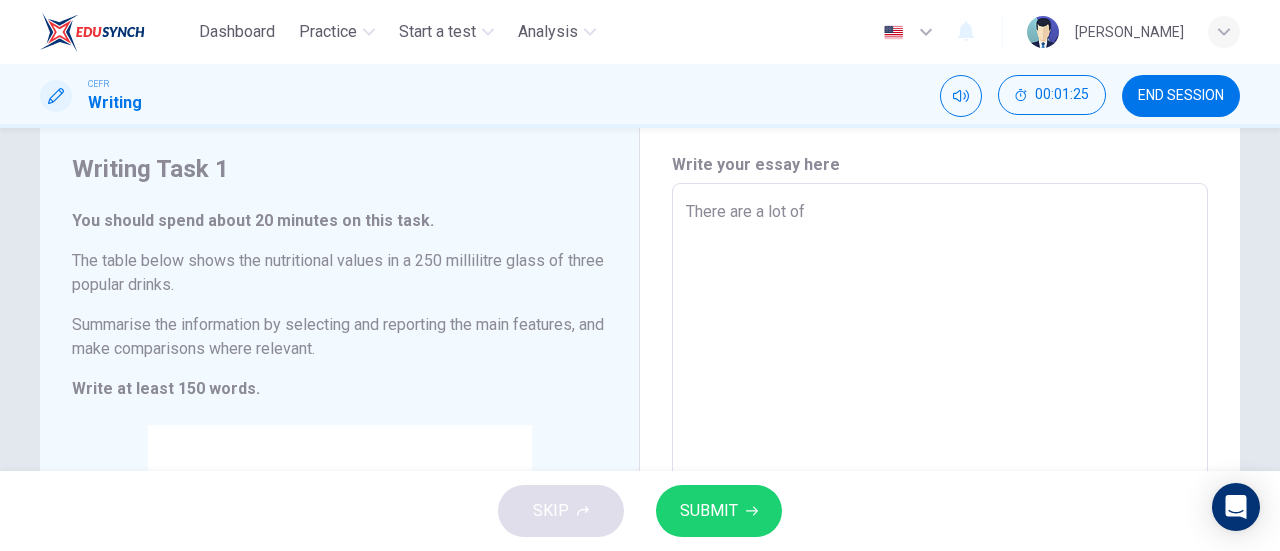 type on "There are a lot of" 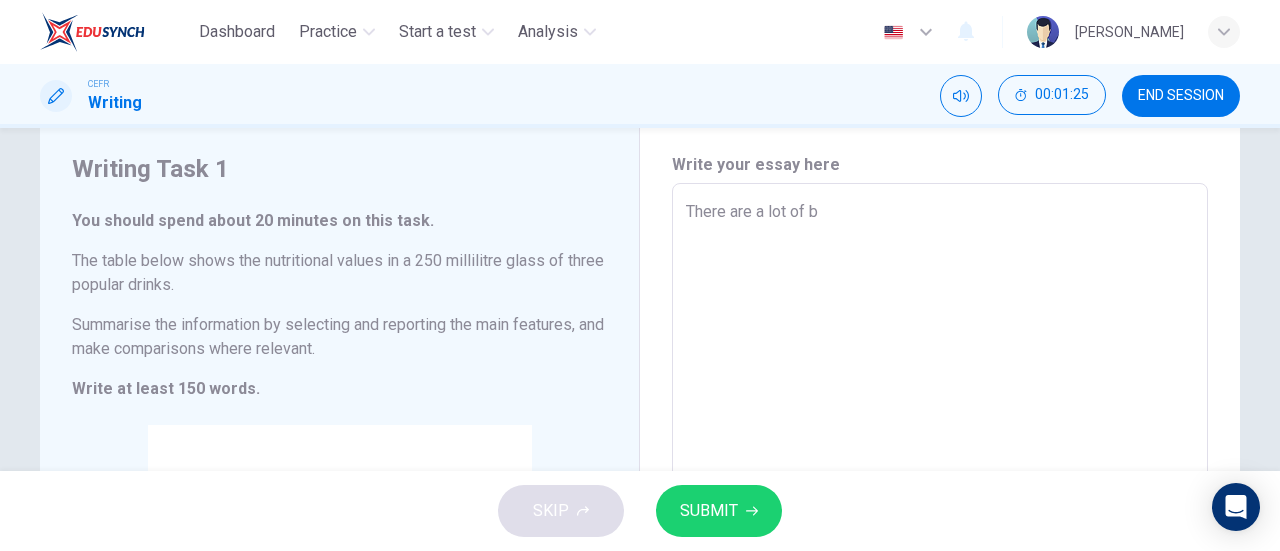 type on "x" 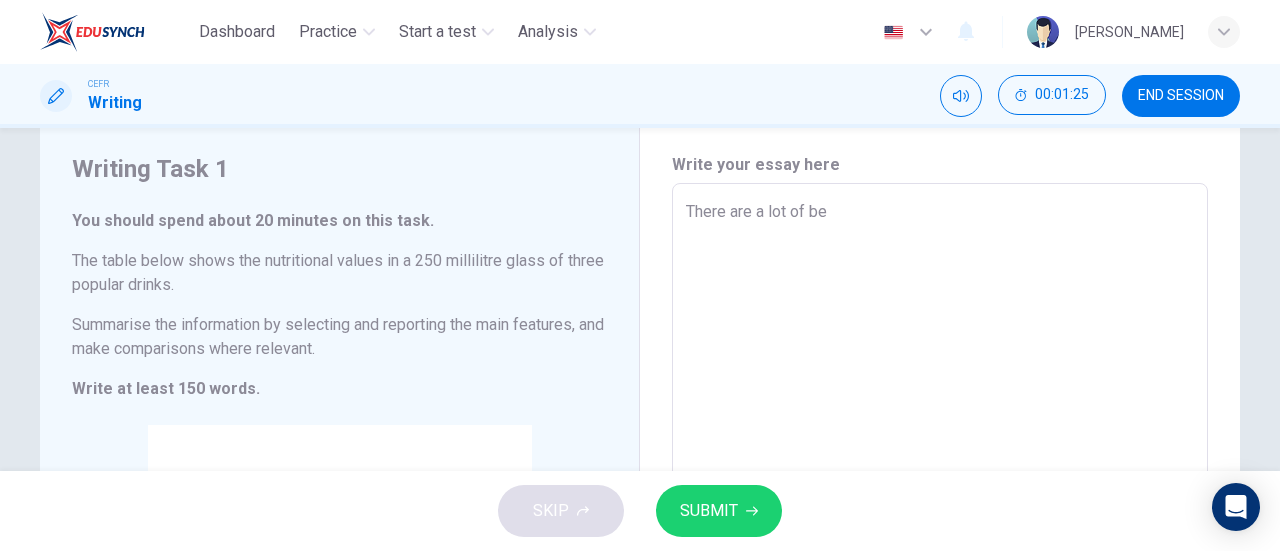 type on "x" 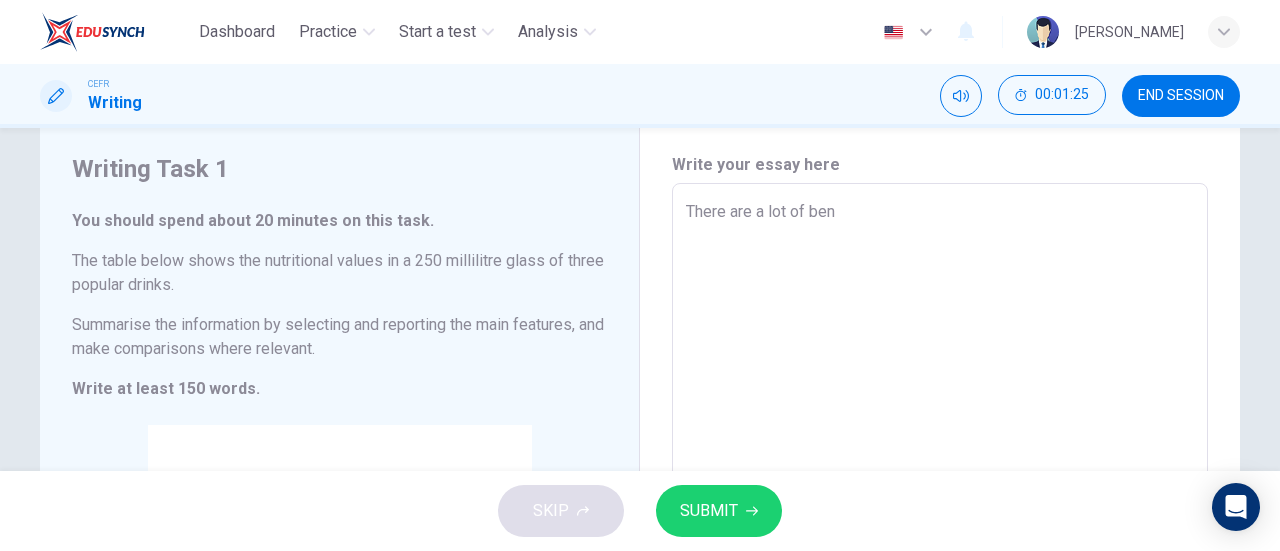 type on "x" 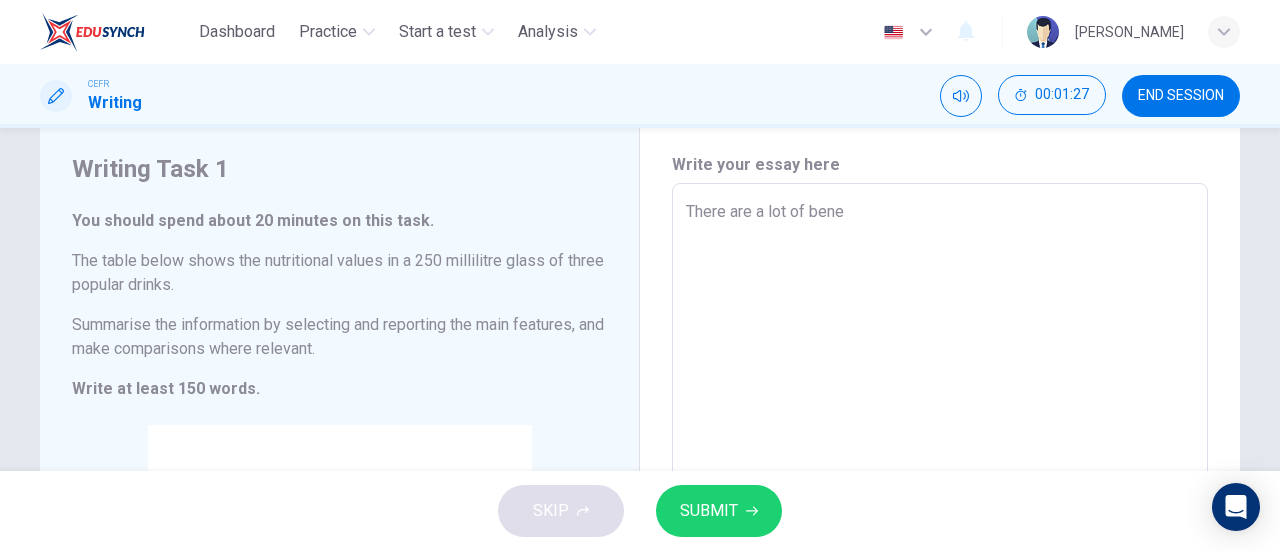 type on "There are a lot of benef" 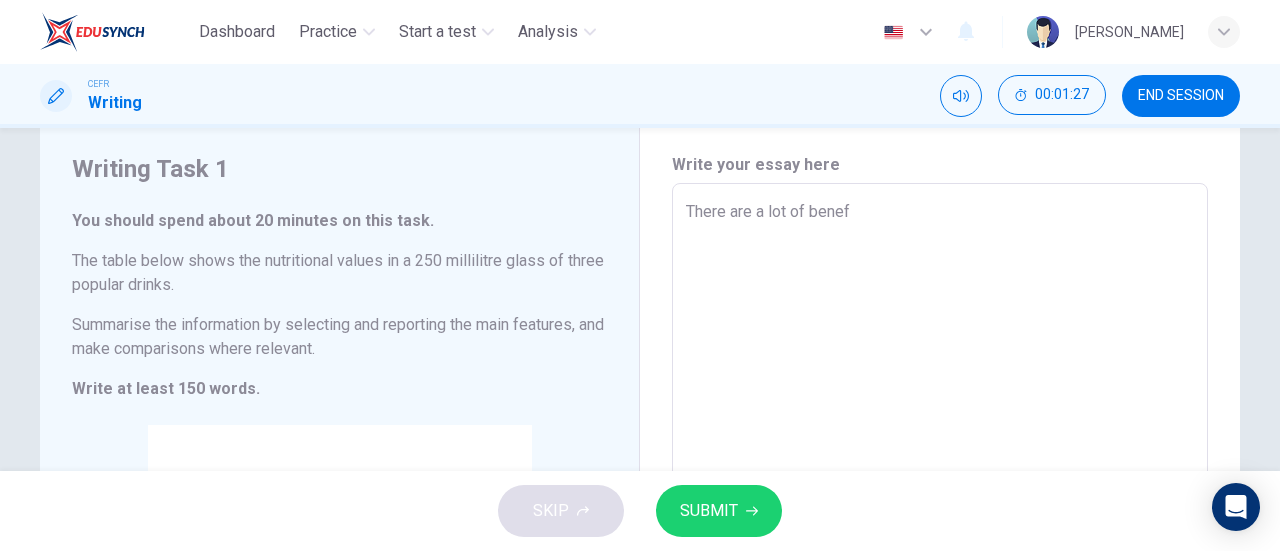 type on "There are a lot of benefi" 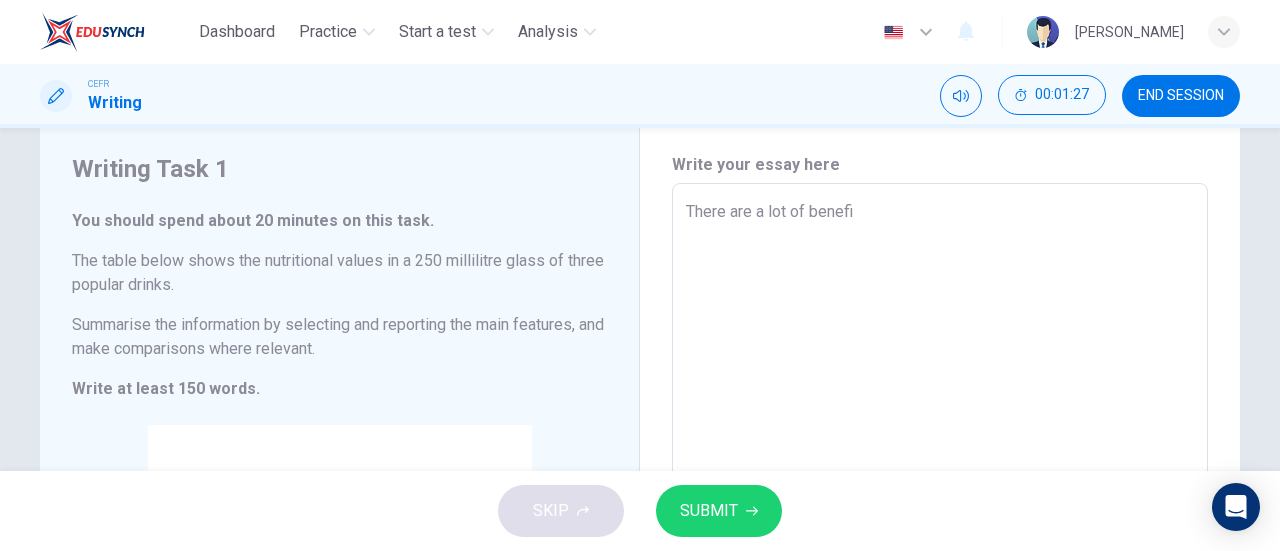 type on "x" 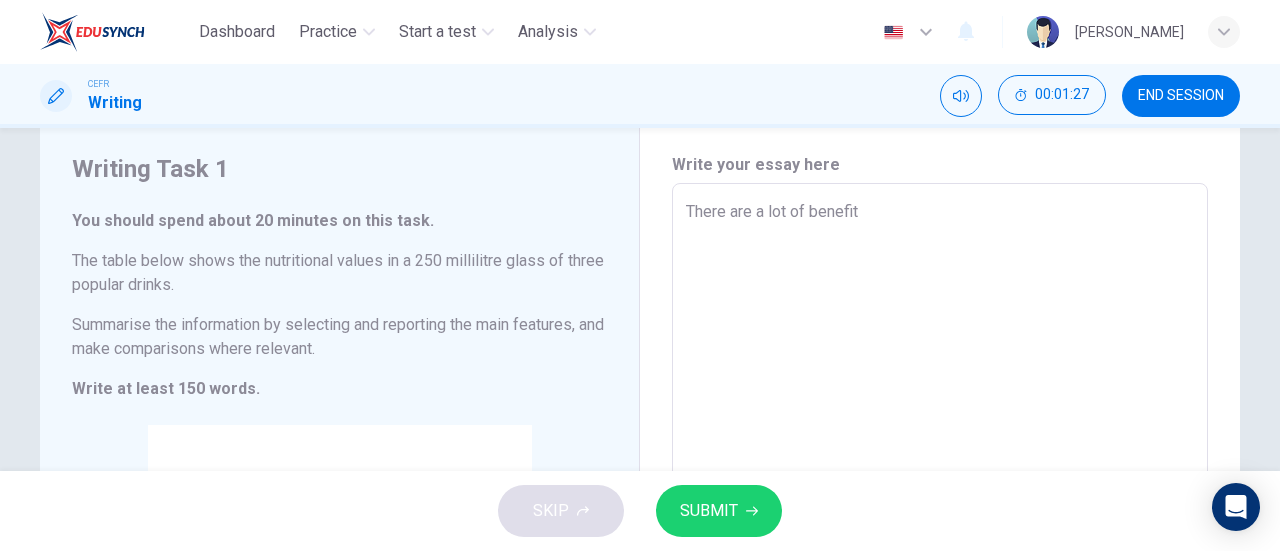 type on "x" 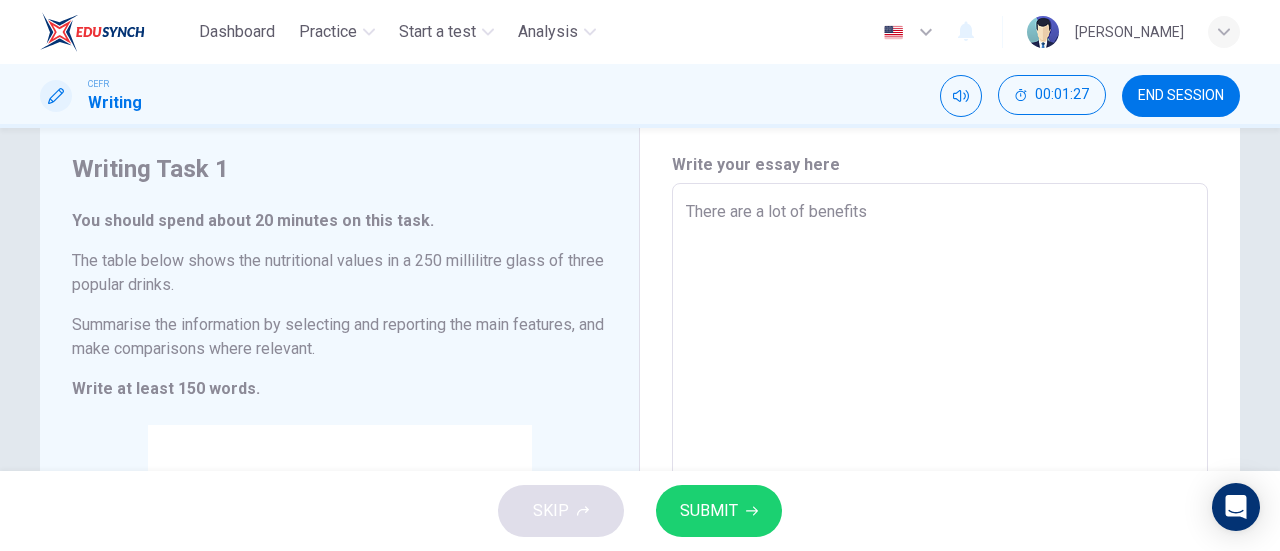 type on "x" 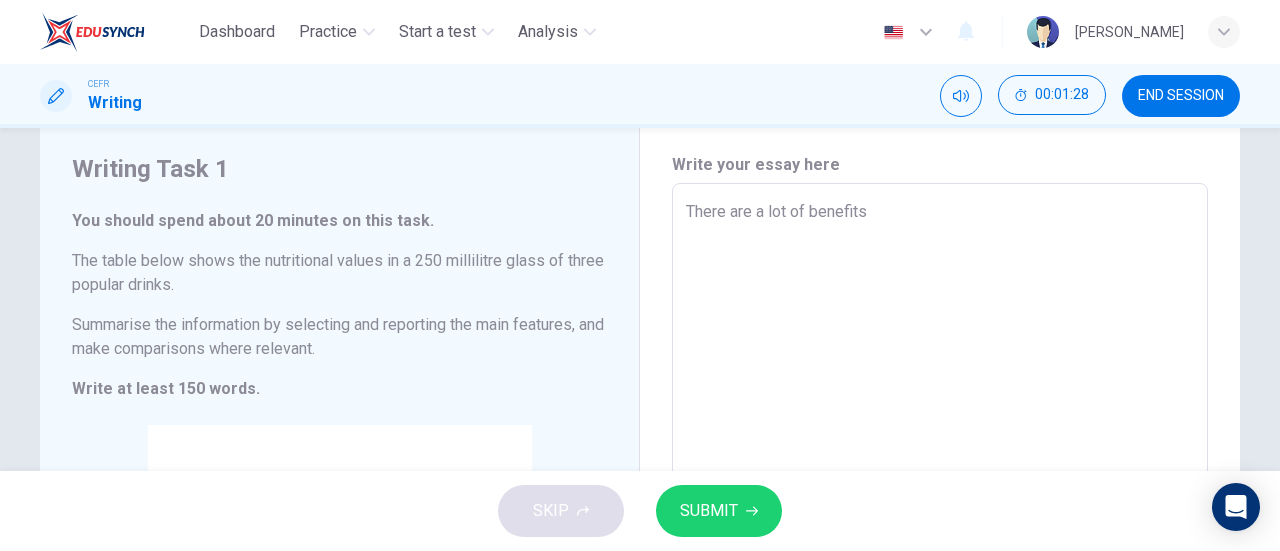 type on "There are a lot of benefits o" 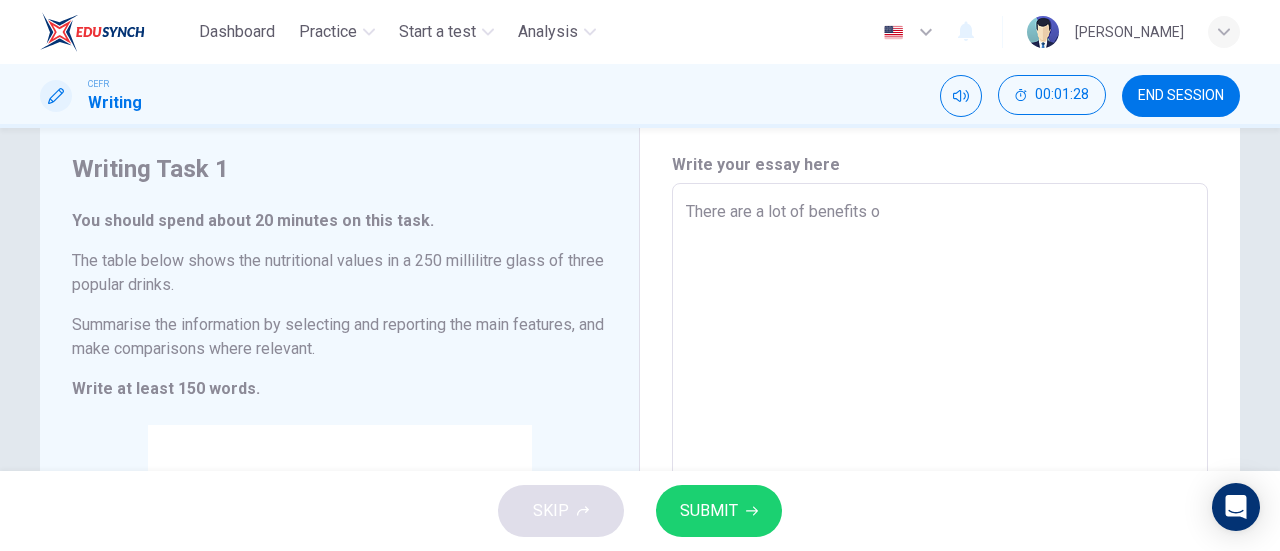 type on "There are a lot of benefits of" 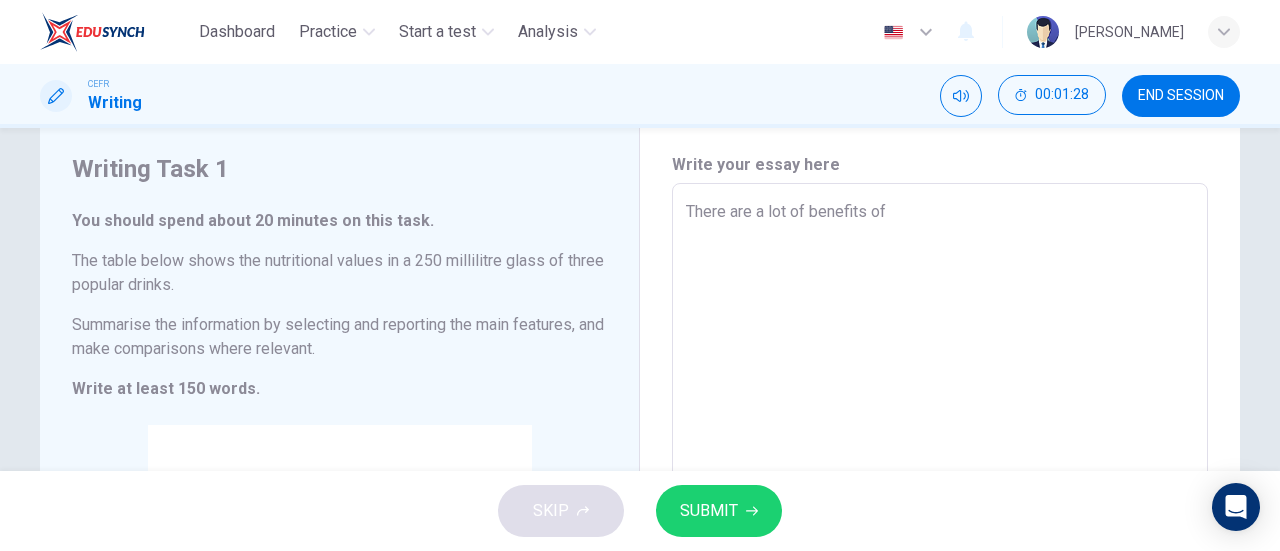 type on "x" 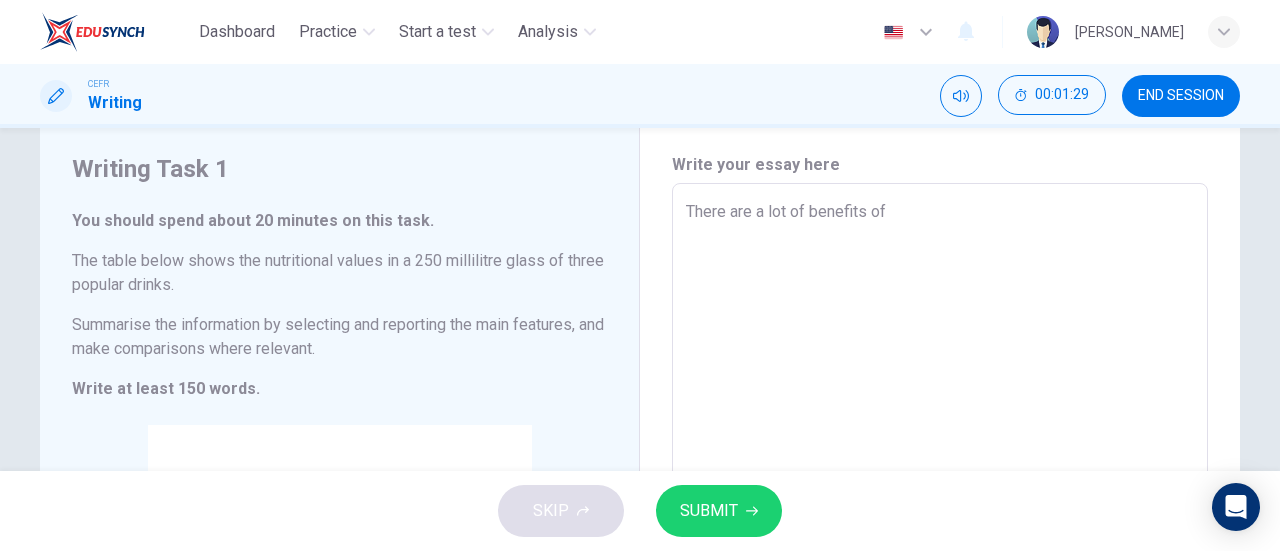 type on "There are a lot of benefits of d" 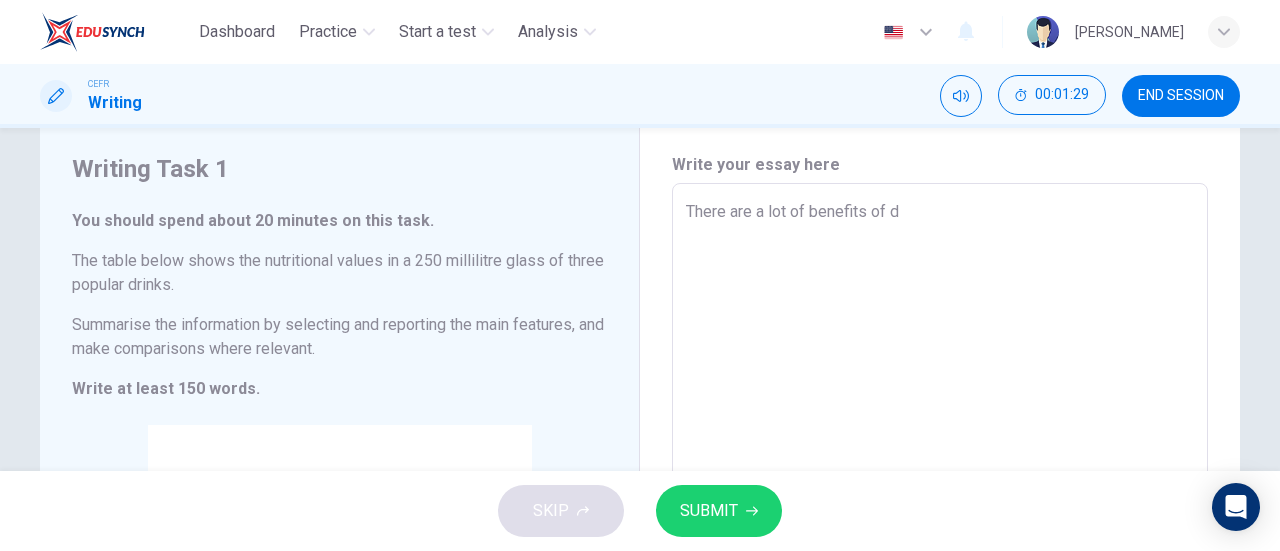 type on "There are a lot of benefits of dr" 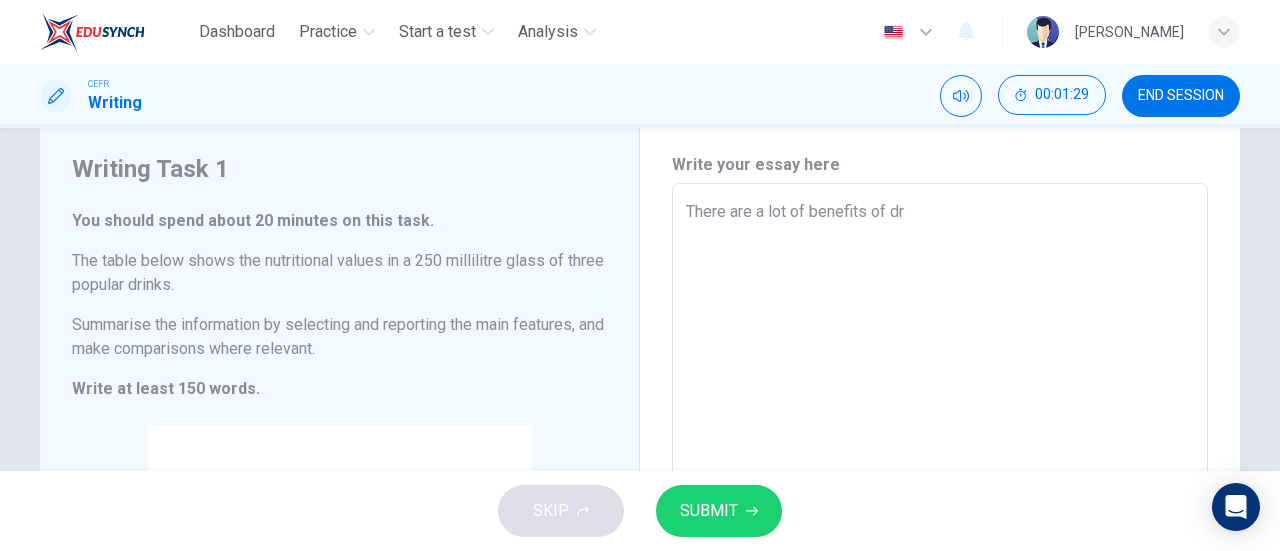type on "x" 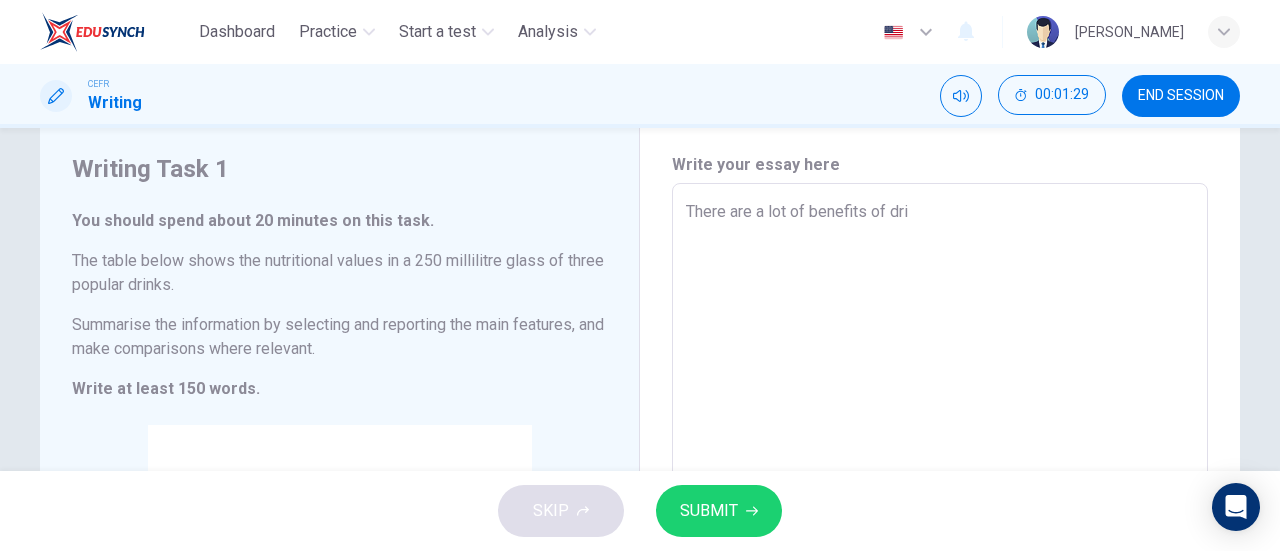 type on "x" 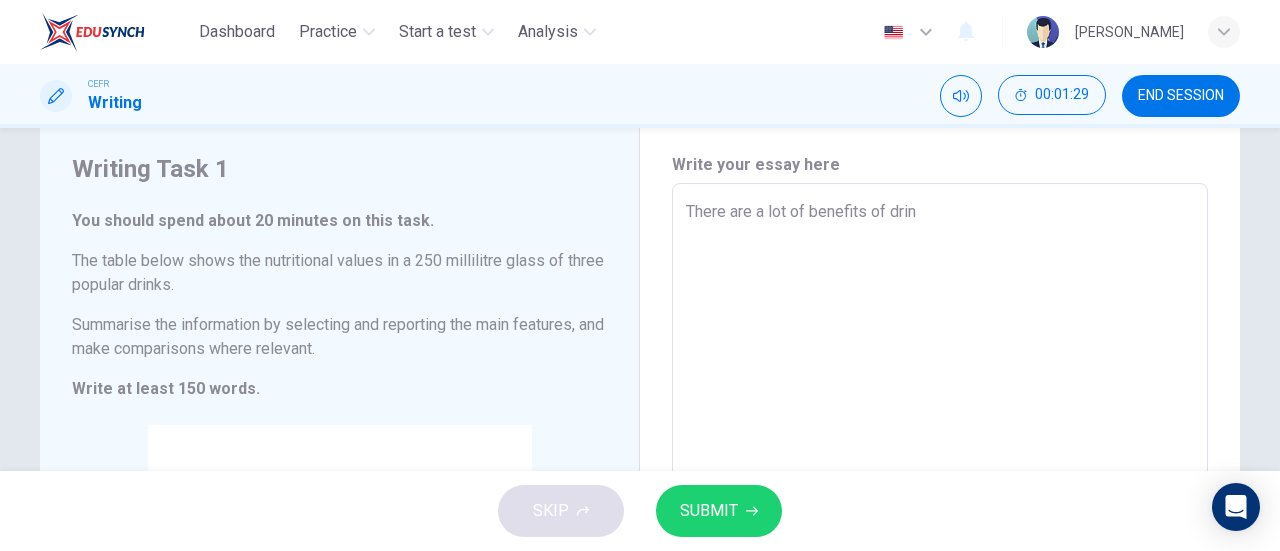 type on "x" 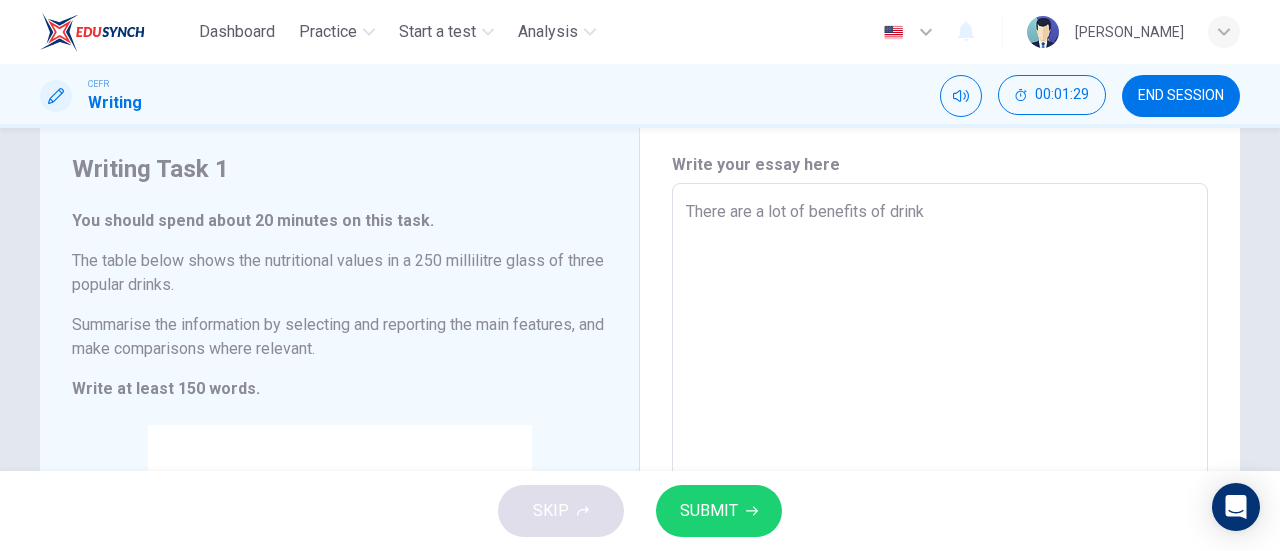 type on "x" 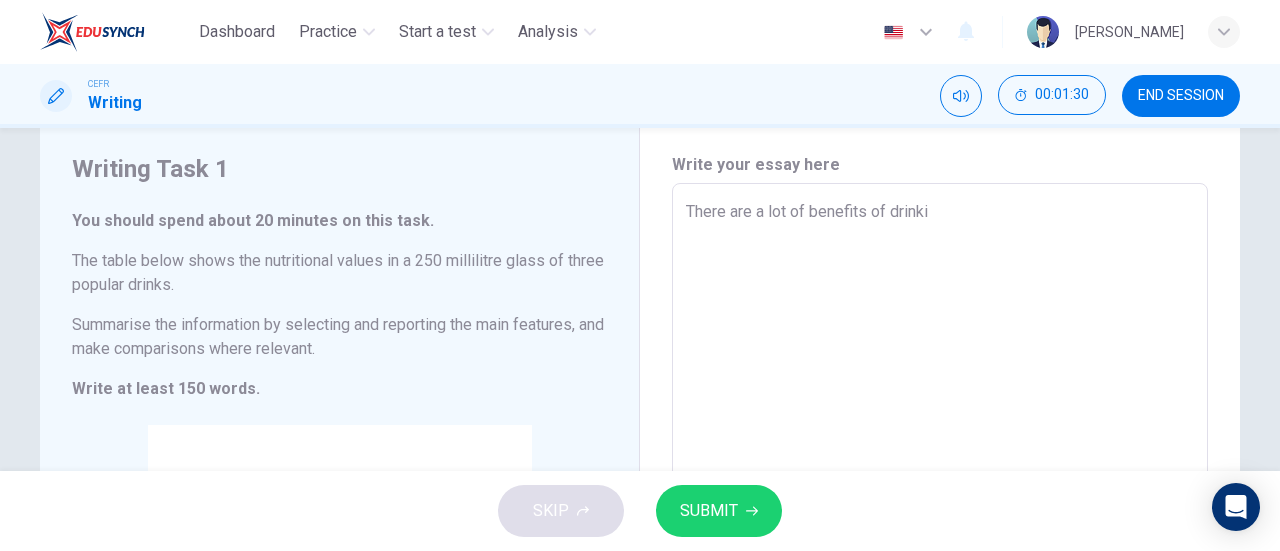 type on "There are a lot of benefits of drinkin" 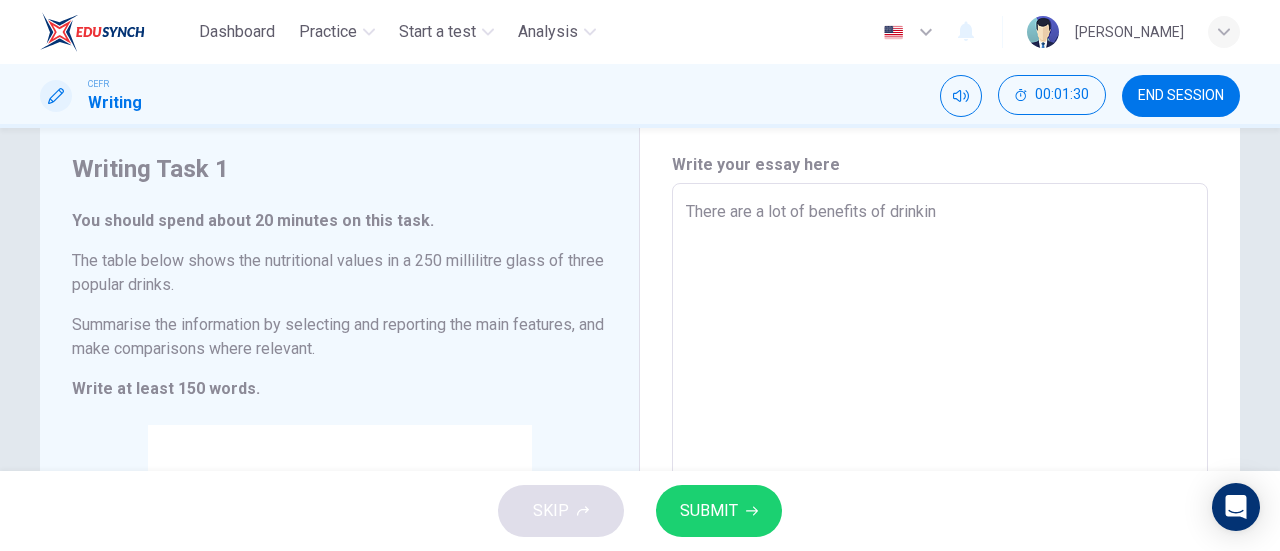 type on "x" 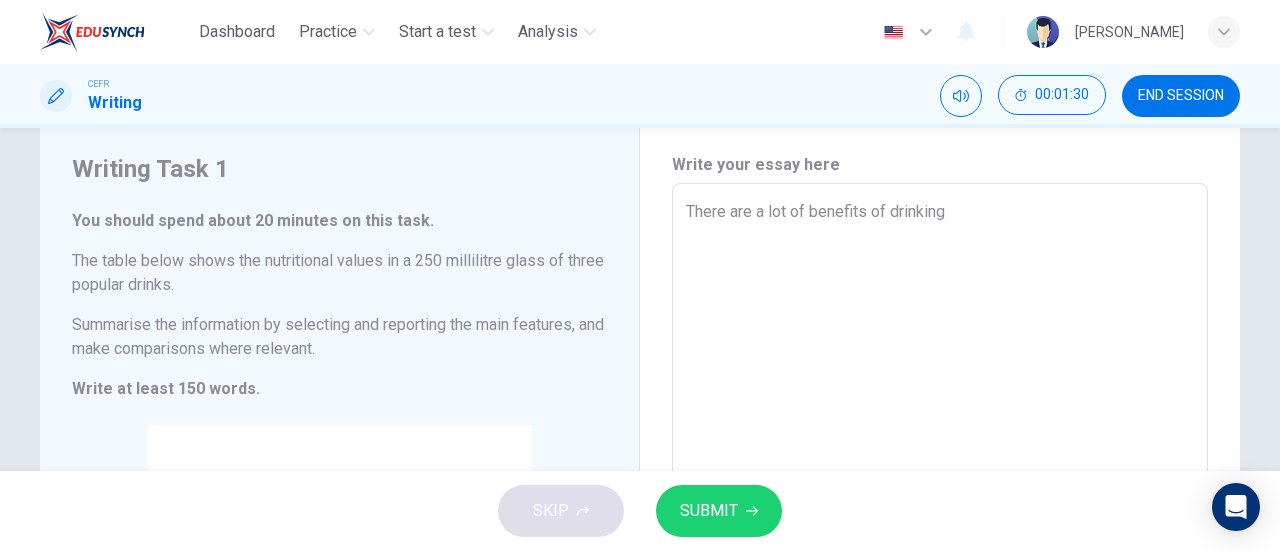 type on "x" 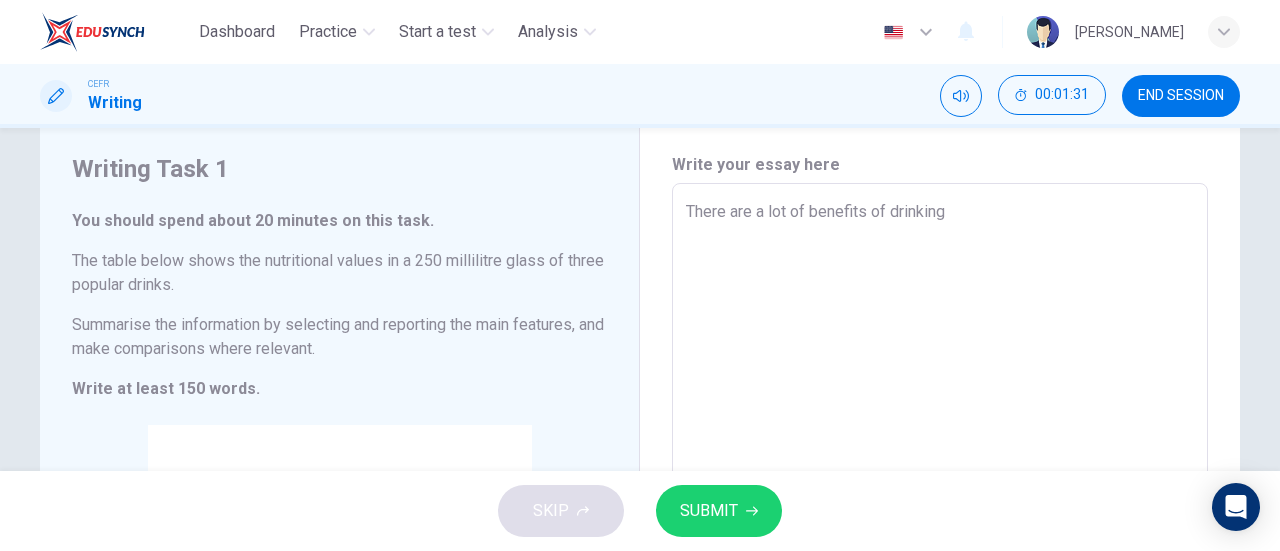 type on "There are a lot of benefits of drinking w" 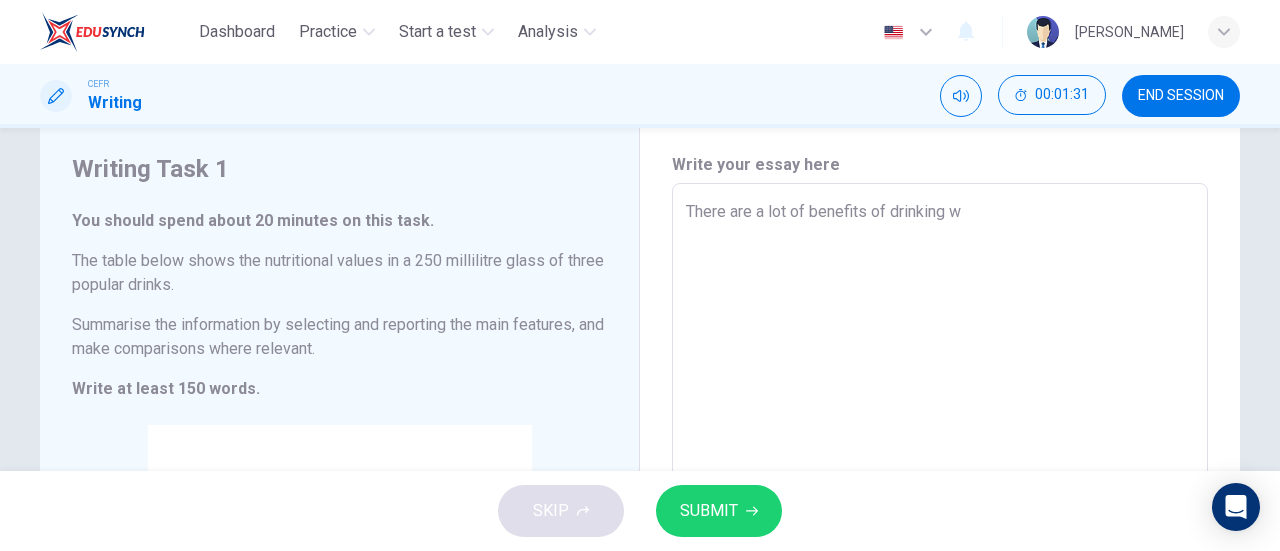 type on "There are a lot of benefits of drinking wa" 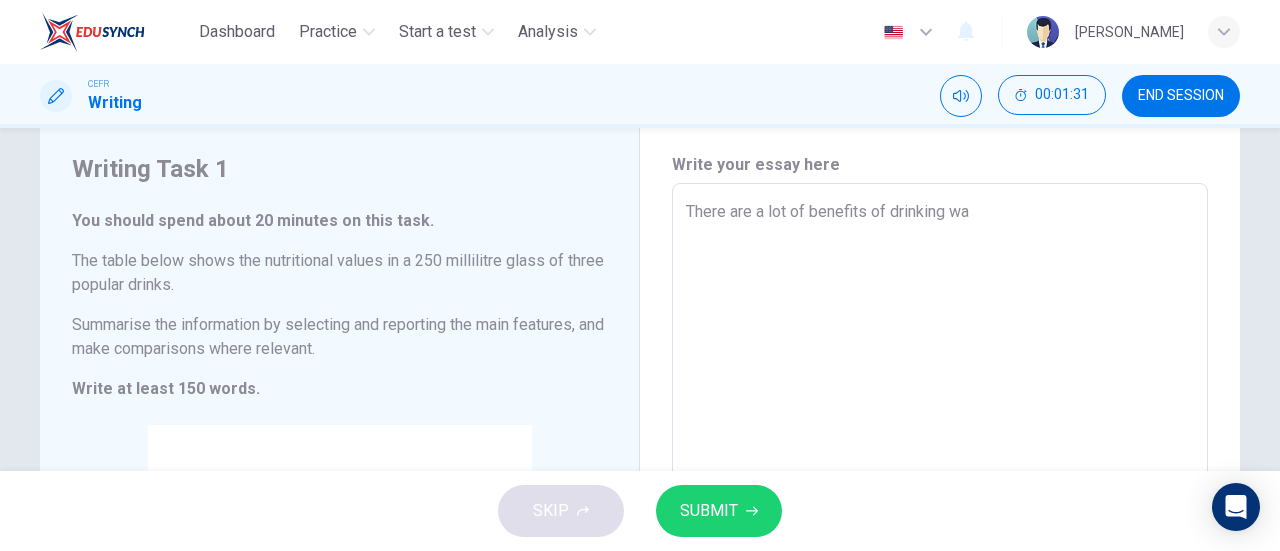 type on "x" 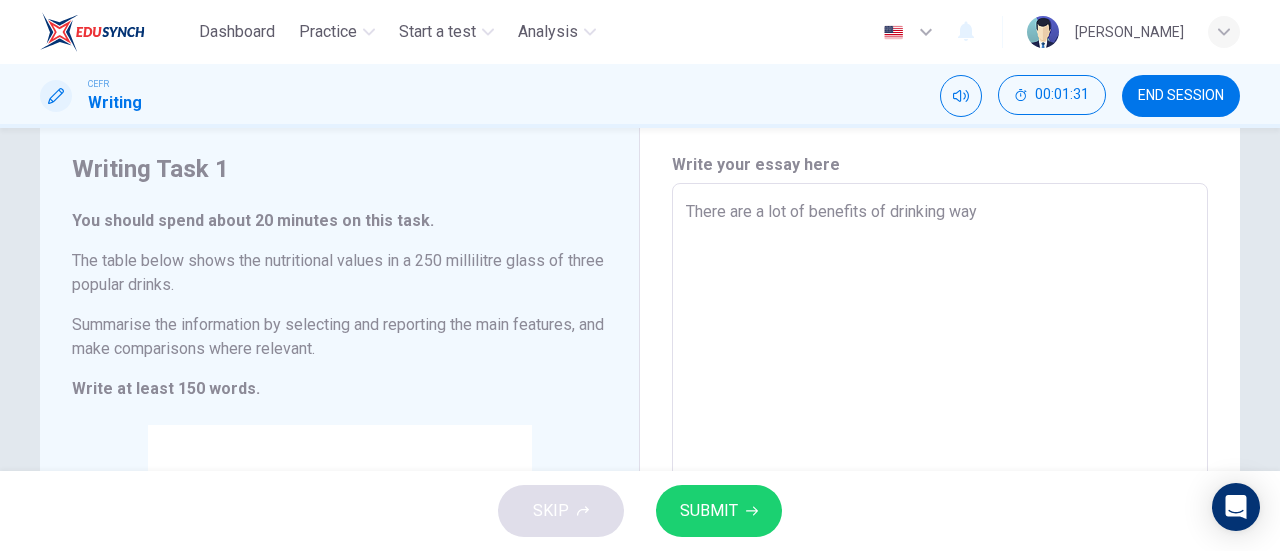 type on "x" 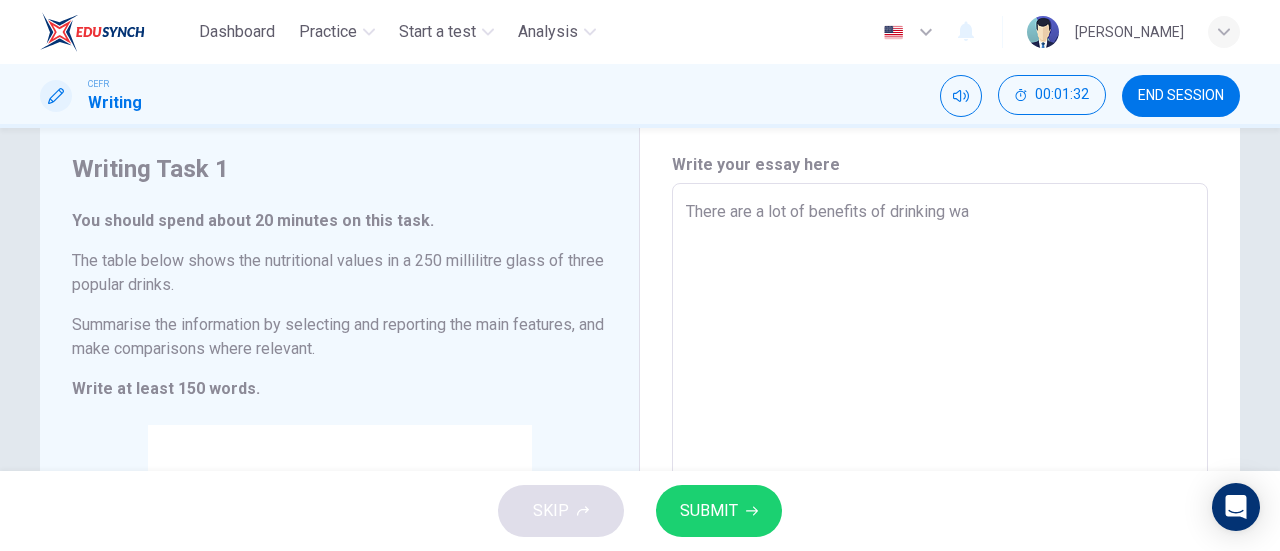 type on "There are a lot of benefits of drinking wat" 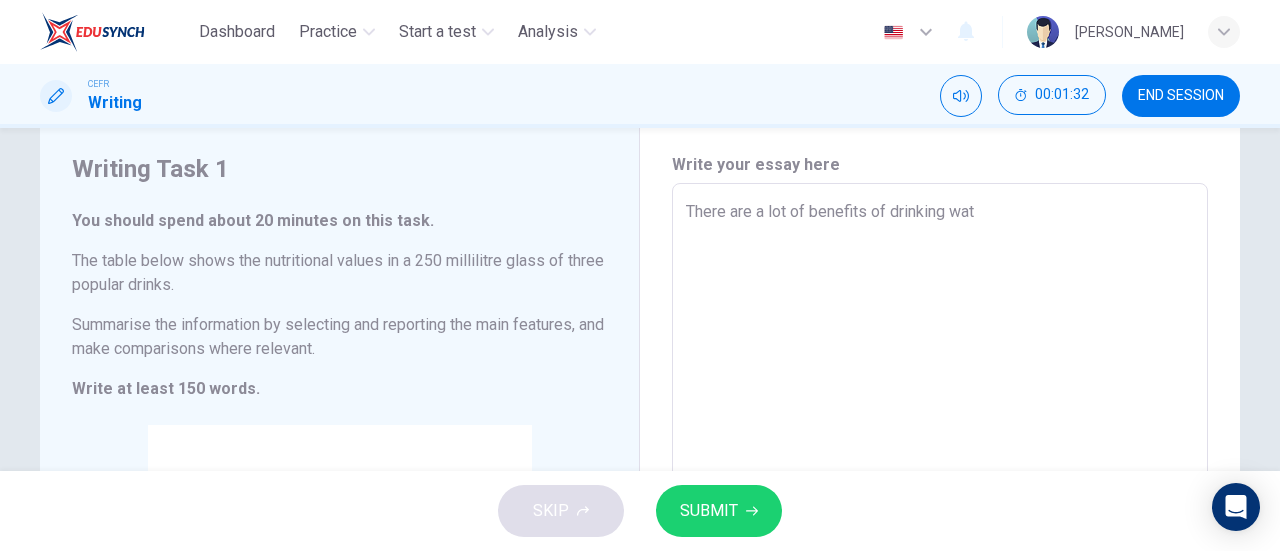 type on "x" 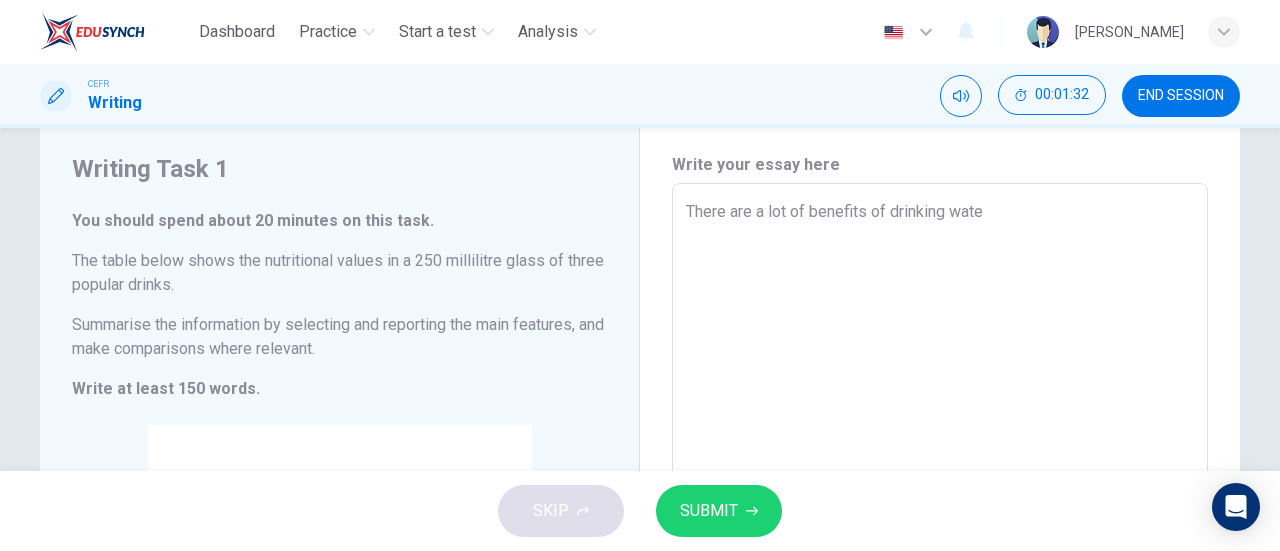type on "x" 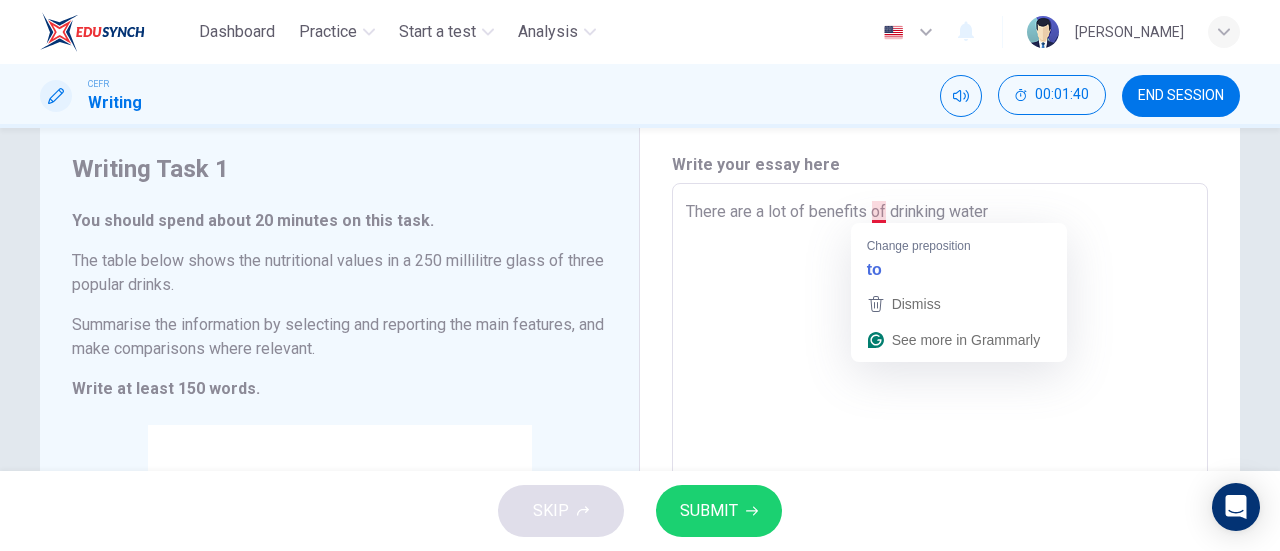 click on "There are a lot of benefits of drinking water" at bounding box center [940, 479] 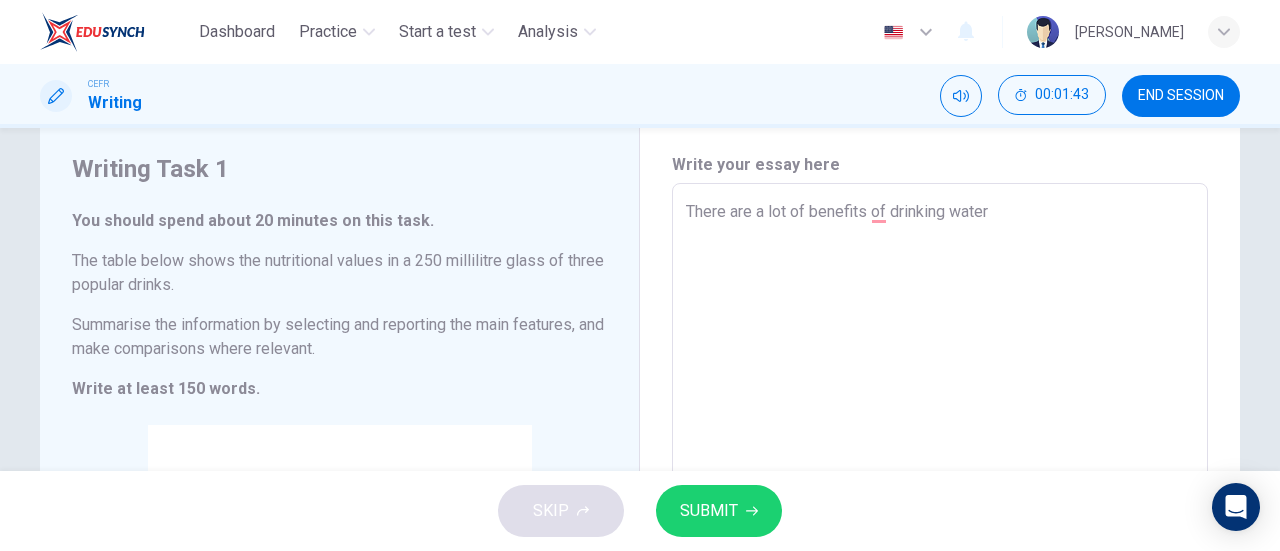type on "There are a lot of benefits of drinking water" 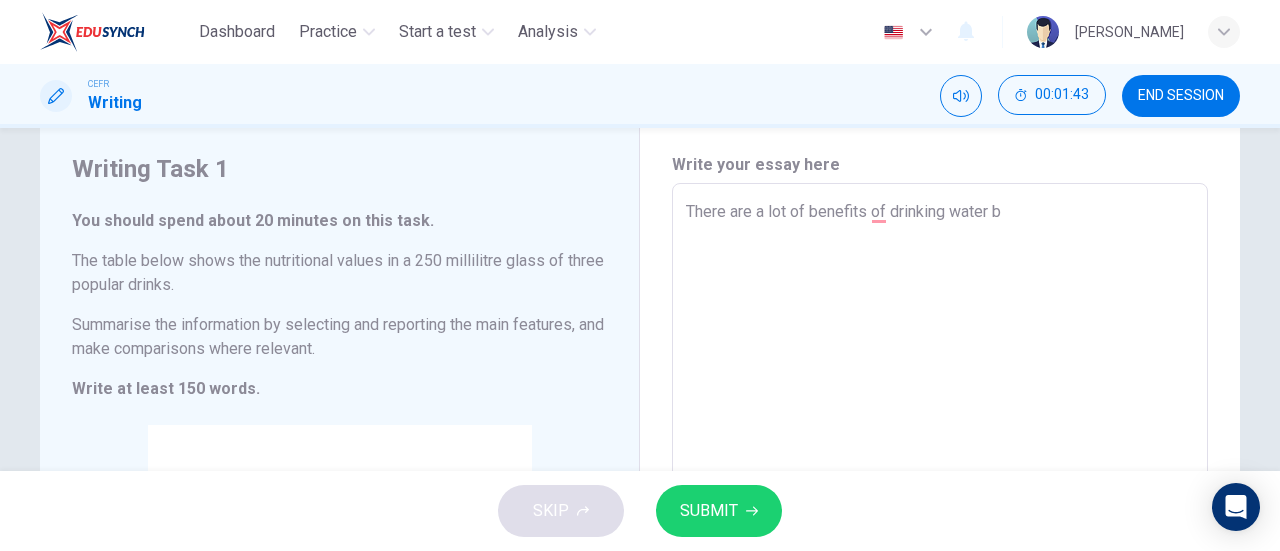type on "x" 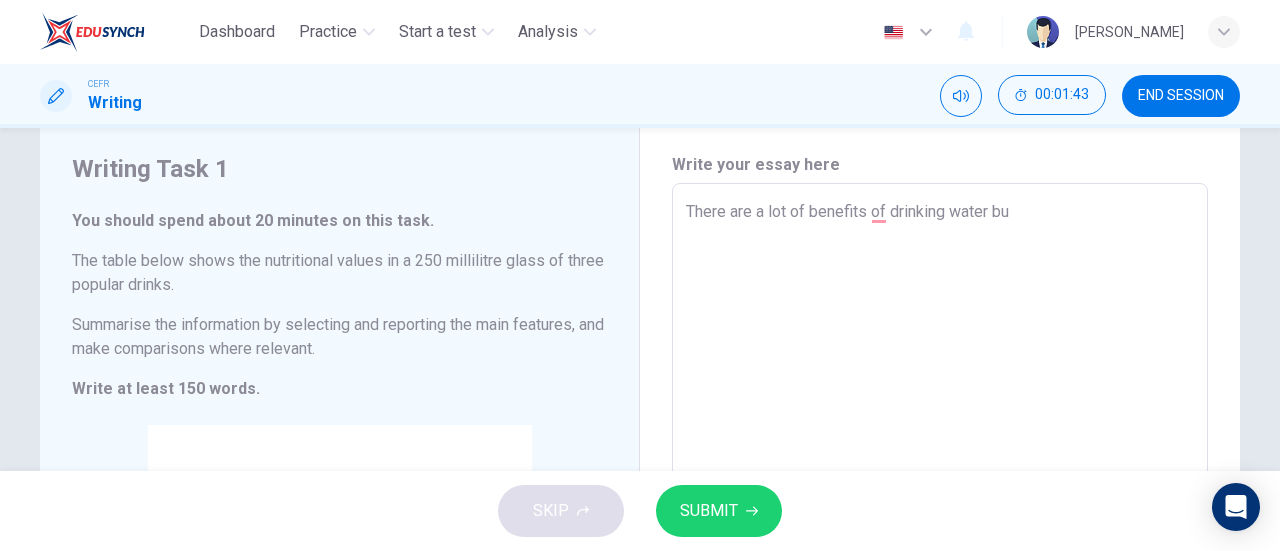 type on "x" 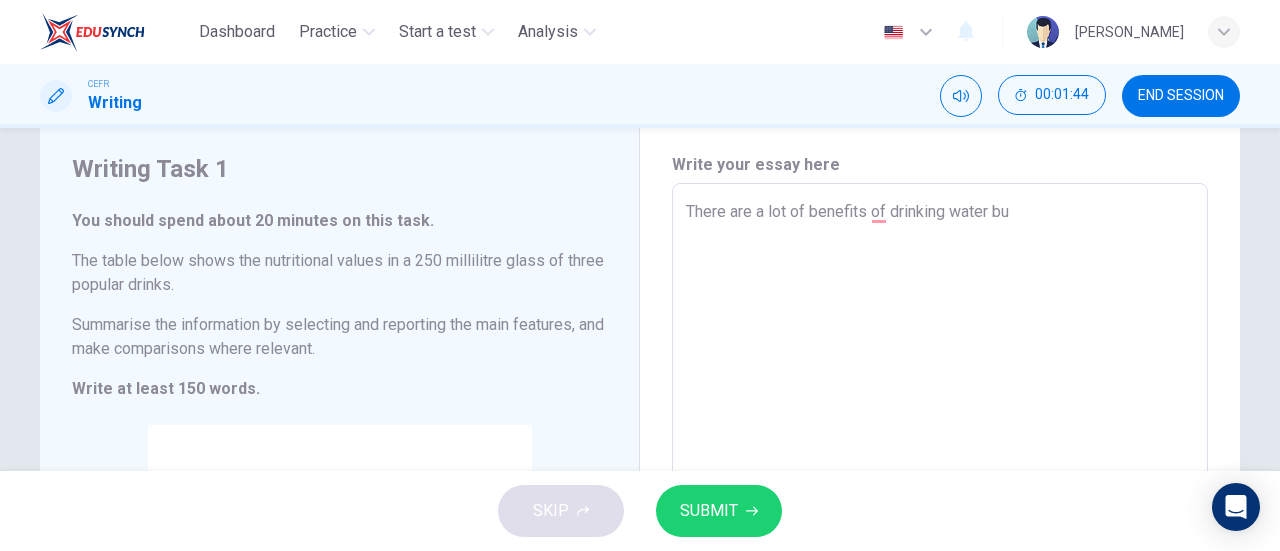 type on "There are a lot of benefits of drinking water but" 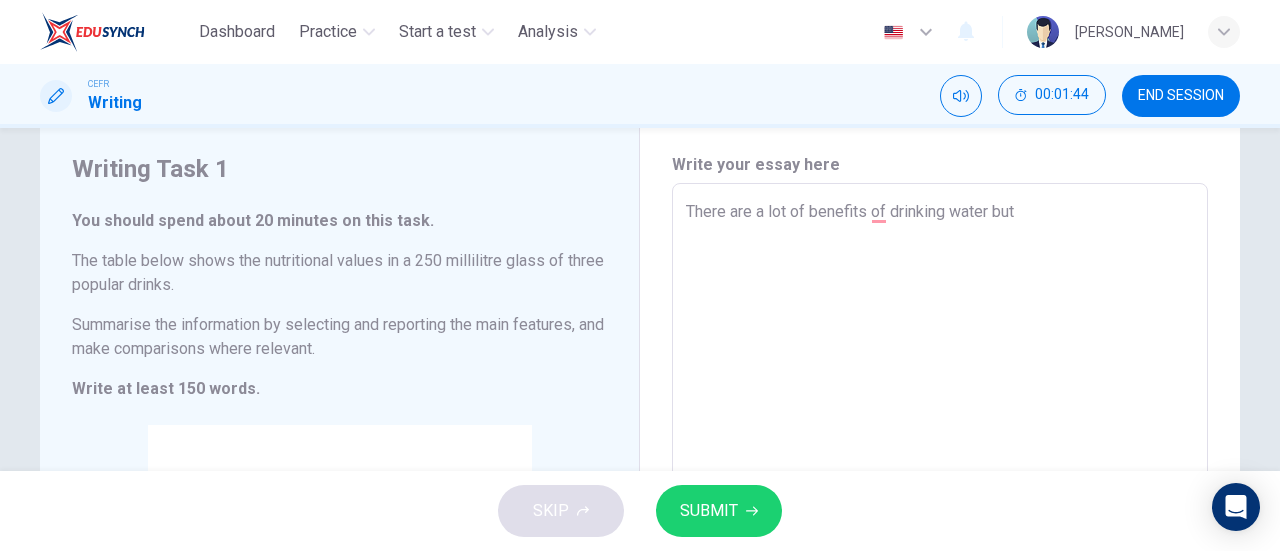type on "There are a lot of benefits of drinking water but" 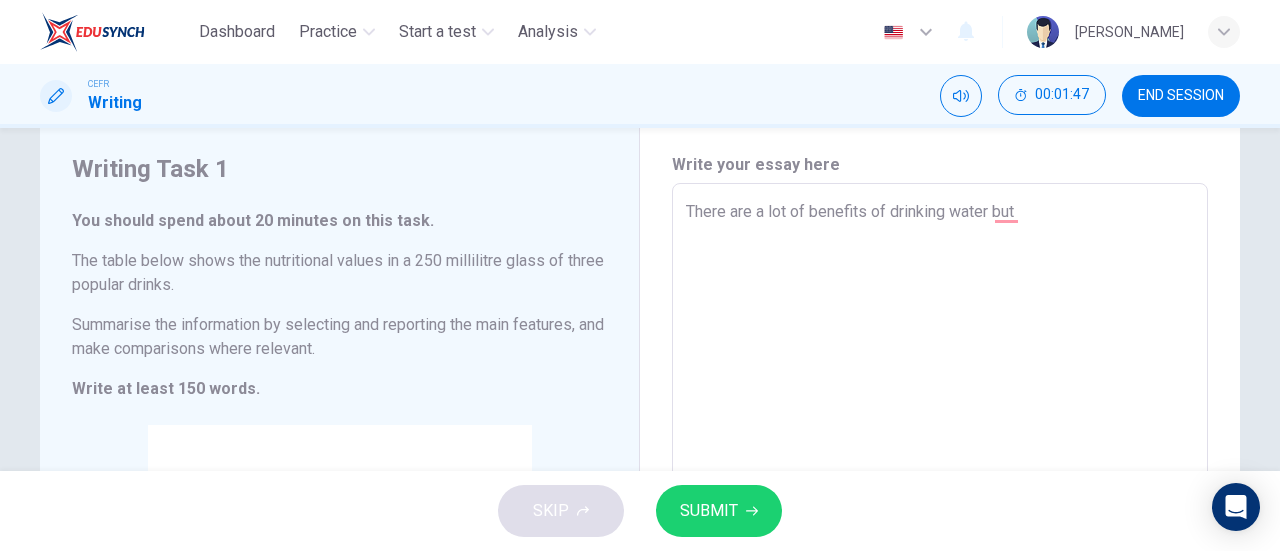 type on "There are a lot of benefits of drinking water but i" 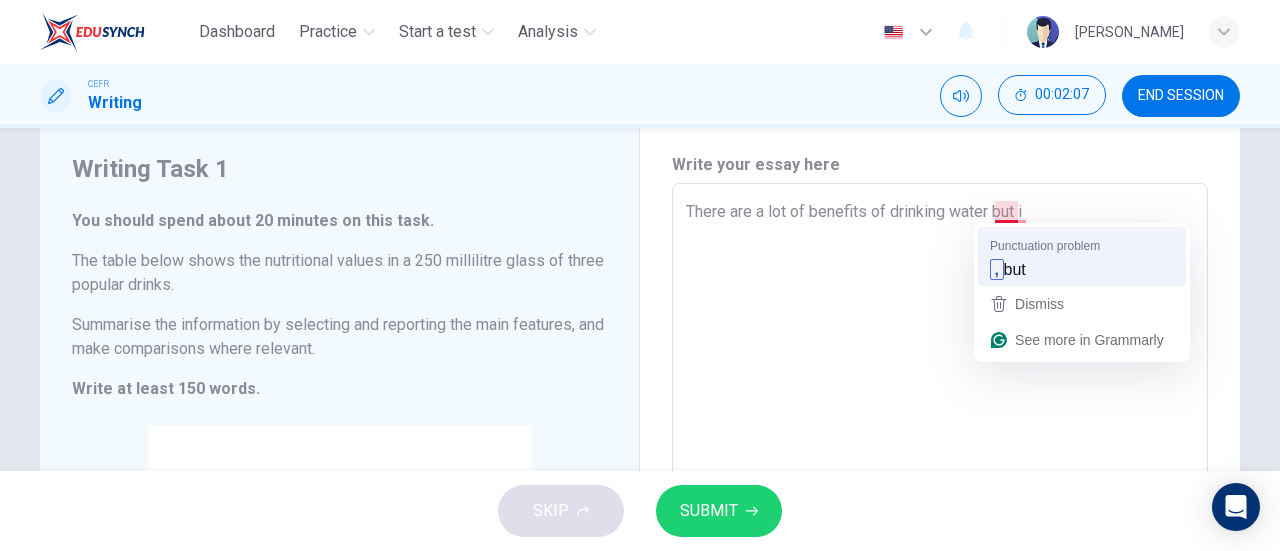type on "There are a lot of benefits of drinking water, but i" 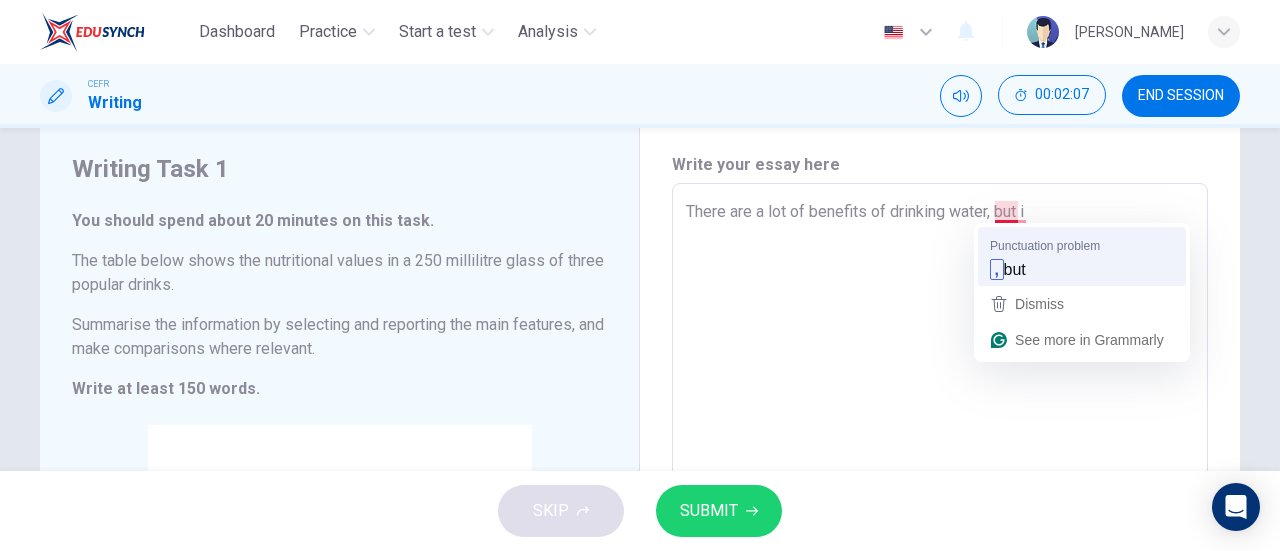 type on "x" 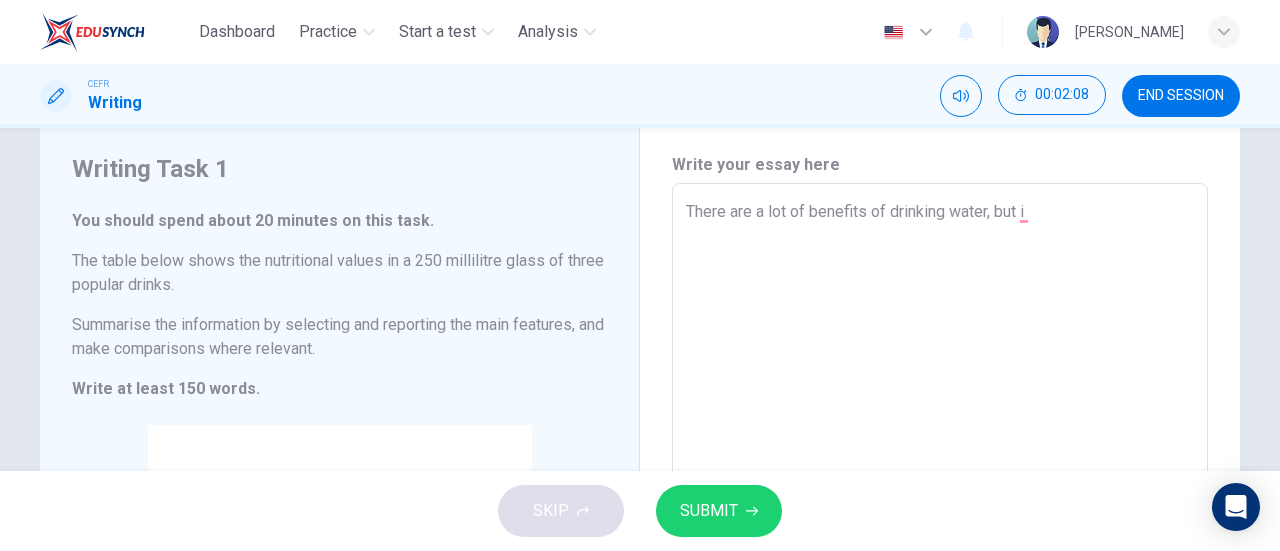 click on "There are a lot of benefits of drinking water, but i" at bounding box center [940, 479] 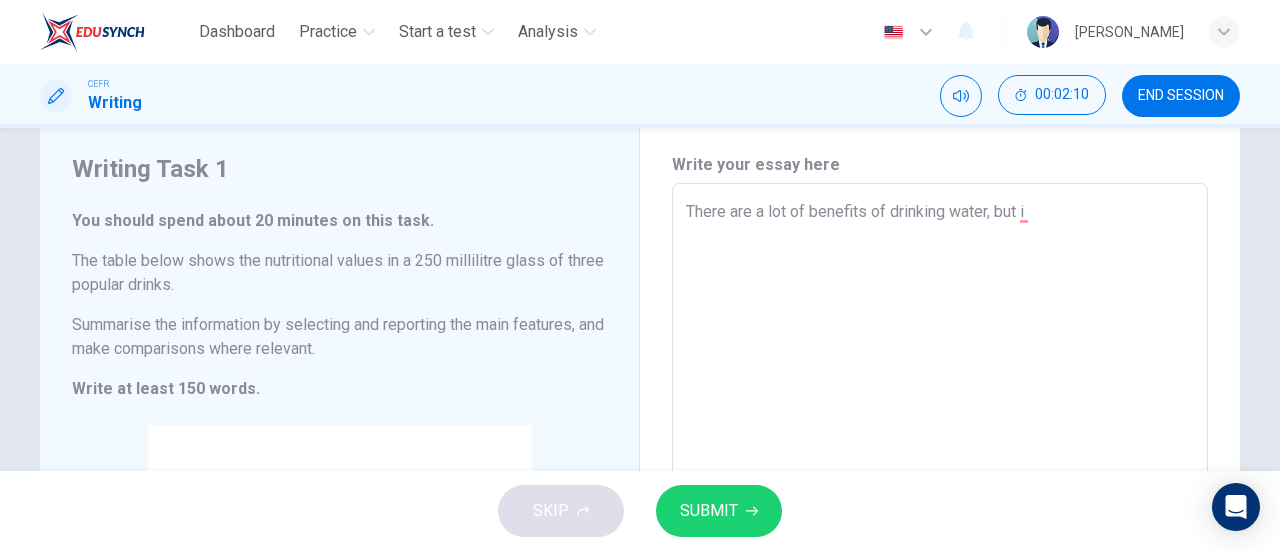 type on "There are a lot of benefits of drinking water, but it" 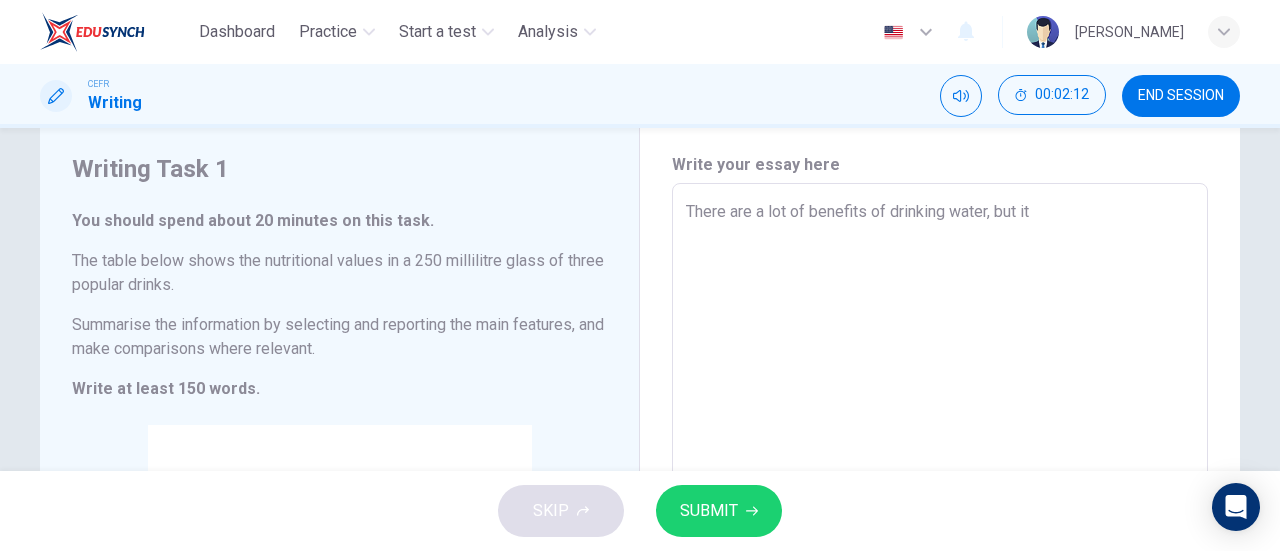 type on "There are a lot of benefits of drinking water, but it" 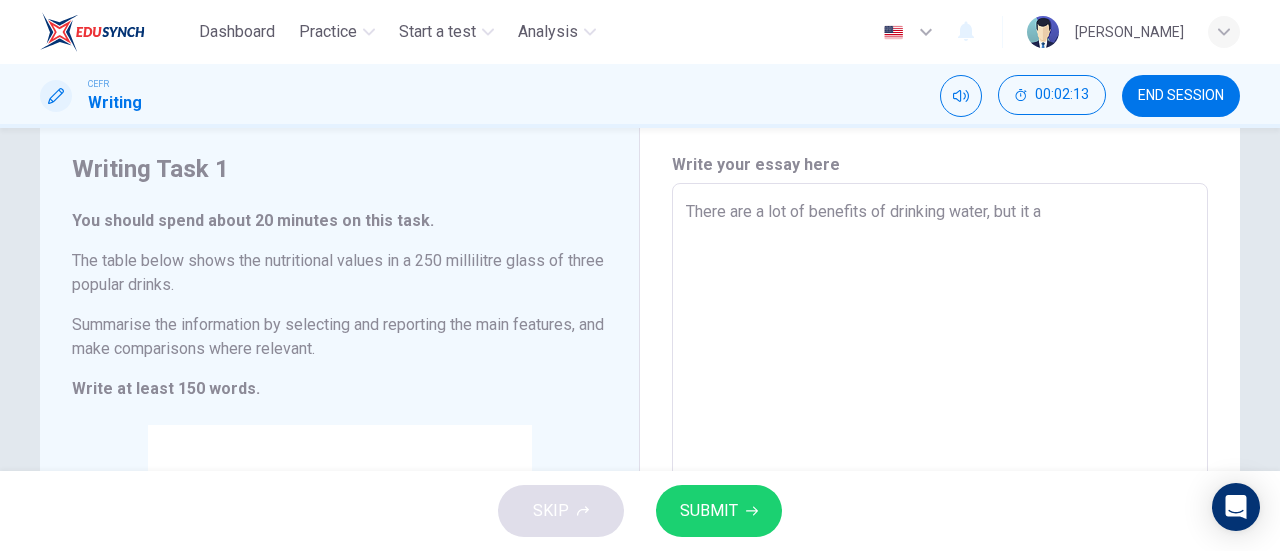 type on "There are a lot of benefits of drinking water, but it al" 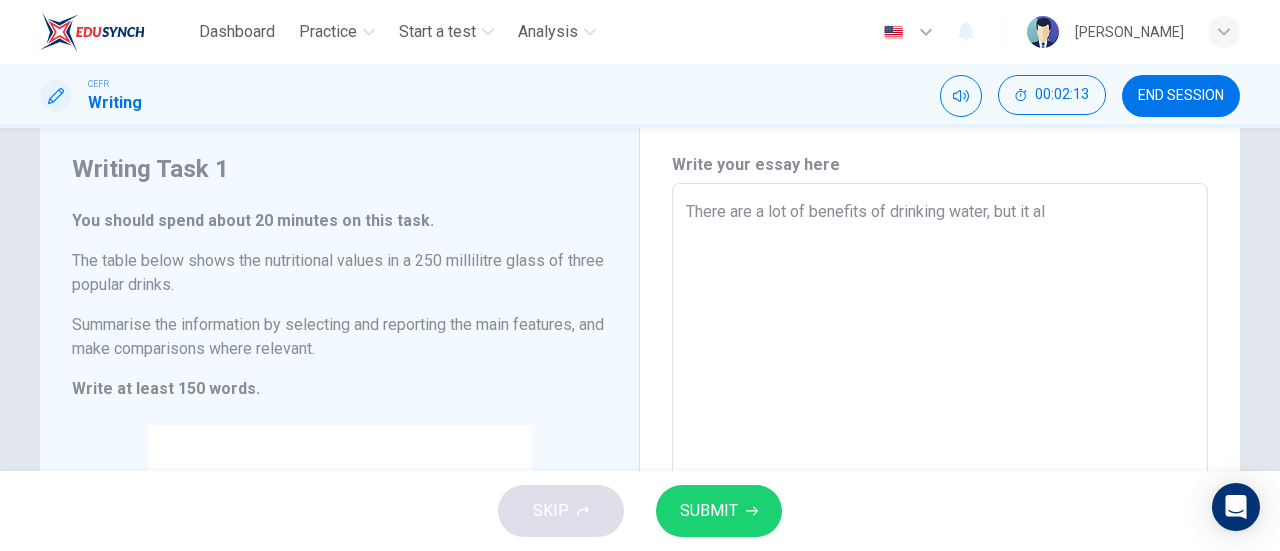 type on "x" 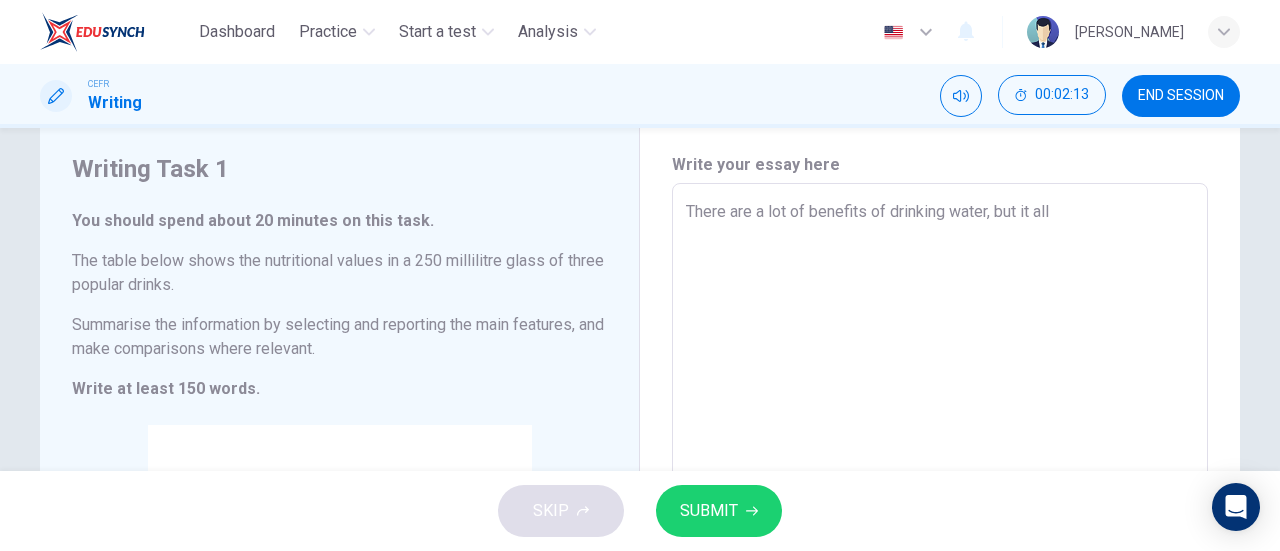 type on "x" 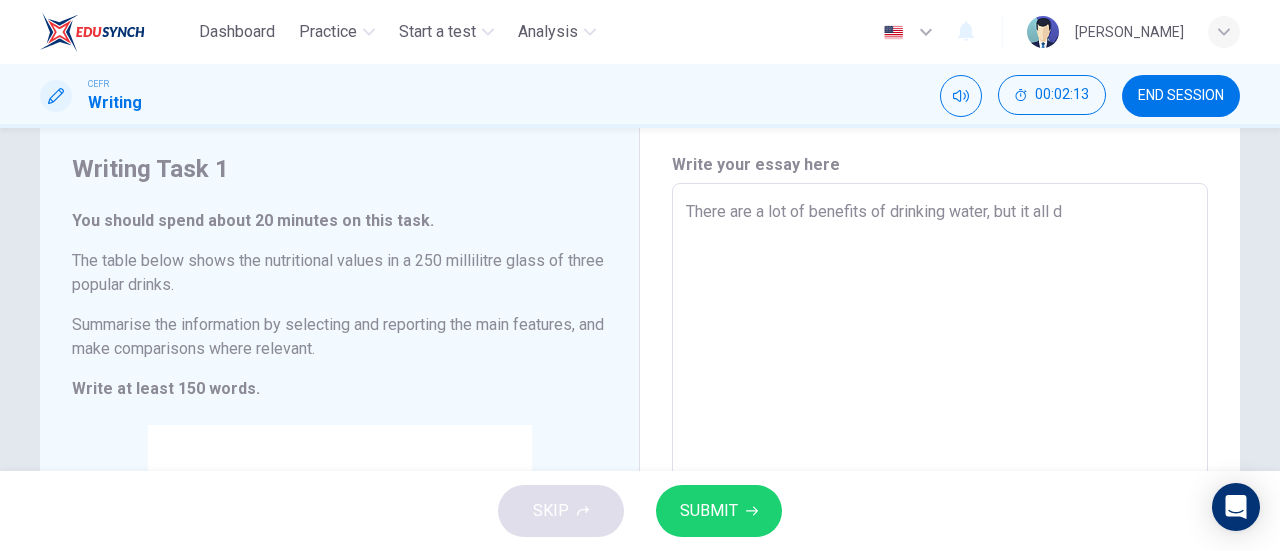 type on "x" 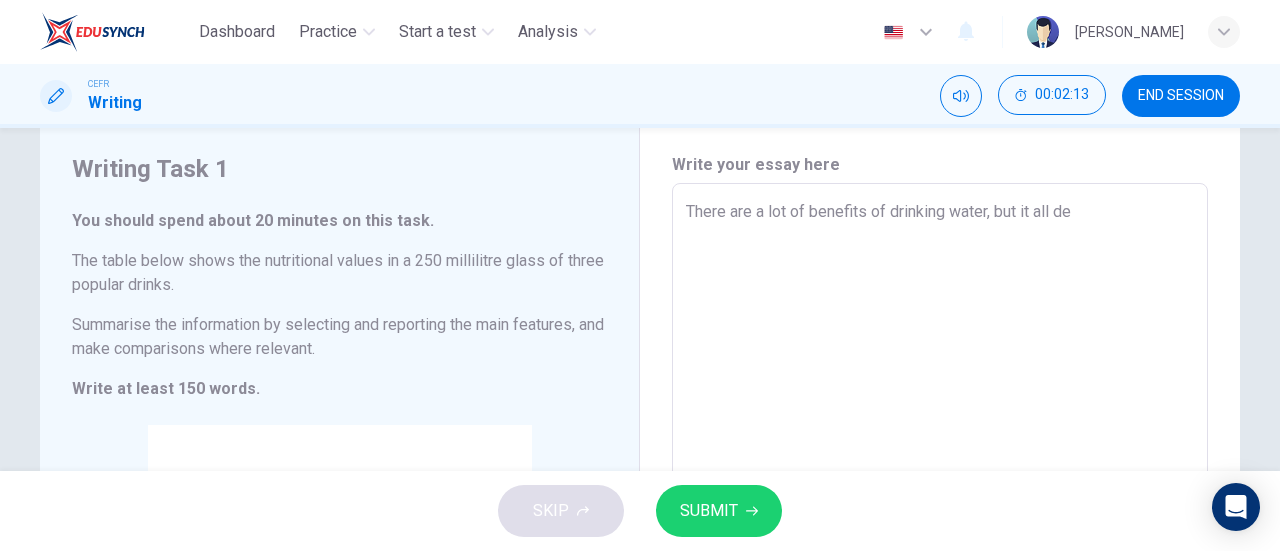 type on "x" 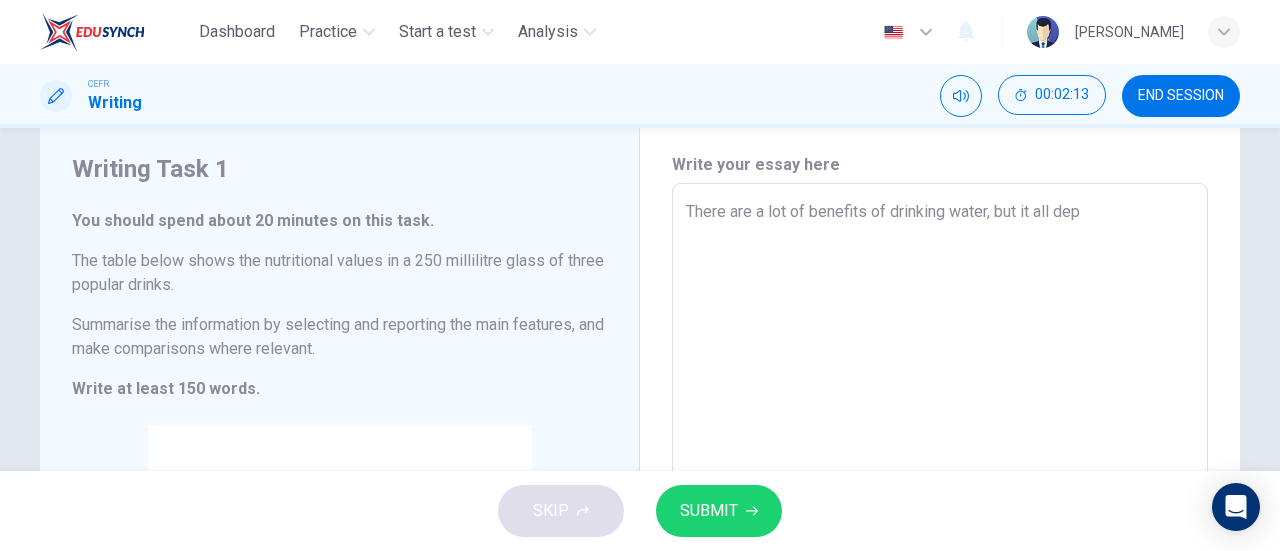type on "x" 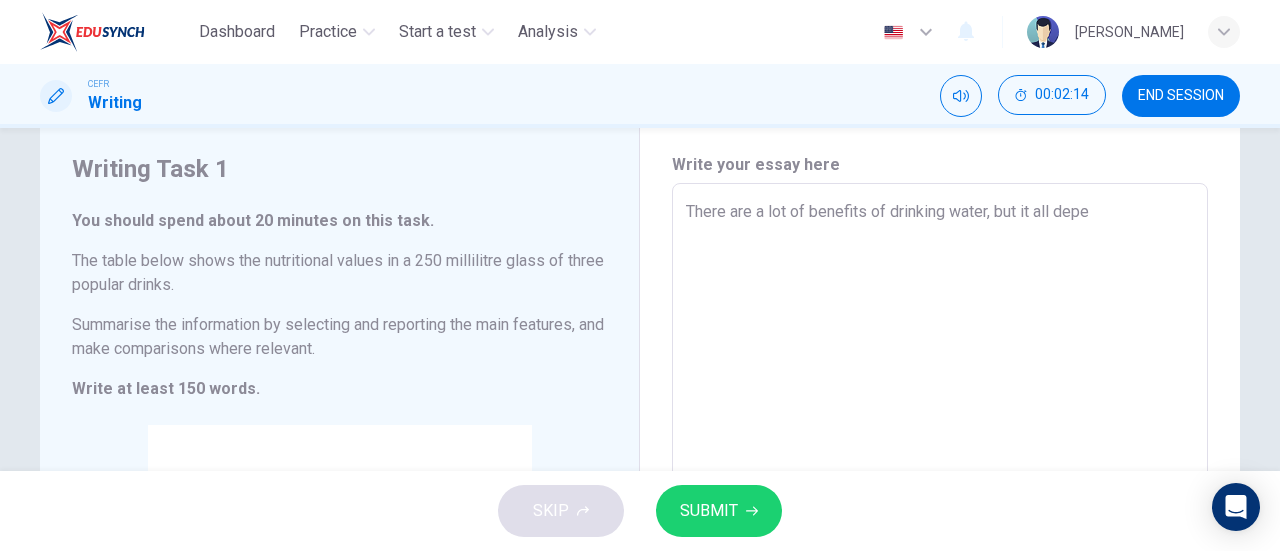 type on "x" 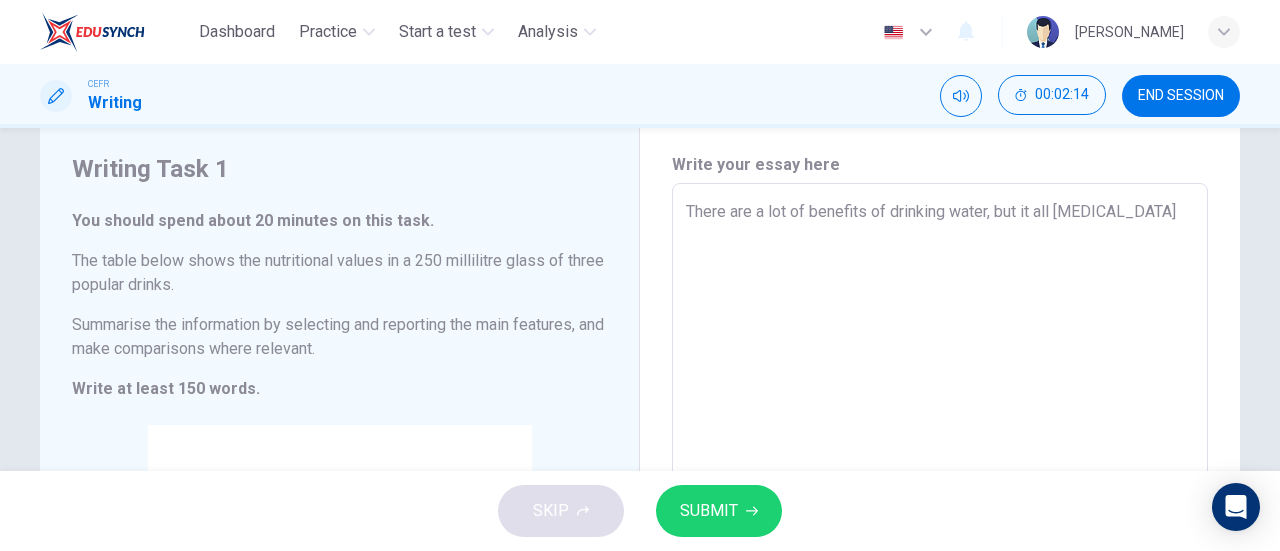 type on "x" 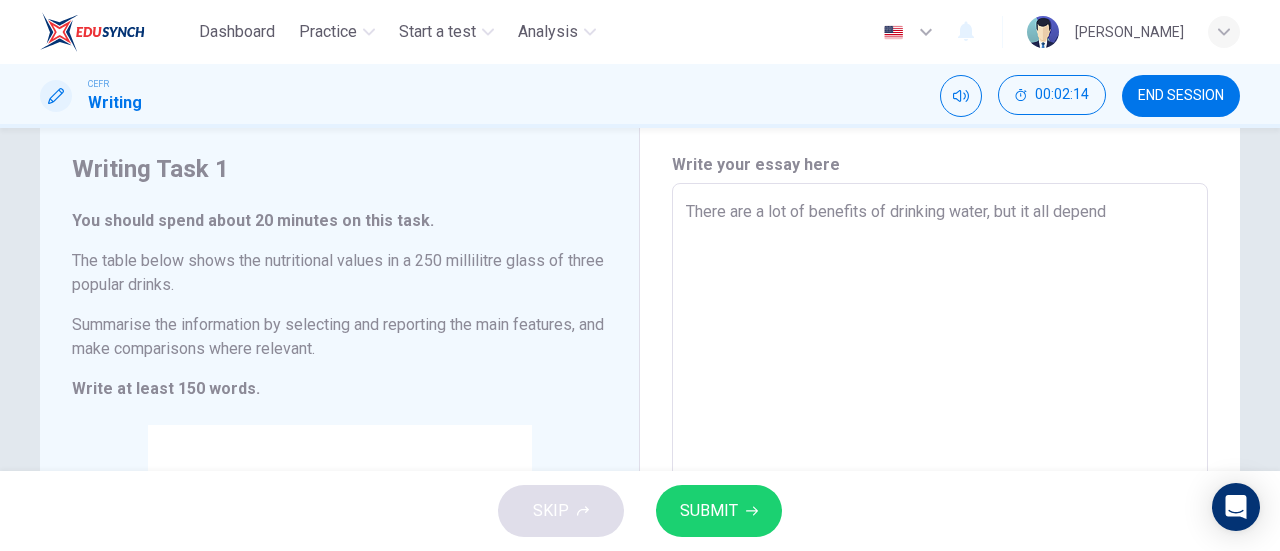 type on "x" 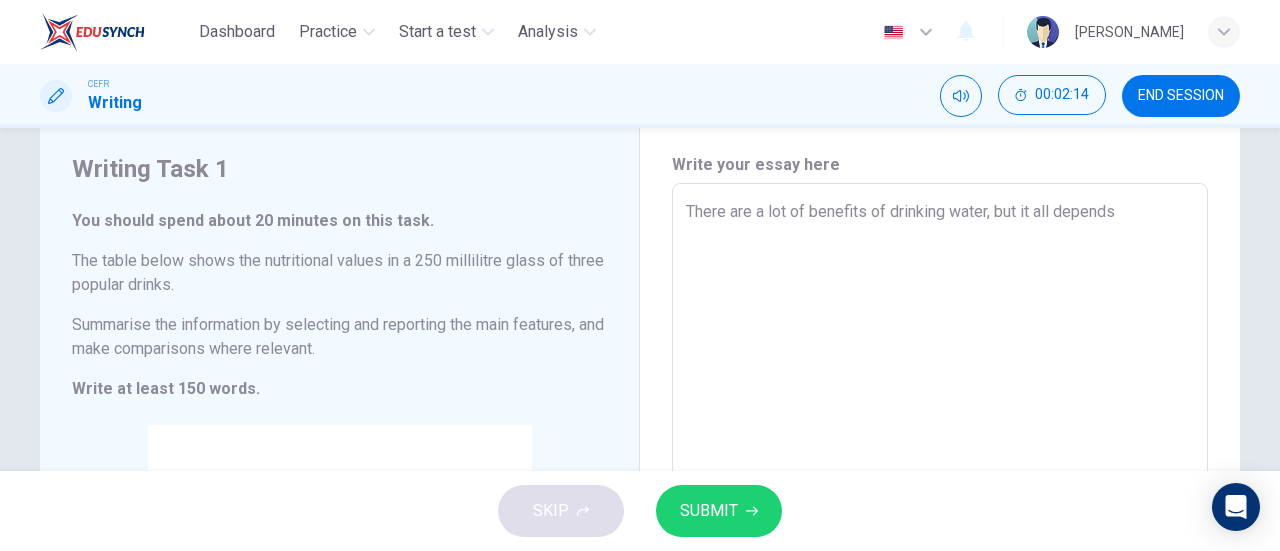 type on "x" 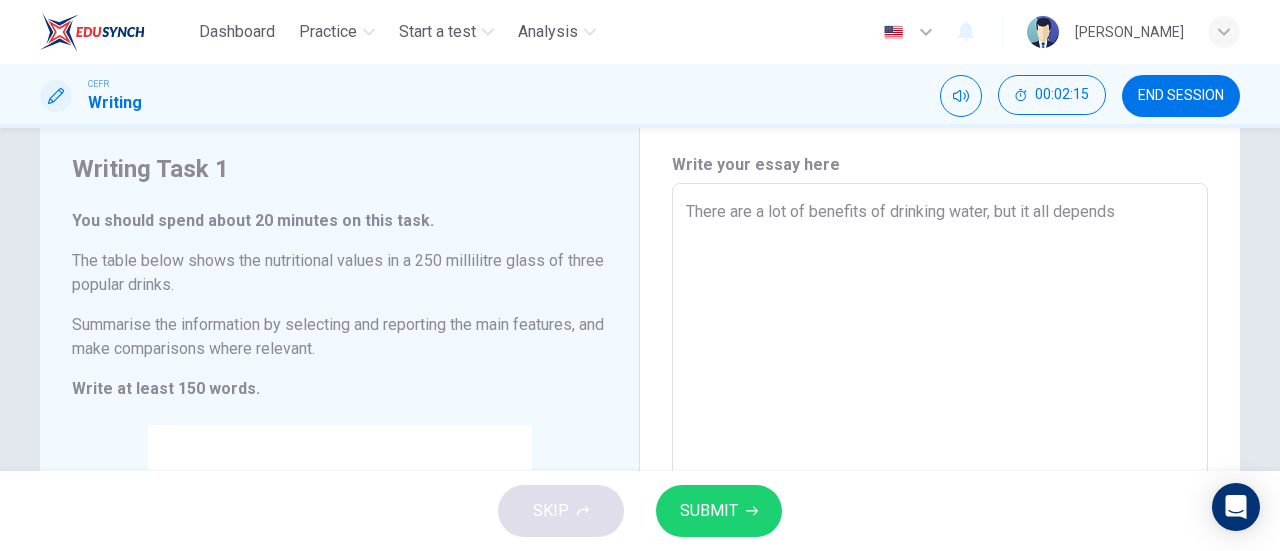 type on "There are a lot of benefits of drinking water, but it all depends o" 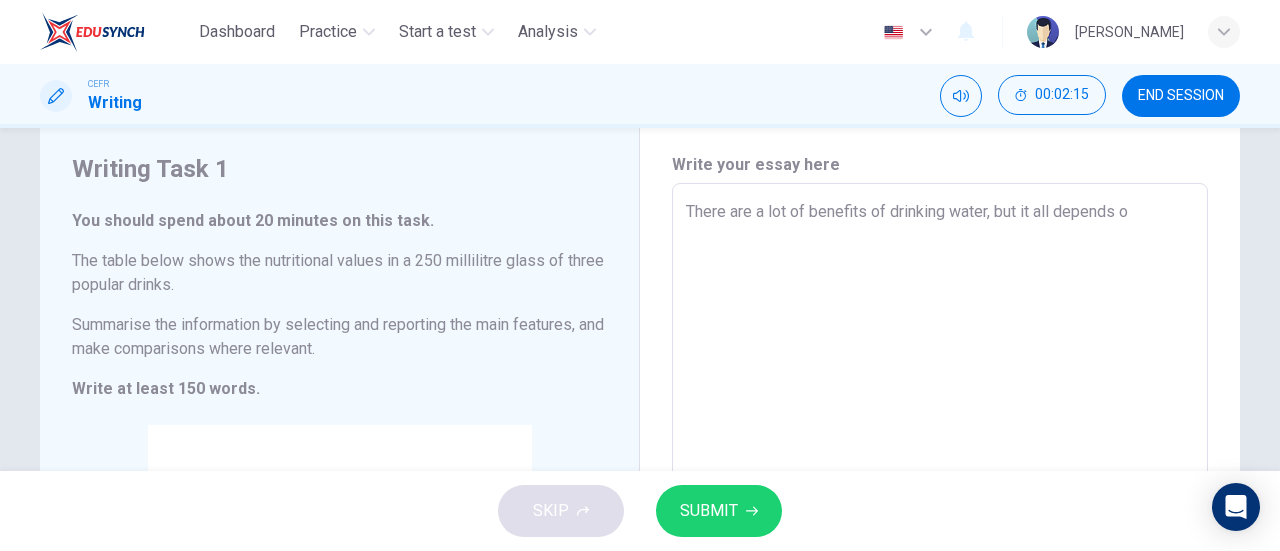 type on "x" 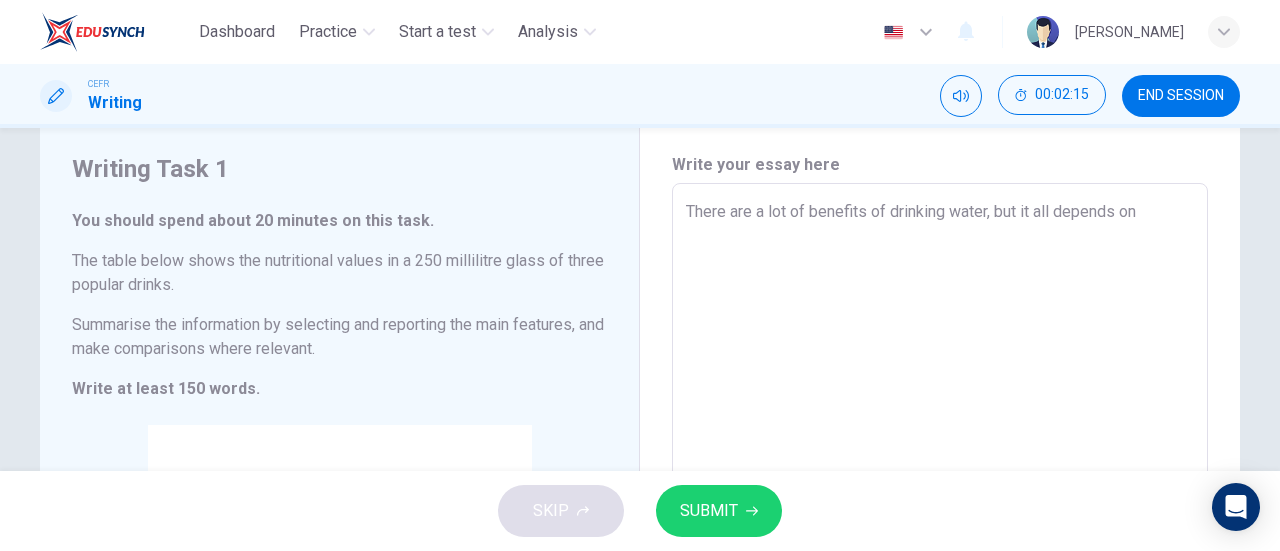 type on "x" 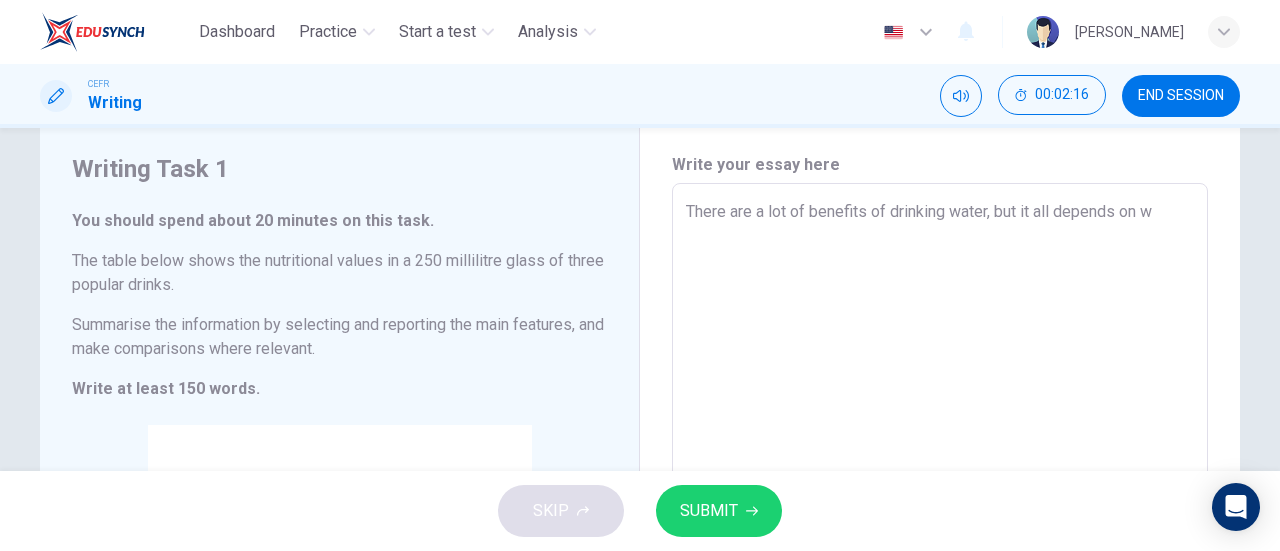type on "There are a lot of benefits of drinking water, but it all depends on wh" 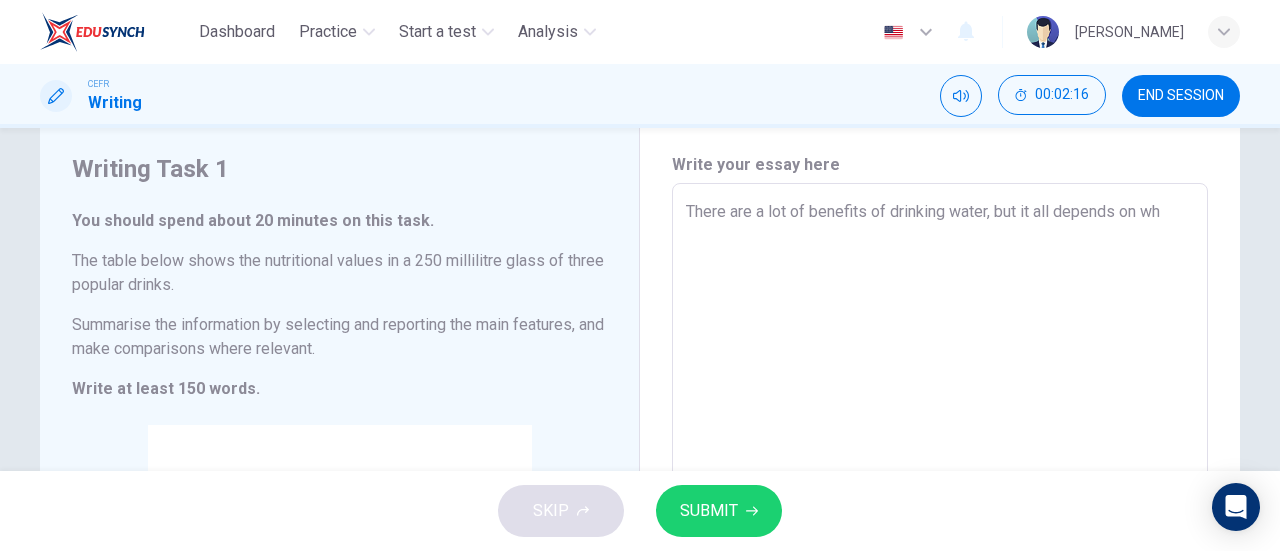 type on "x" 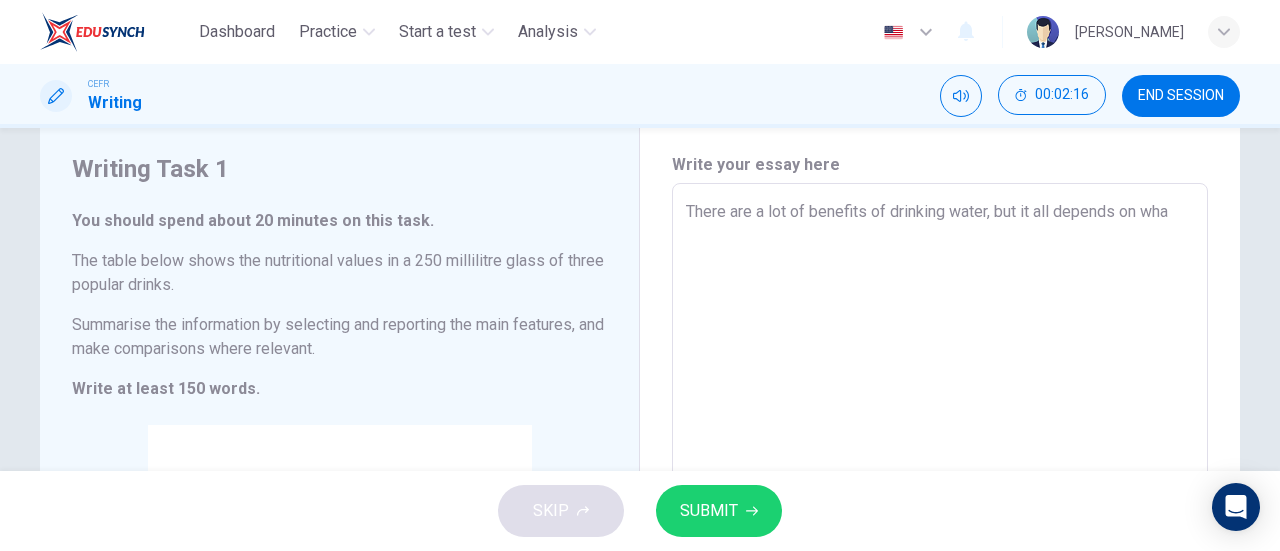 type on "x" 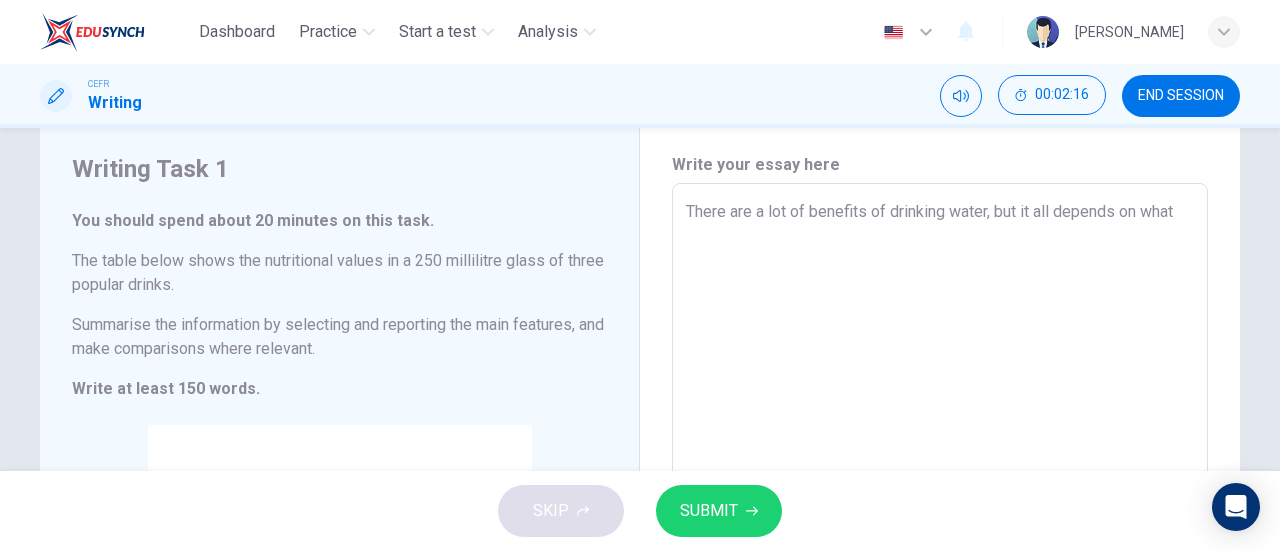 type on "x" 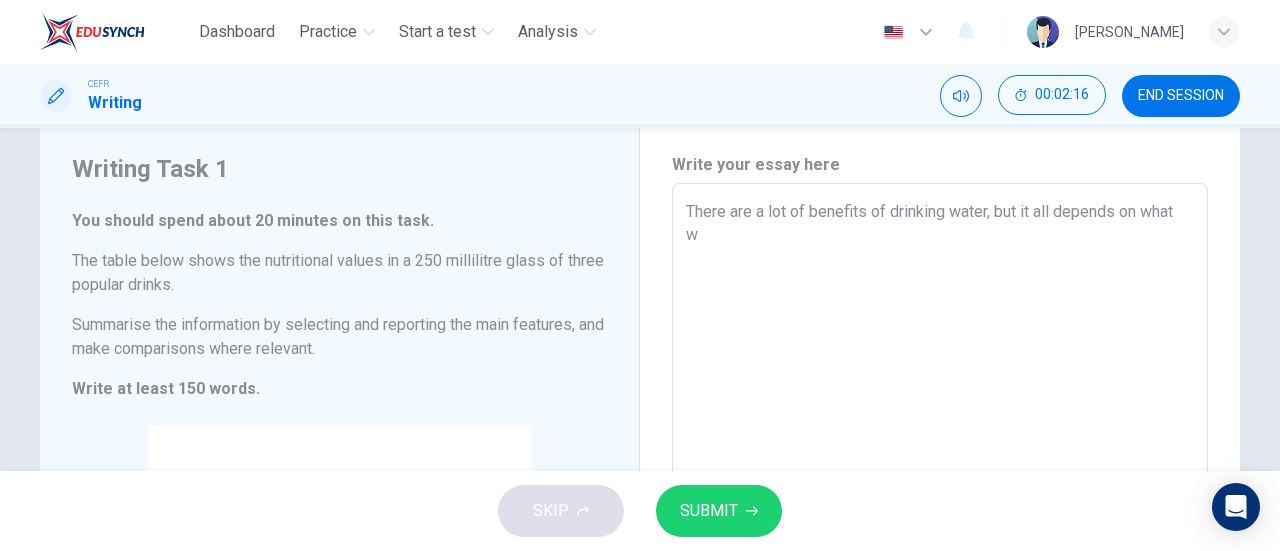 type on "x" 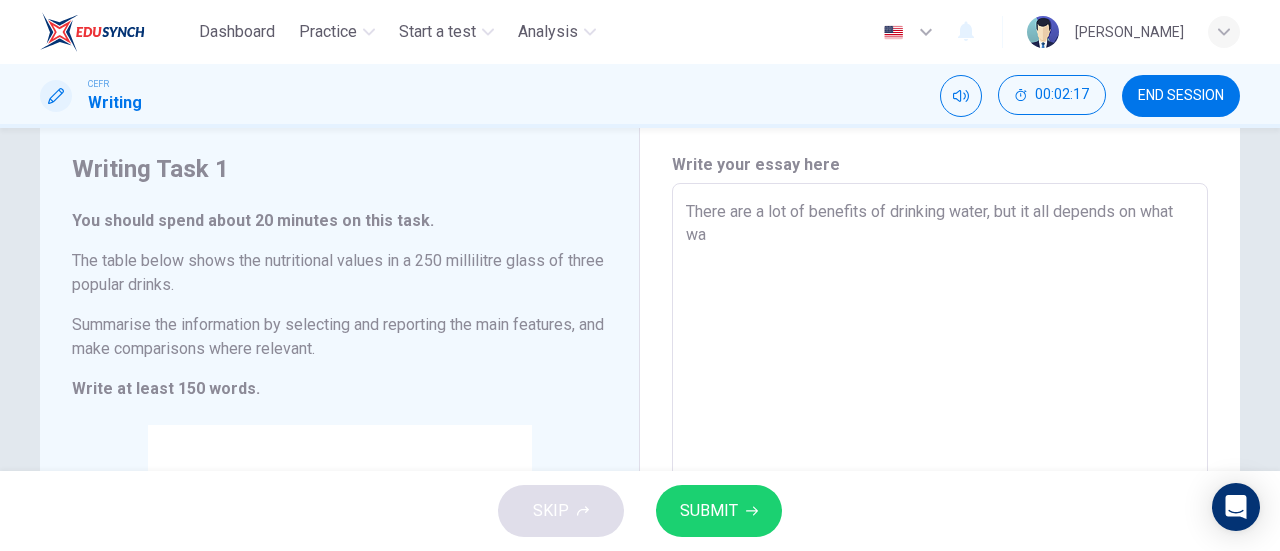 type on "There are a lot of benefits of drinking water, but it all depends on what wat" 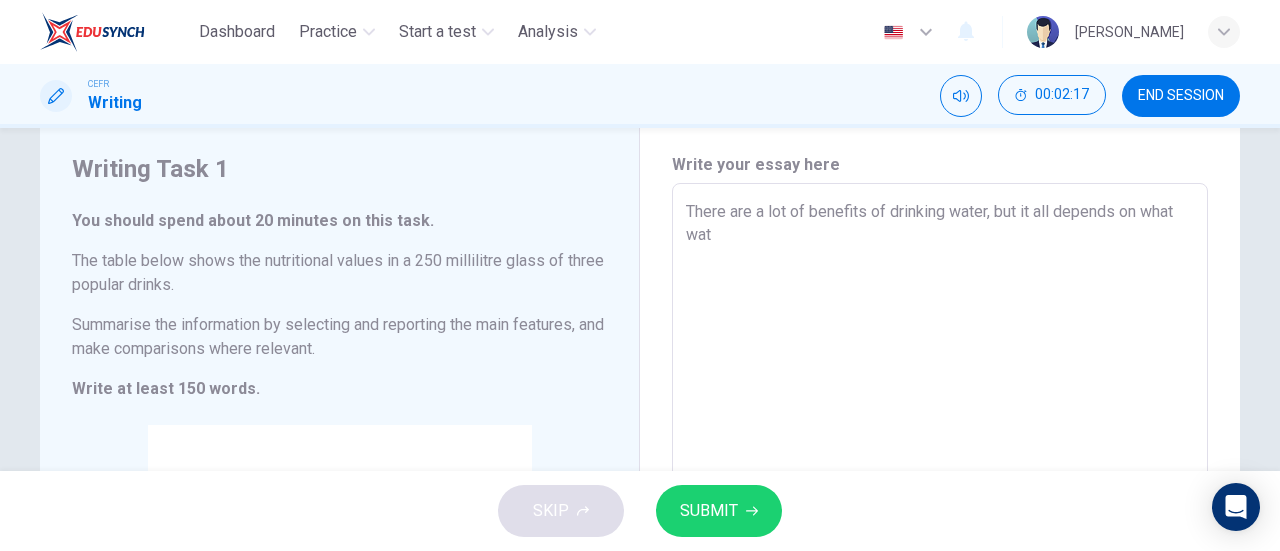 type on "x" 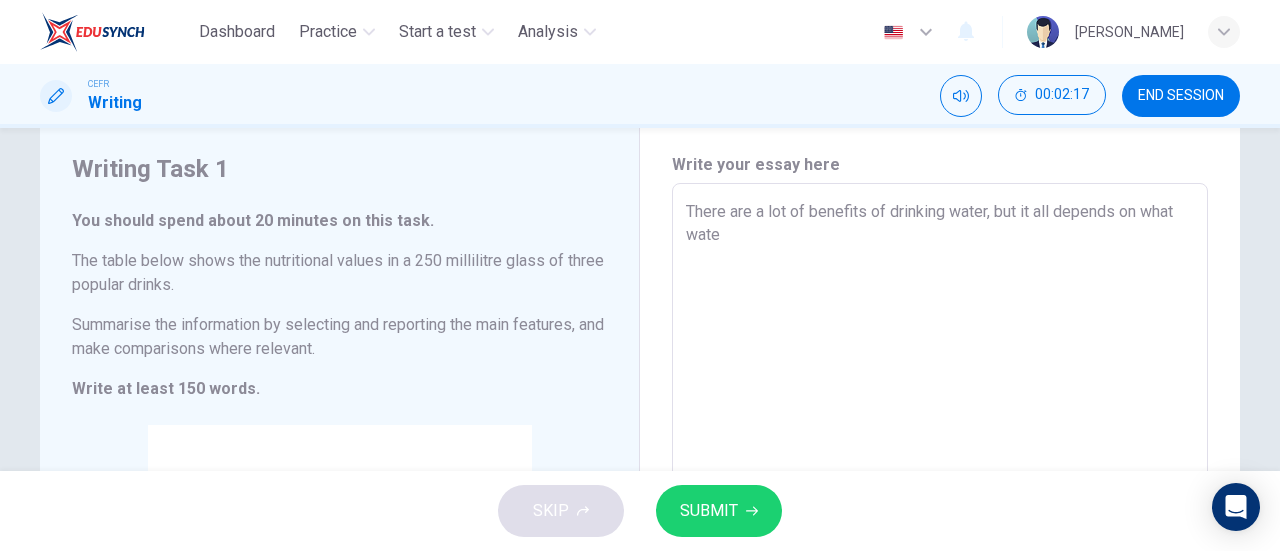 type on "x" 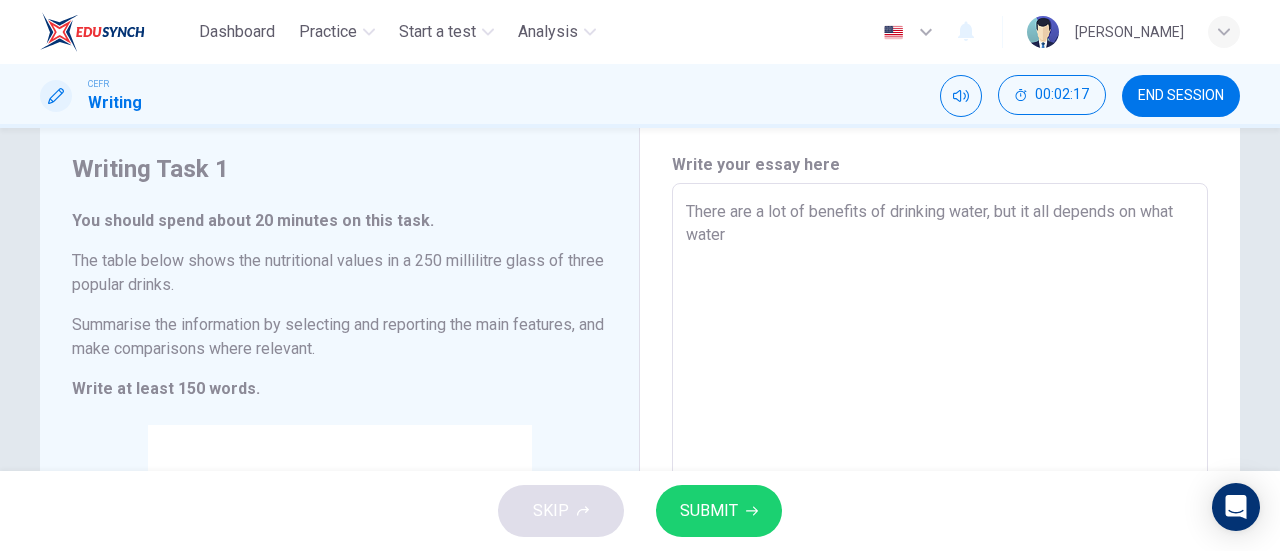 type on "x" 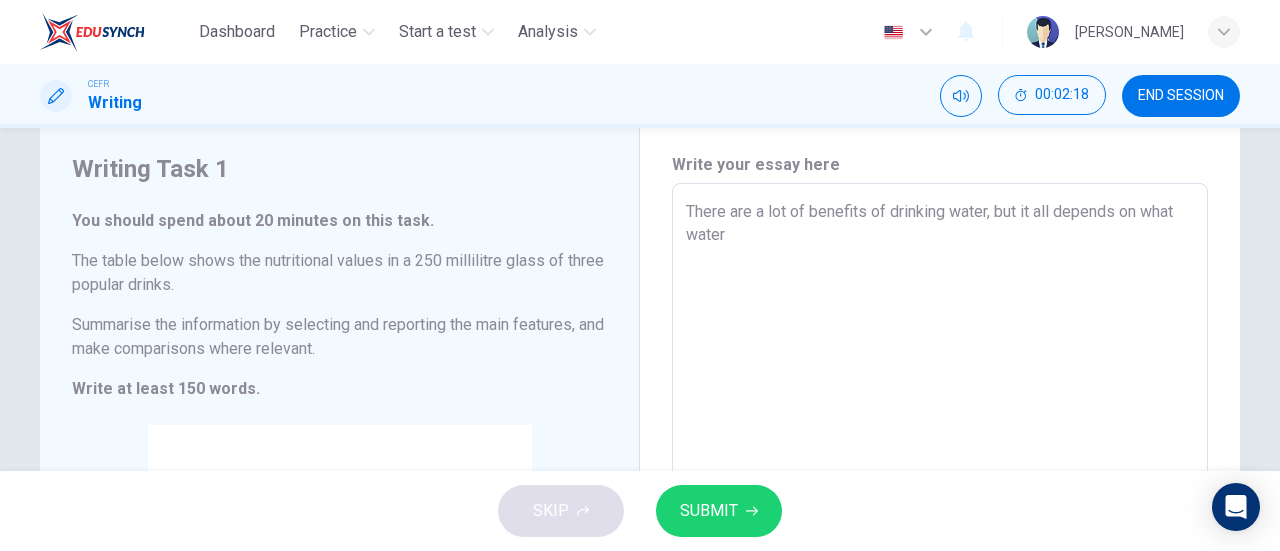 type on "There are a lot of benefits of drinking water, but it all depends on what water y" 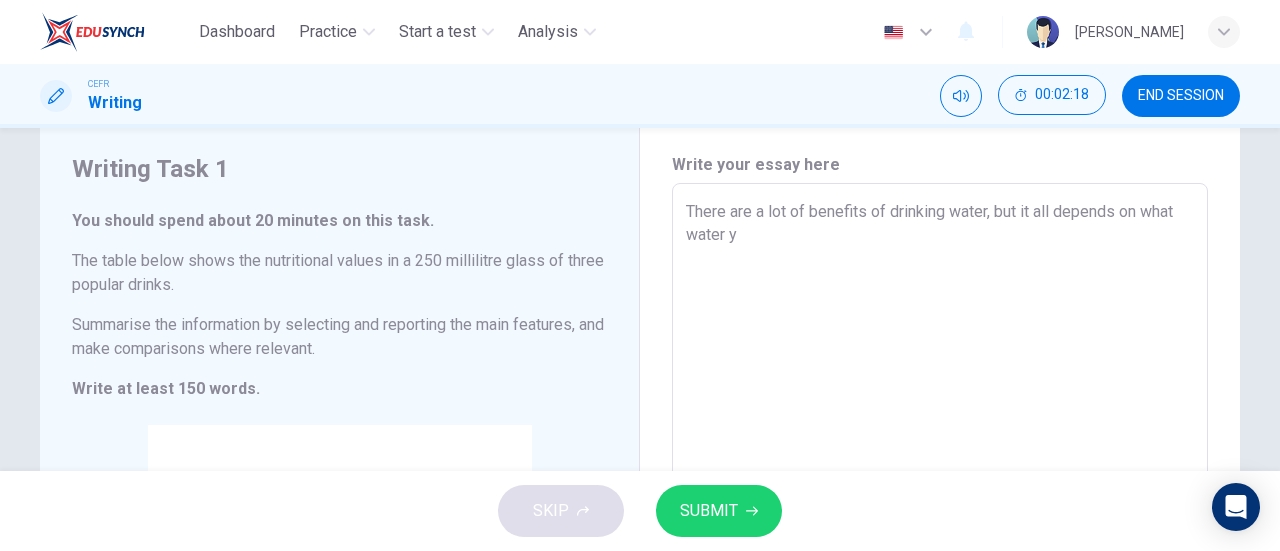 type on "There are a lot of benefits of drinking water, but it all depends on what water yo" 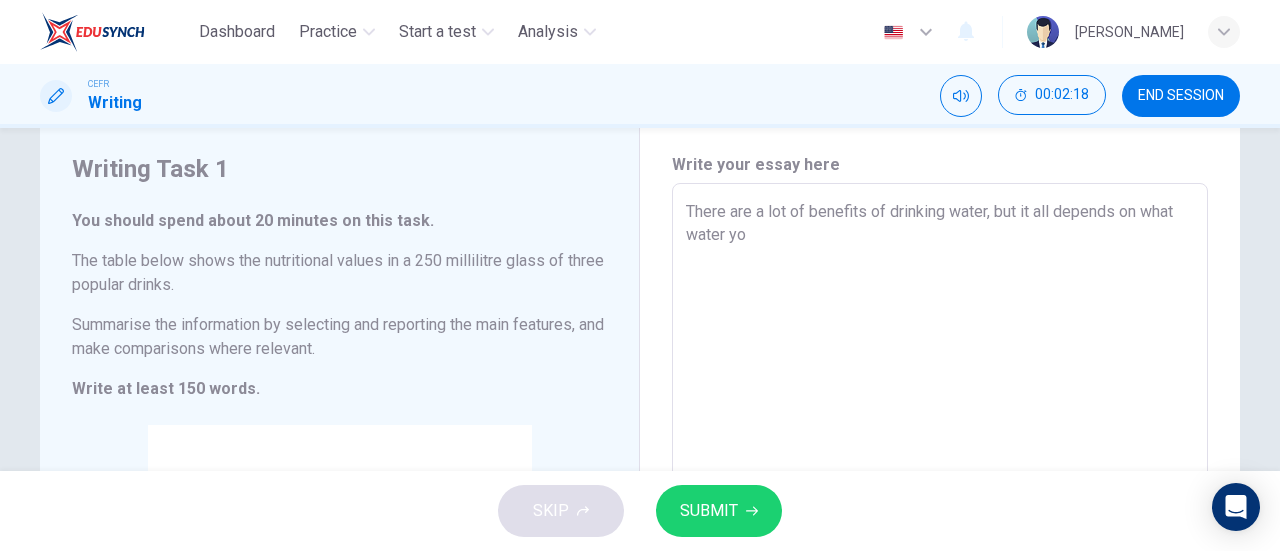 type on "x" 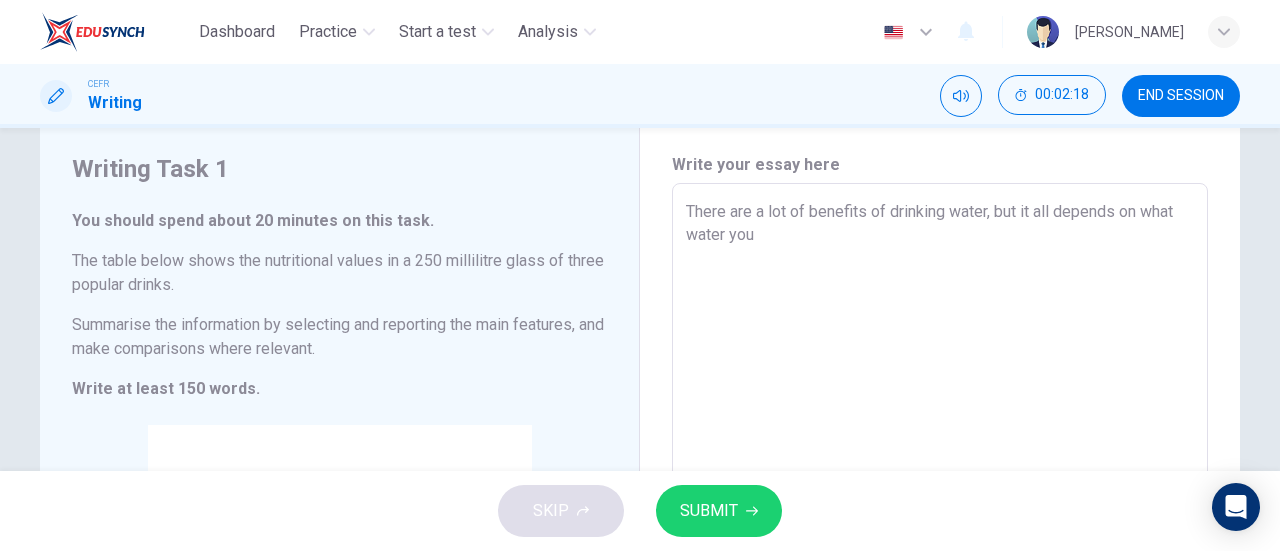 type on "x" 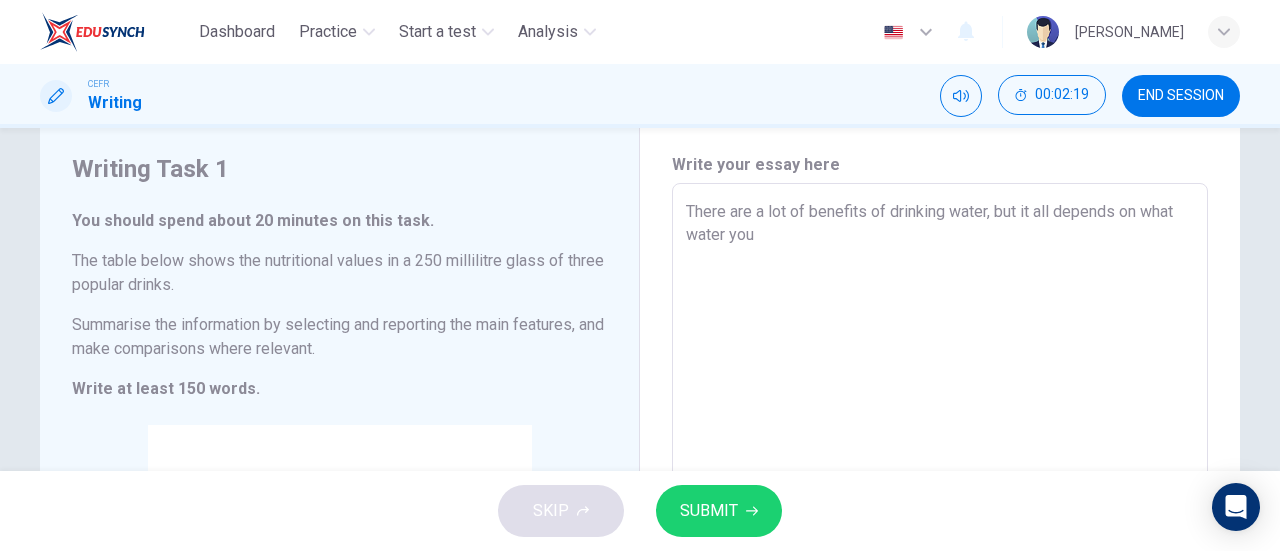 type on "There are a lot of benefits of drinking water, but it all depends on what water you" 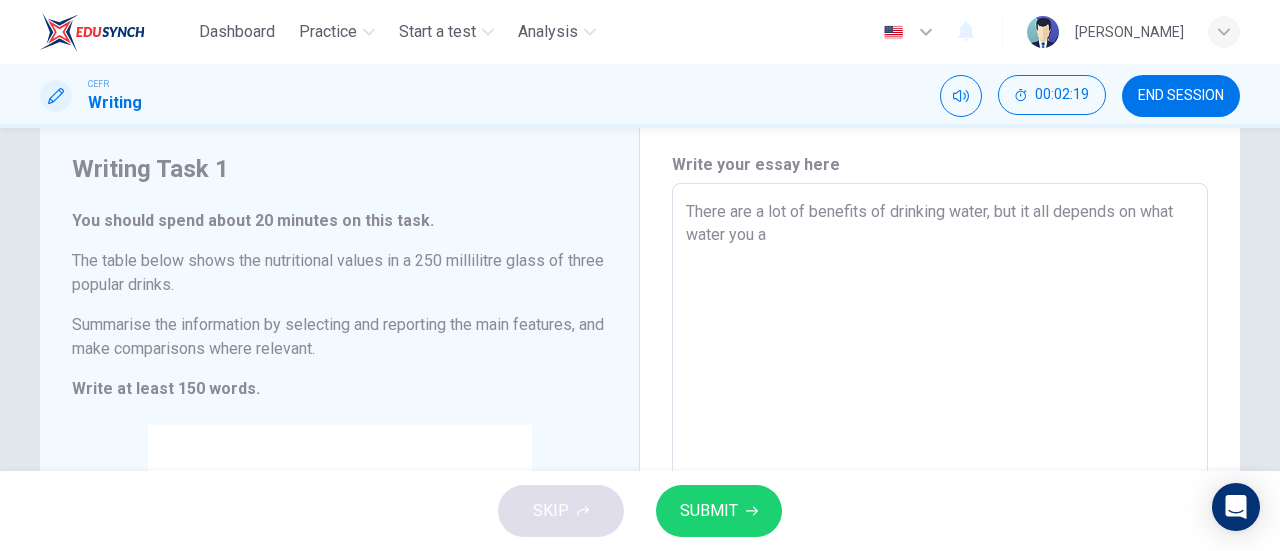 type on "x" 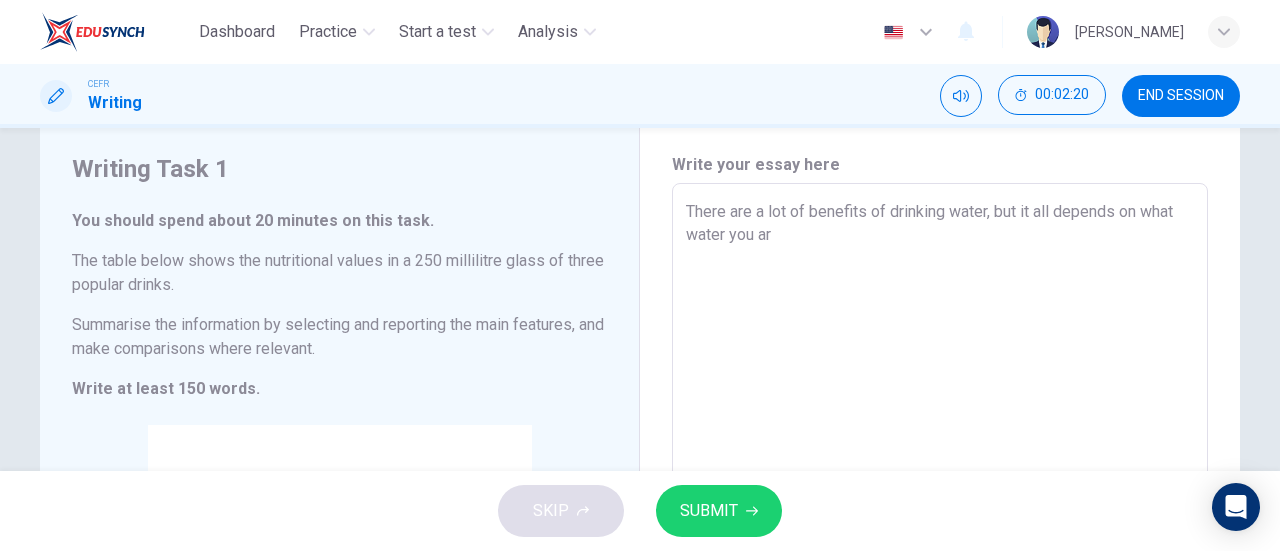 type on "There are a lot of benefits of drinking water, but it all depends on what water you are" 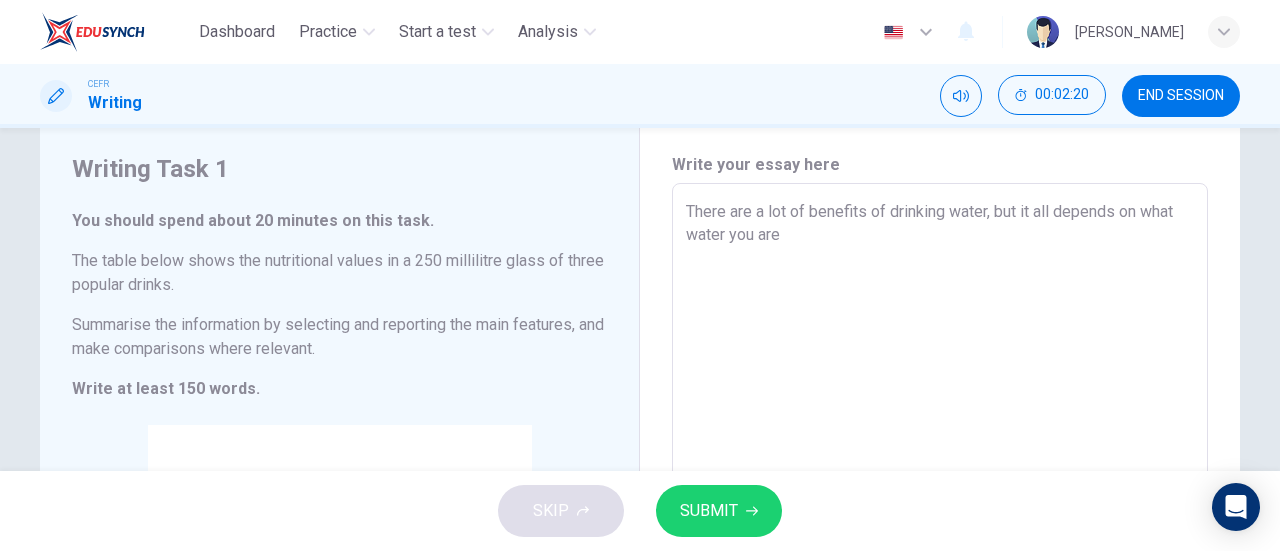 type on "x" 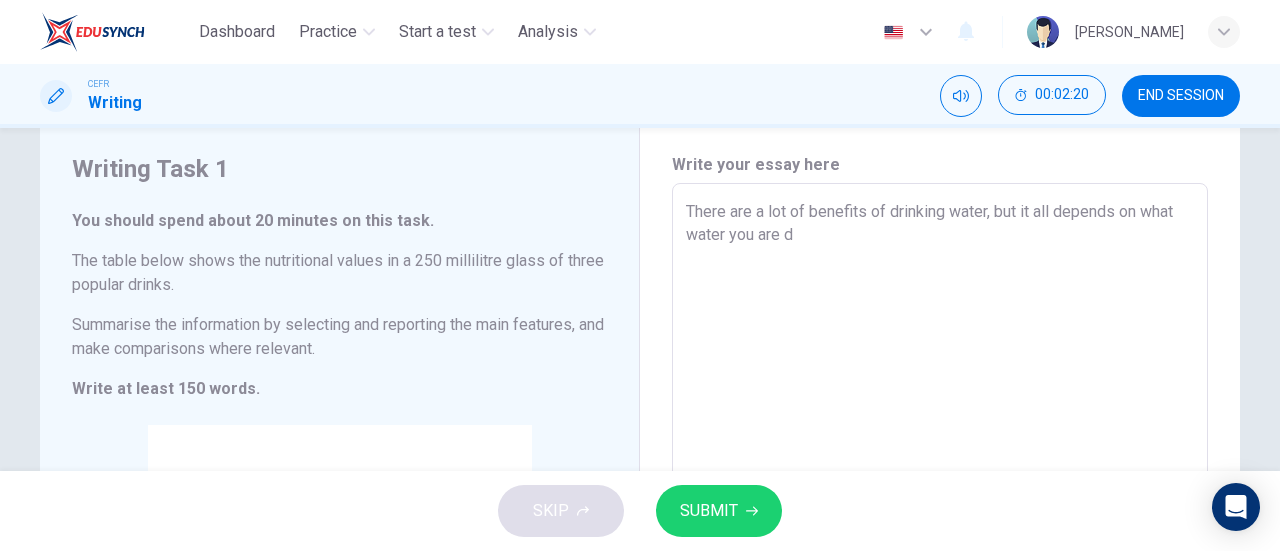 type on "x" 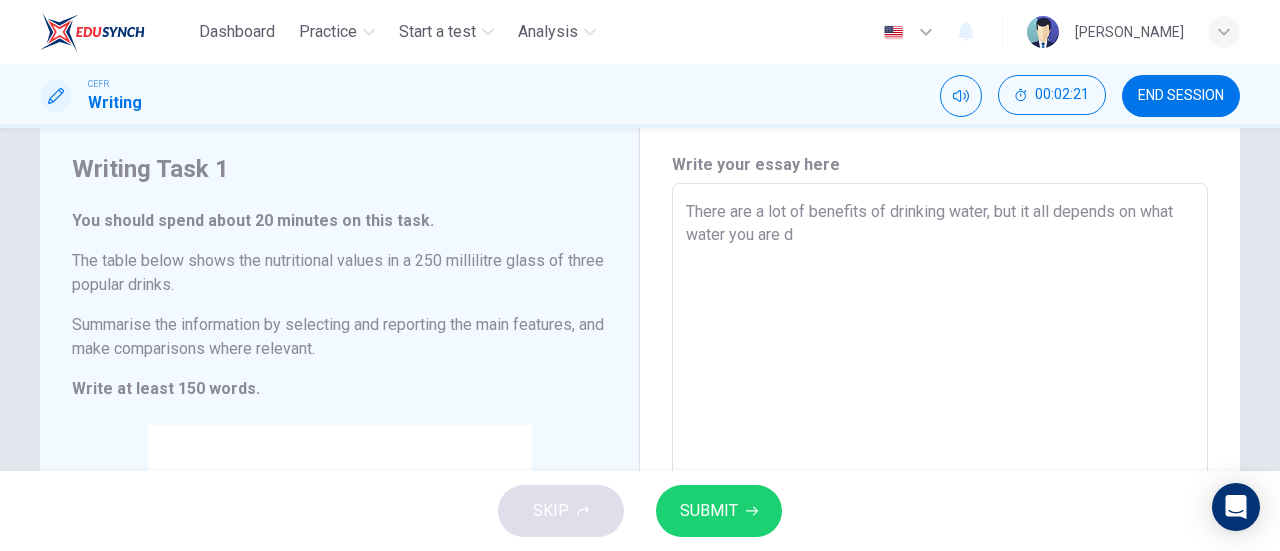 type on "There are a lot of benefits of drinking water, but it all depends on what water you are dr" 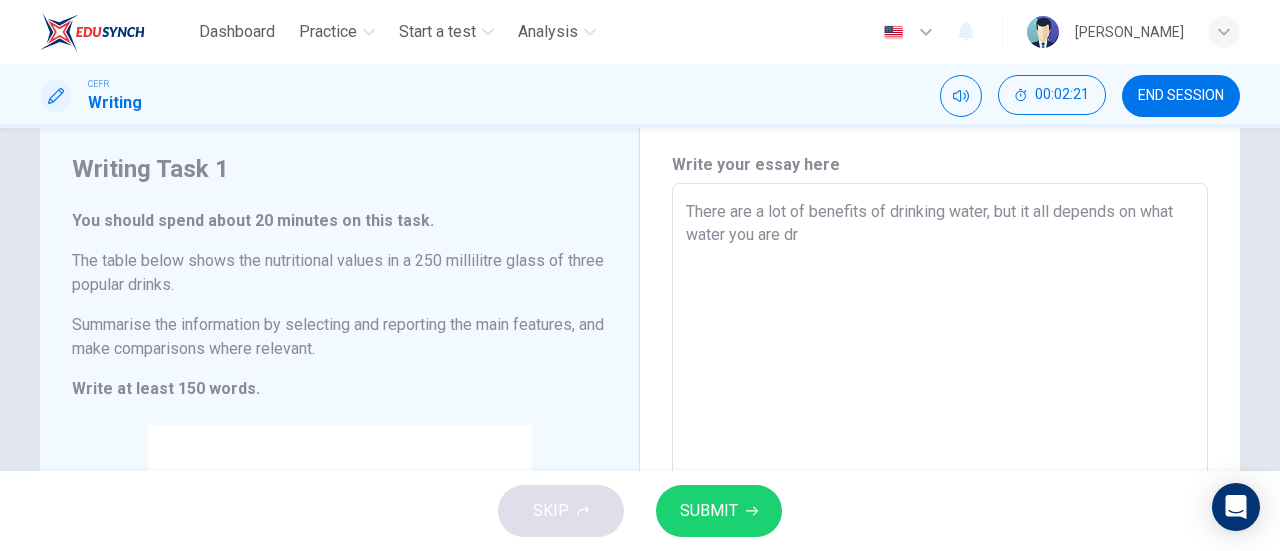 type on "There are a lot of benefits of drinking water, but it all depends on what water you are dri" 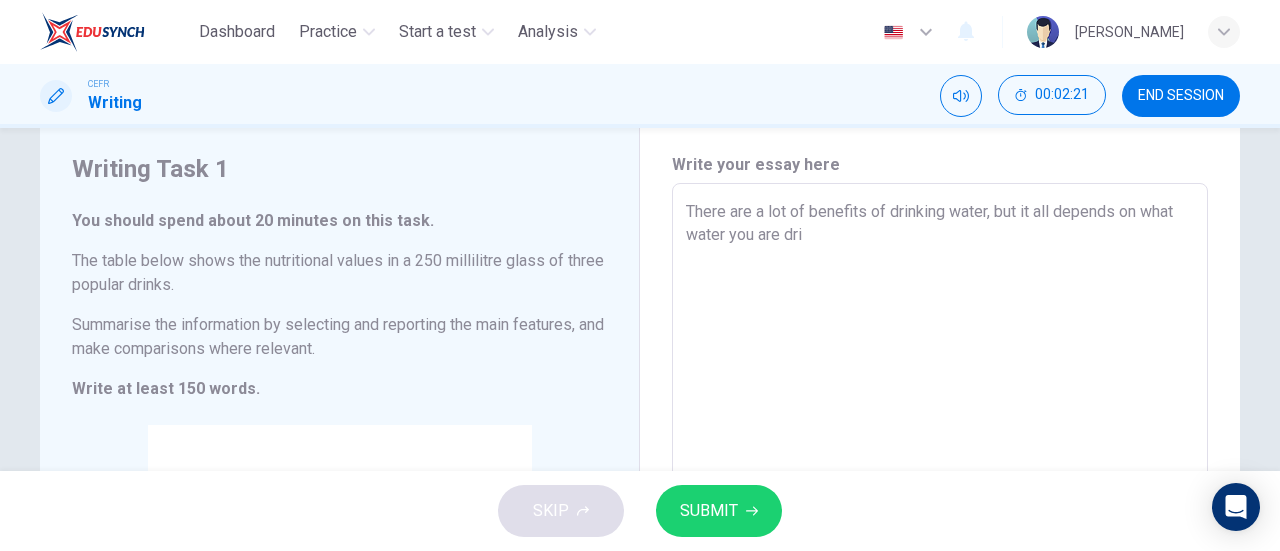 type on "x" 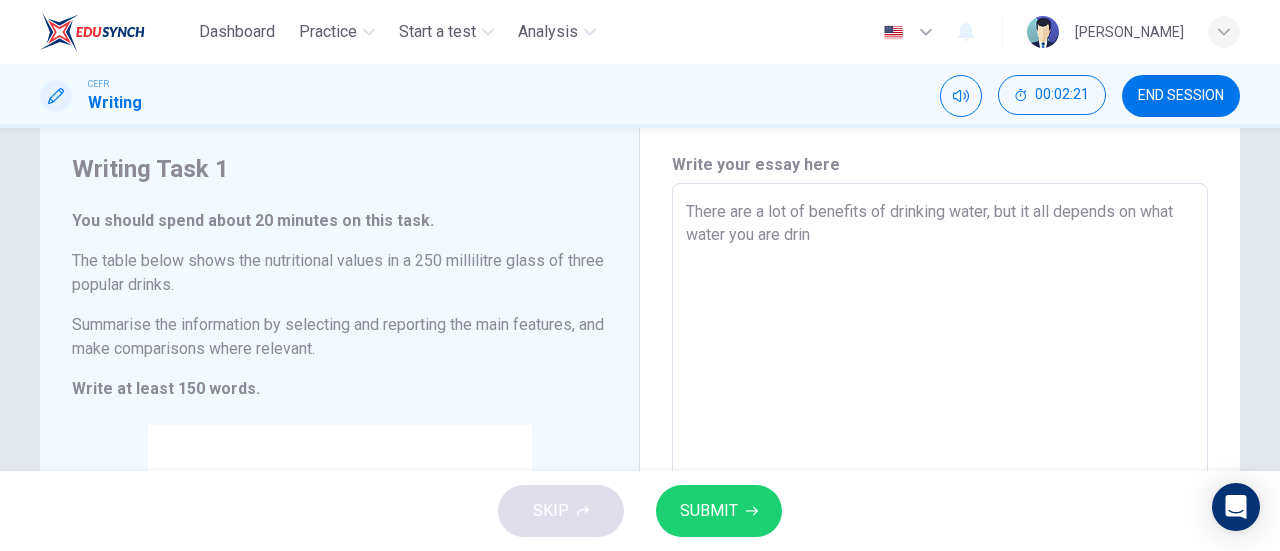 type on "x" 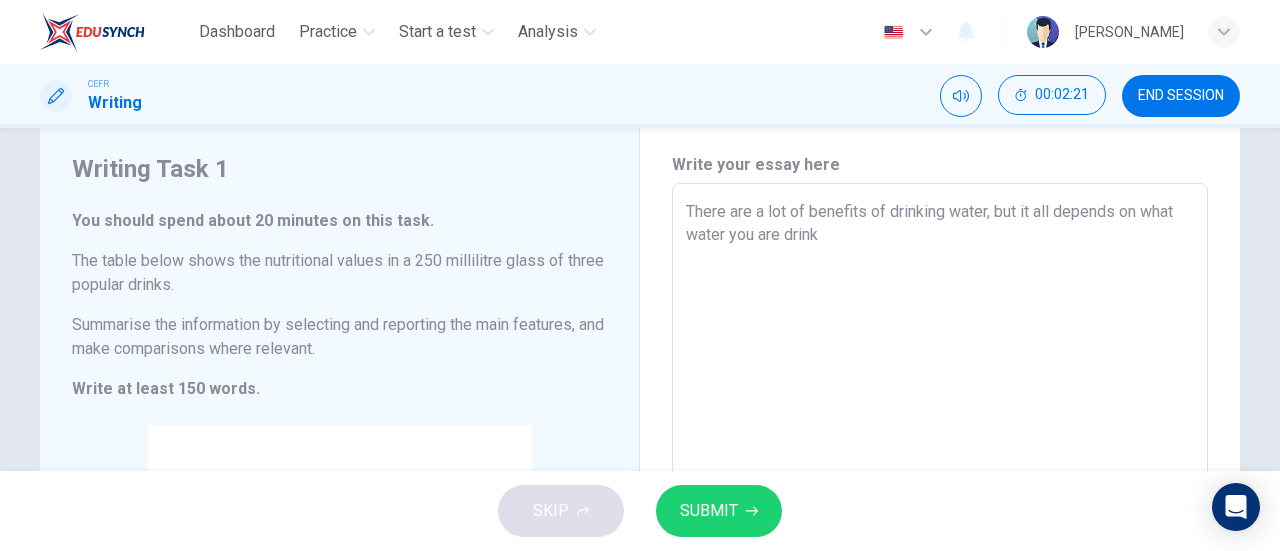 type on "x" 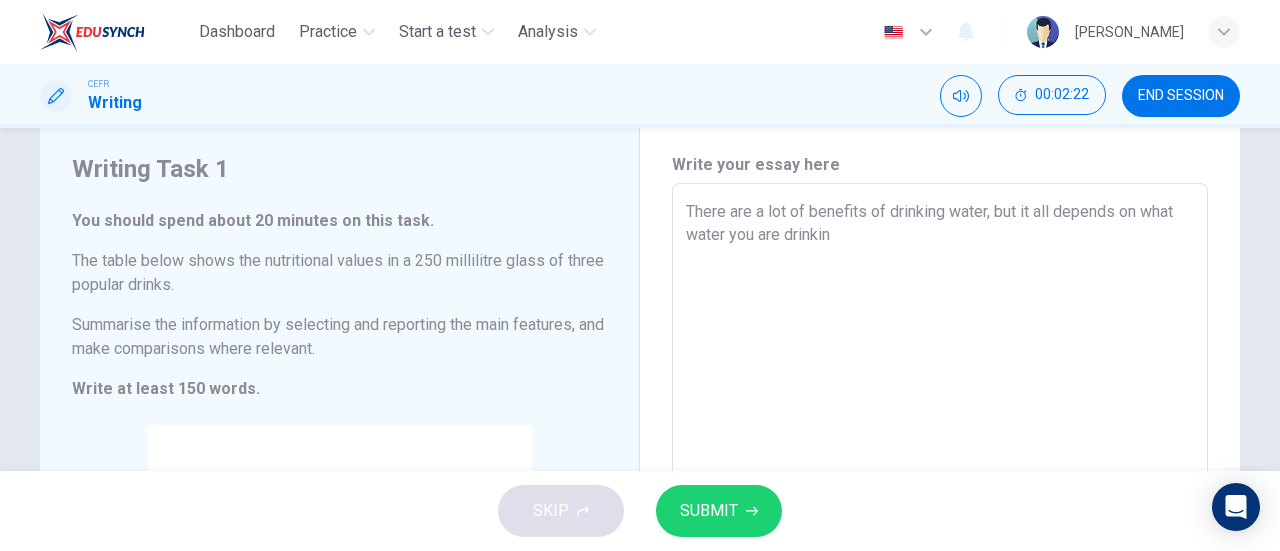type on "There are a lot of benefits of drinking water, but it all depends on what water you are drinking" 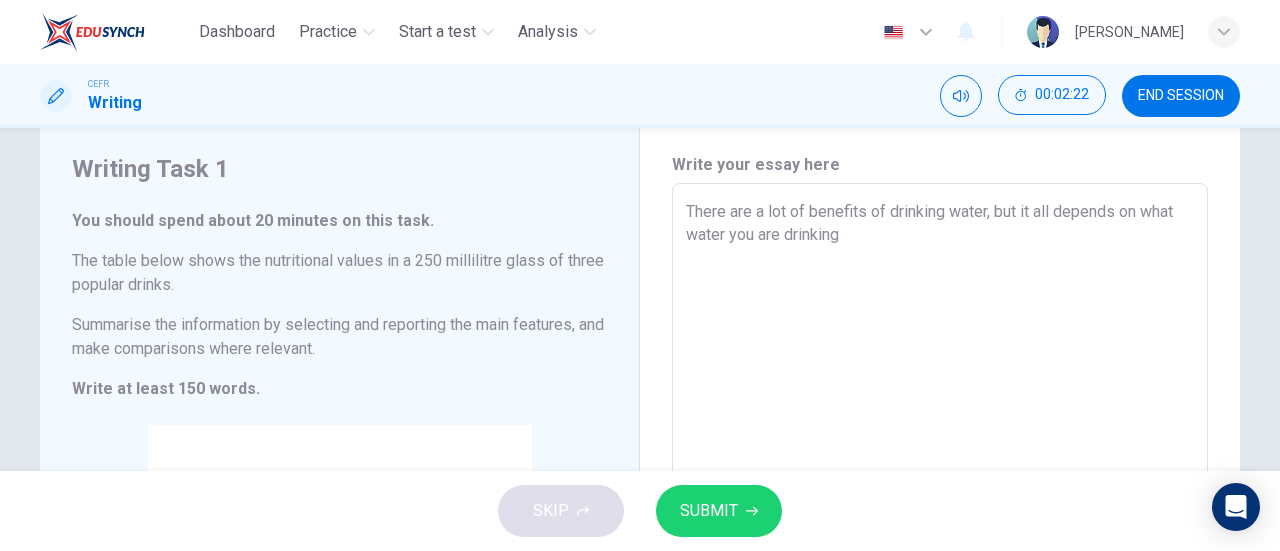 type on "x" 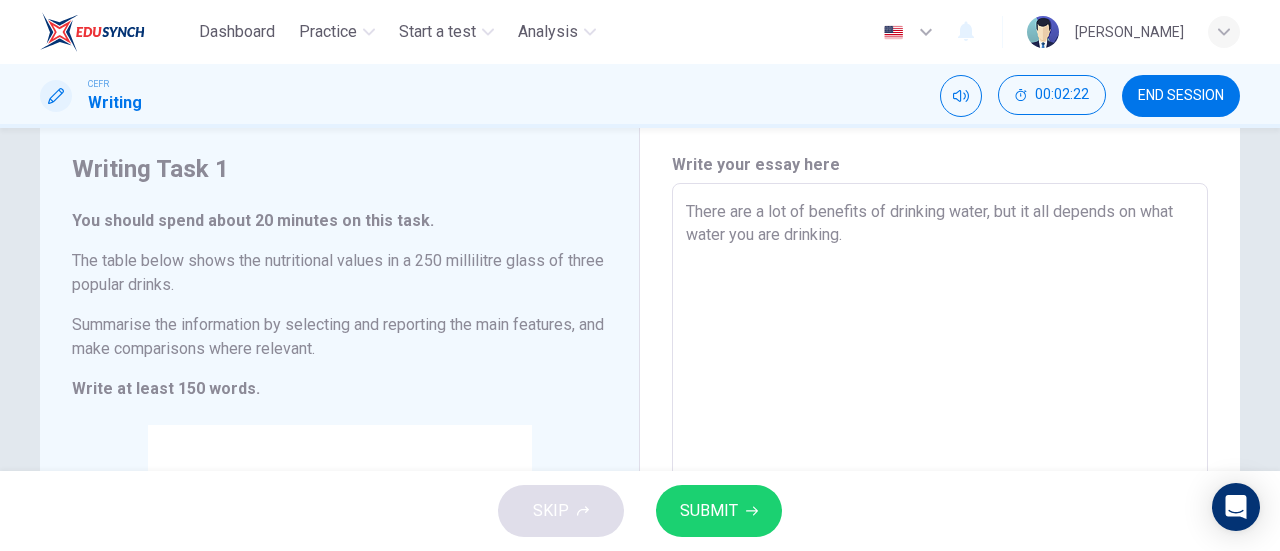 type on "x" 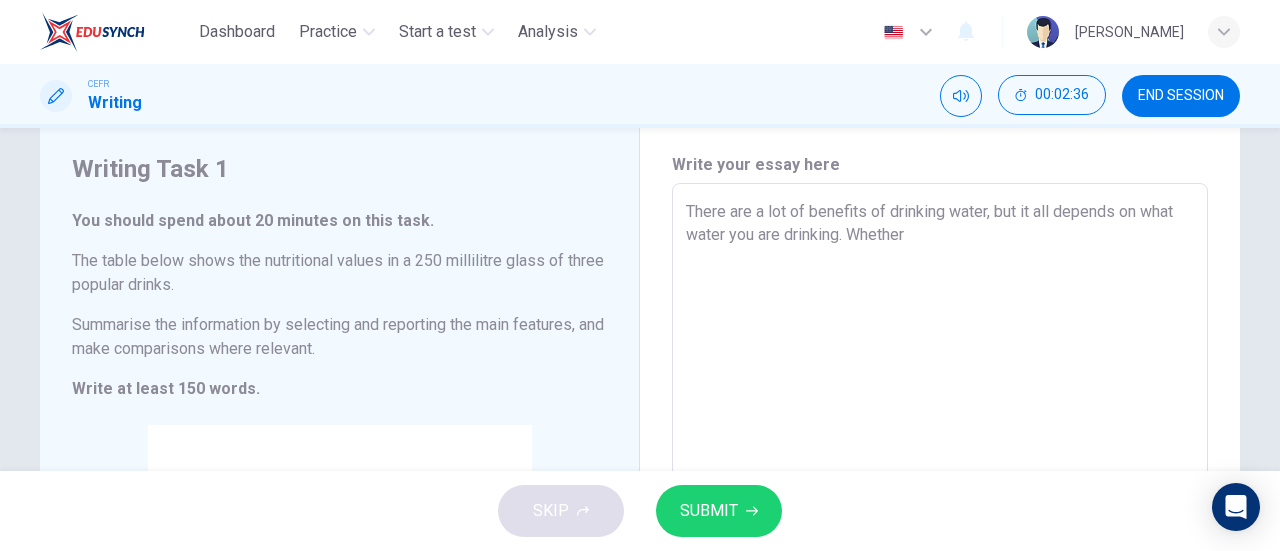 drag, startPoint x: 799, startPoint y: 208, endPoint x: 754, endPoint y: 208, distance: 45 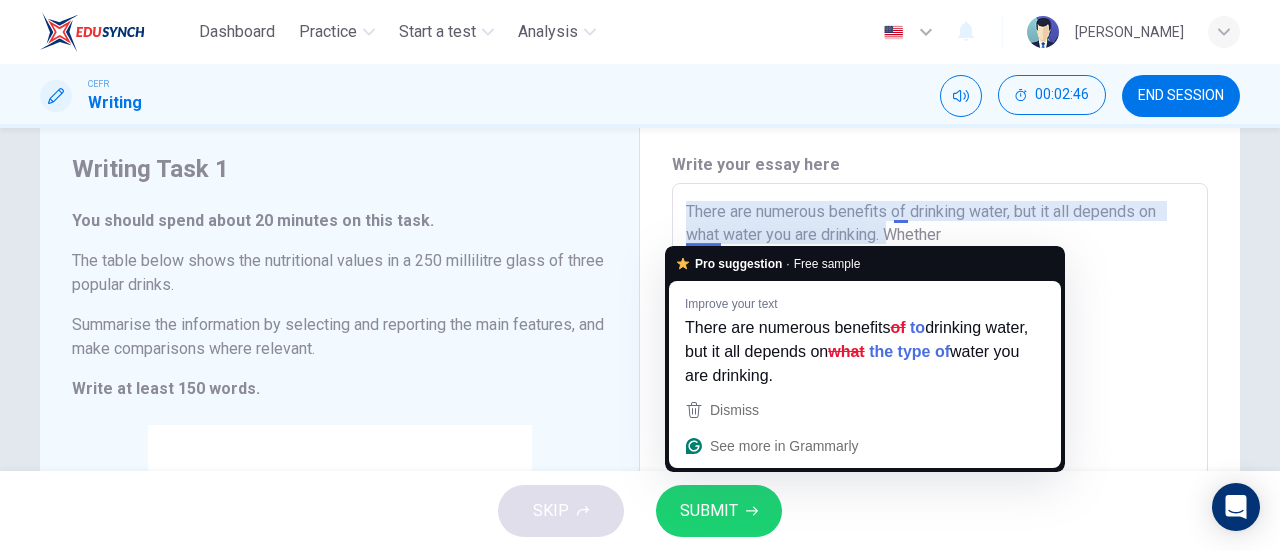 click on "There are numerous benefits of drinking water, but it all depends on what water you are drinking. Whether" at bounding box center [940, 479] 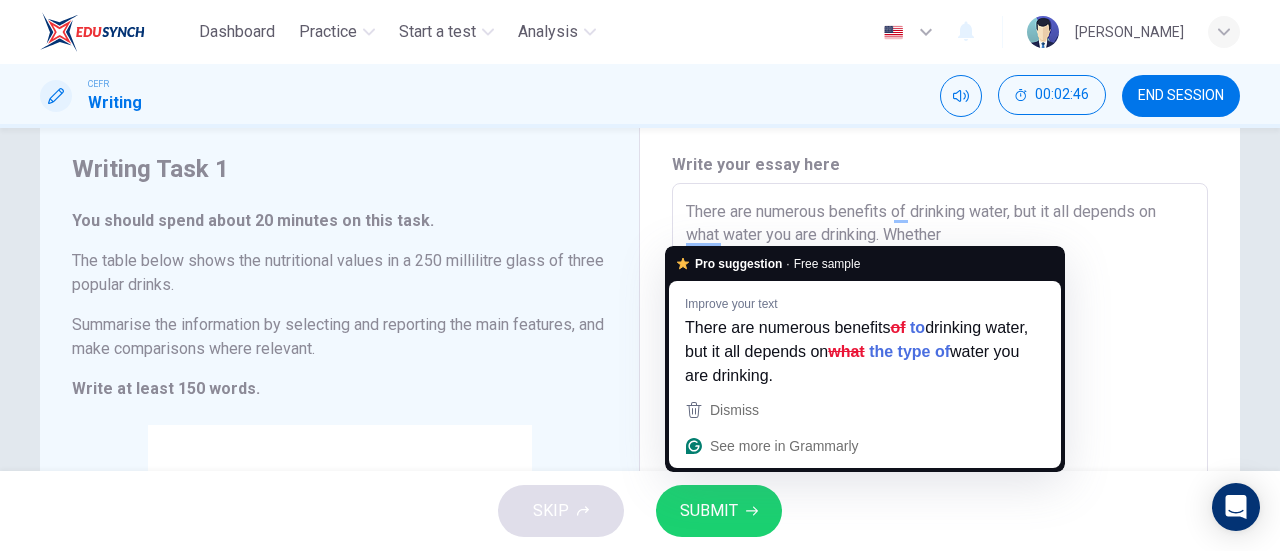 click on "There are numerous benefits of drinking water, but it all depends on what water you are drinking. Whether" at bounding box center (940, 479) 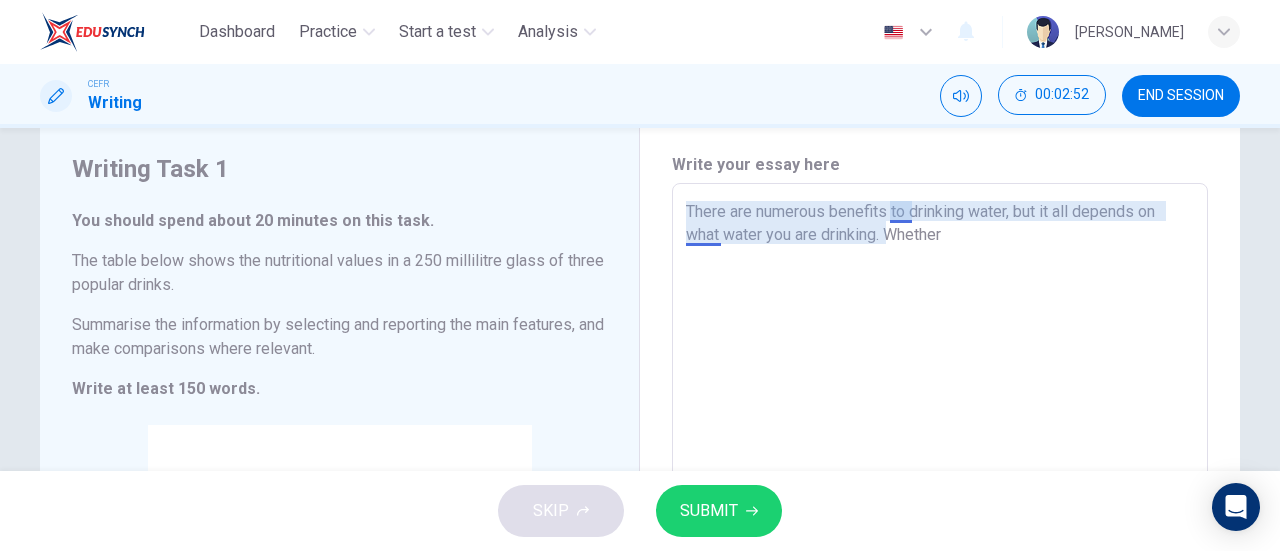 click on "There are numerous benefits to drinking water, but it all depends on what water you are drinking. Whether" at bounding box center (940, 479) 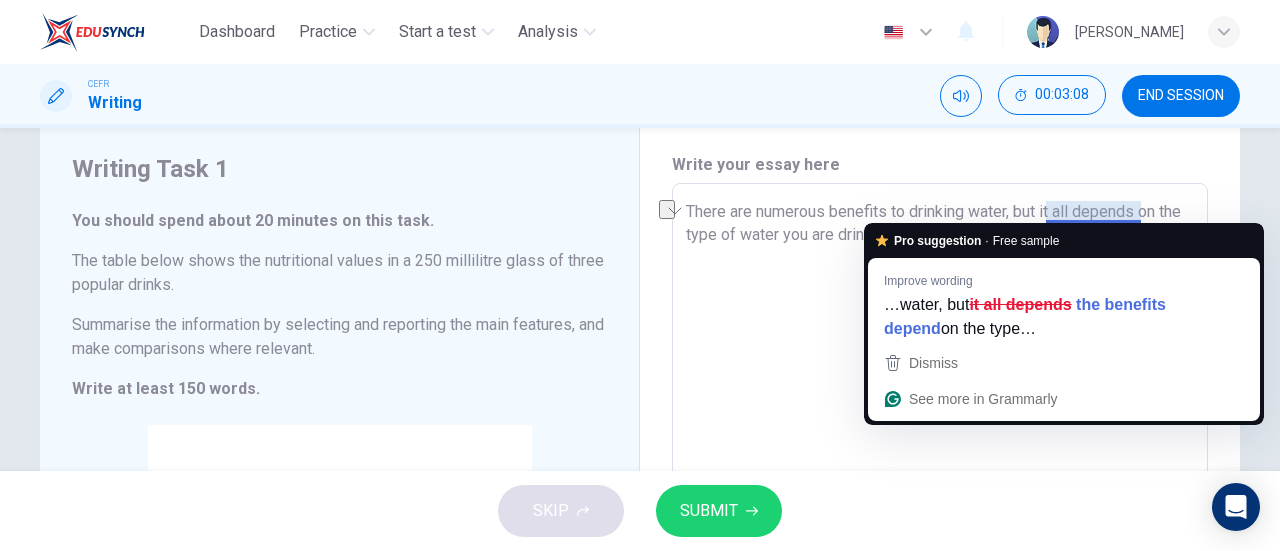 drag, startPoint x: 1068, startPoint y: 208, endPoint x: 1040, endPoint y: 209, distance: 28.01785 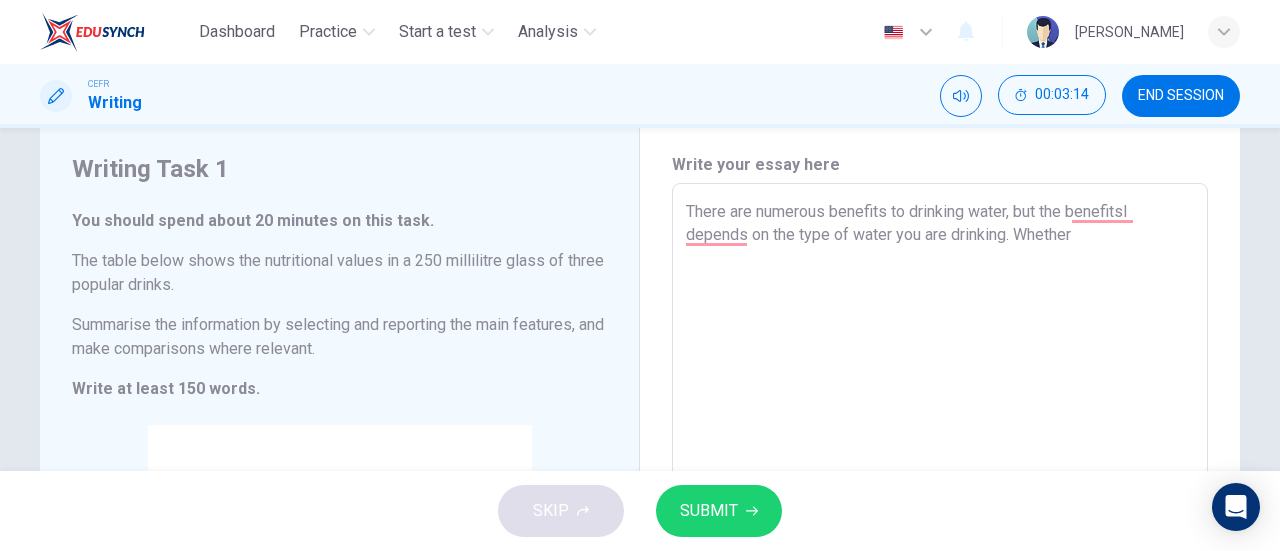 click on "There are numerous benefits to drinking water, but the benefitsl depends on the type of water you are drinking. Whether" at bounding box center (940, 479) 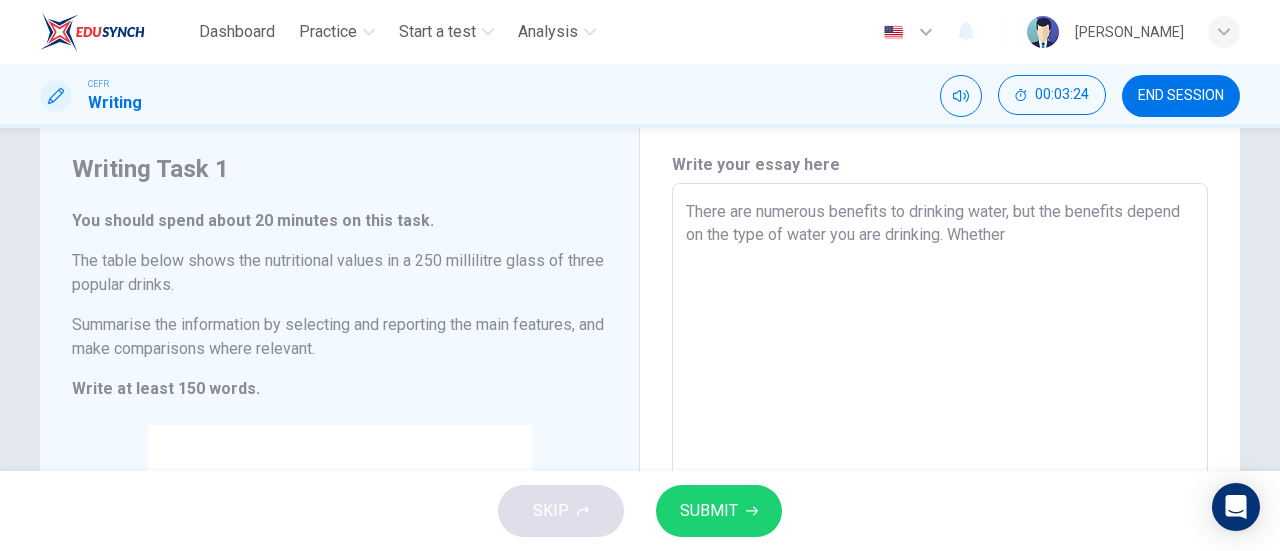 click on "There are numerous benefits to drinking water, but the benefits depend on the type of water you are drinking. Whether" at bounding box center (940, 479) 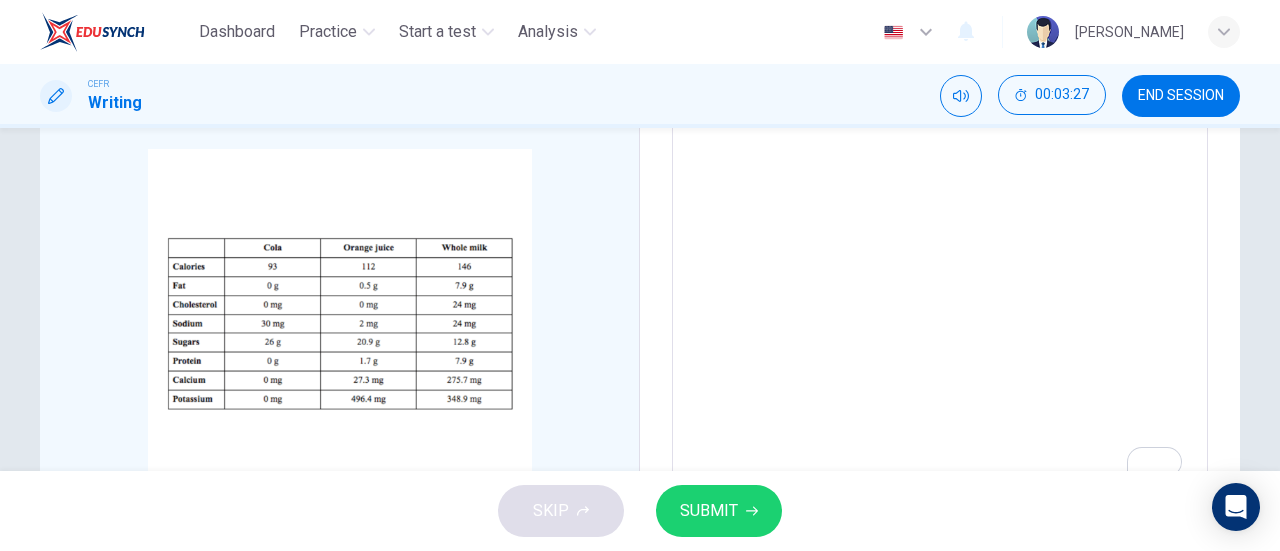 scroll, scrollTop: 150, scrollLeft: 0, axis: vertical 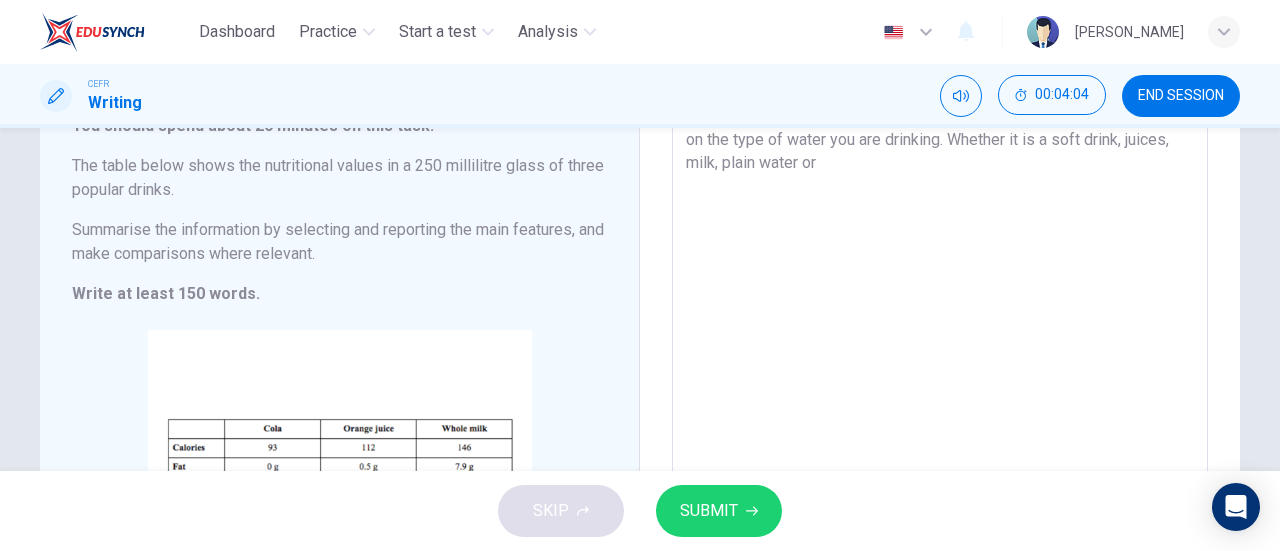 click on "There are numerous benefits to drinking water, but the benefits depend on the type of water you are drinking. Whether it is a soft drink, juices, milk, plain water or" at bounding box center [940, 384] 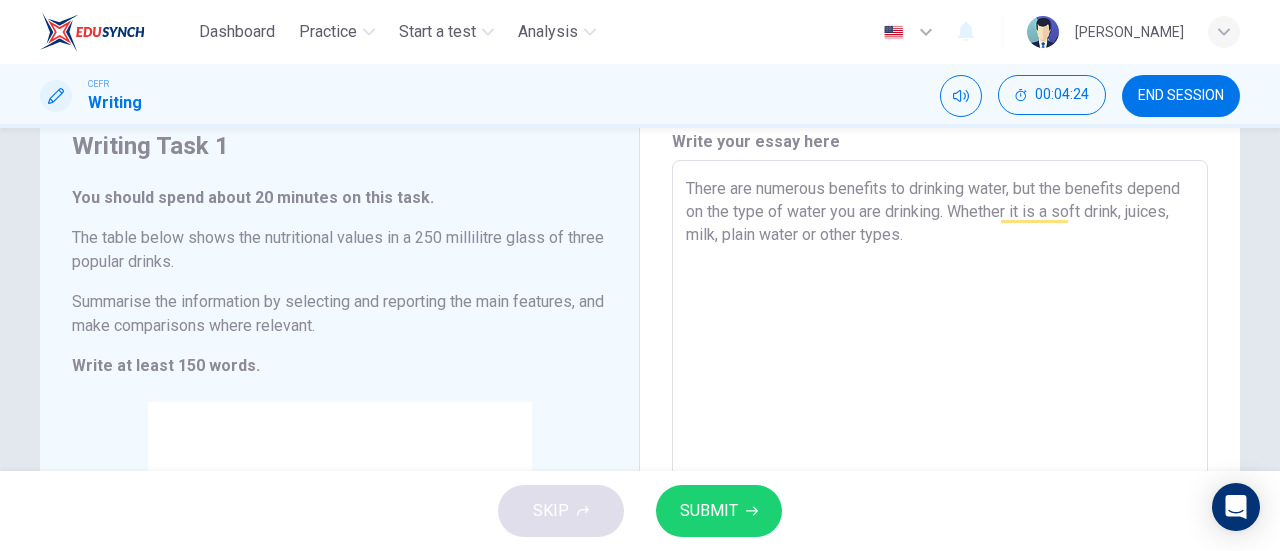 scroll, scrollTop: 130, scrollLeft: 0, axis: vertical 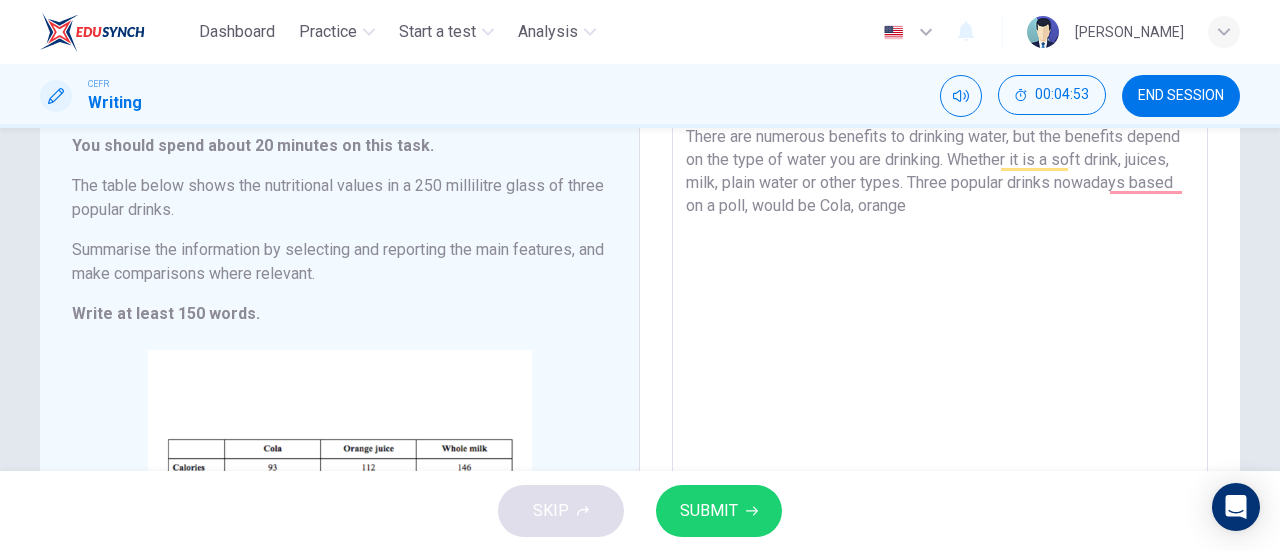 click on "There are numerous benefits to drinking water, but the benefits depend on the type of water you are drinking. Whether it is a soft drink, juices, milk, plain water or other types. Three popular drinks nowadays based on a poll, would be Cola, orange" at bounding box center [940, 404] 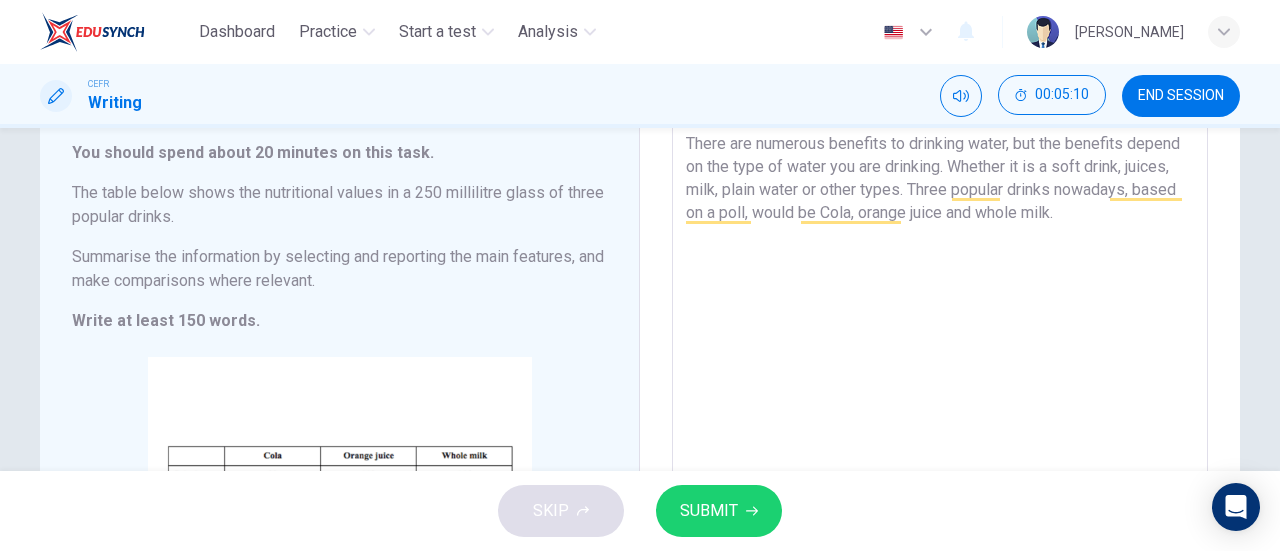 scroll, scrollTop: 122, scrollLeft: 0, axis: vertical 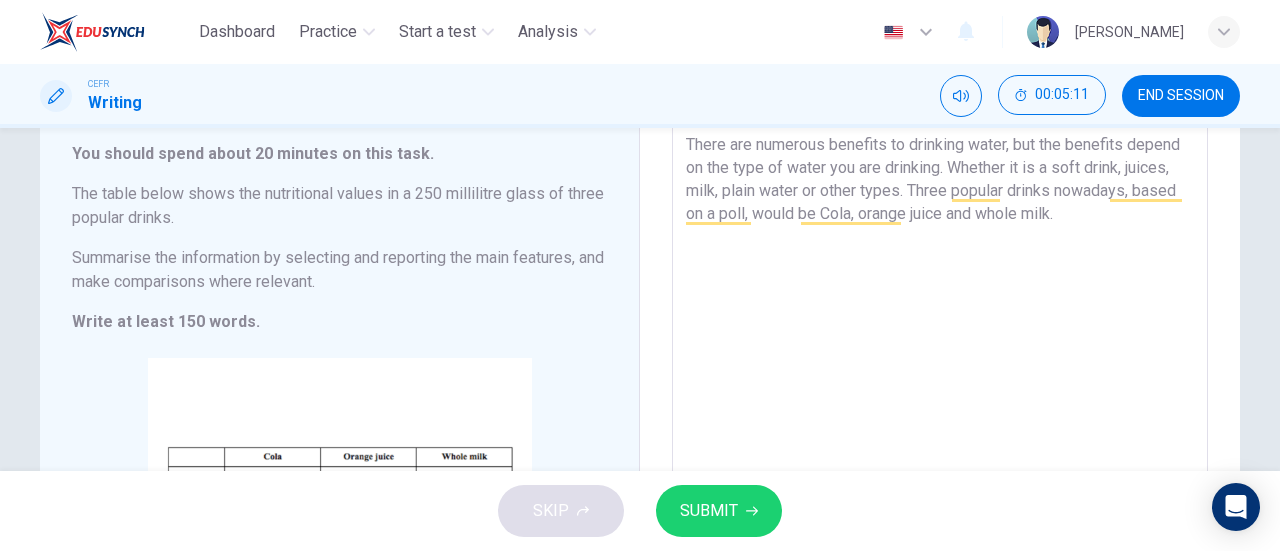 click on "There are numerous benefits to drinking water, but the benefits depend on the type of water you are drinking. Whether it is a soft drink, juices, milk, plain water or other types. Three popular drinks nowadays, based on a poll, would be Cola, orange juice and whole milk." at bounding box center (940, 412) 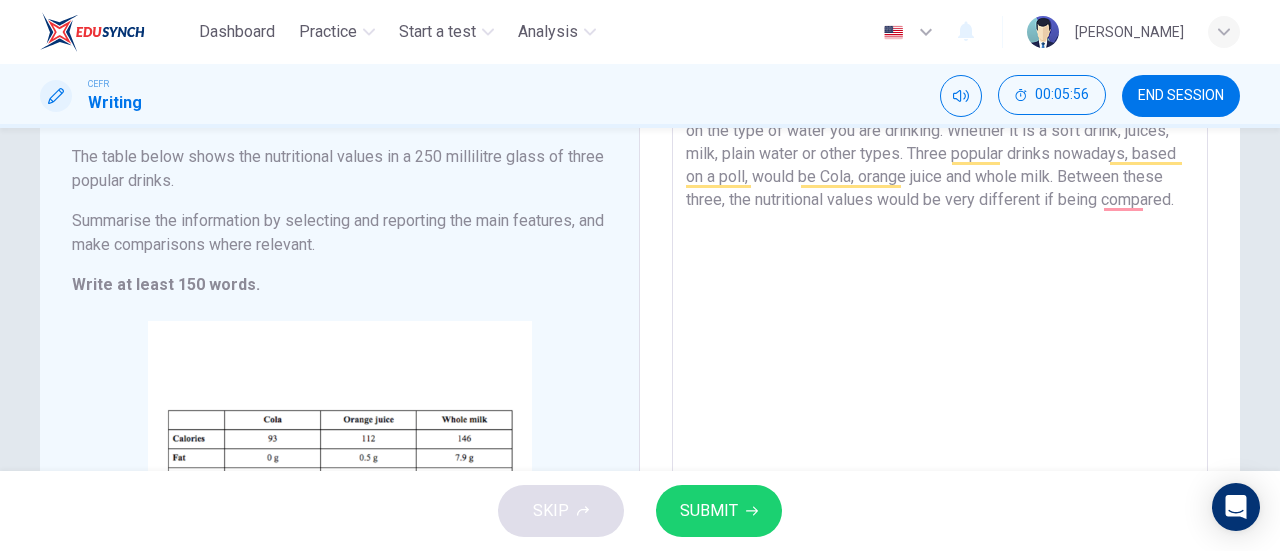 scroll, scrollTop: 158, scrollLeft: 0, axis: vertical 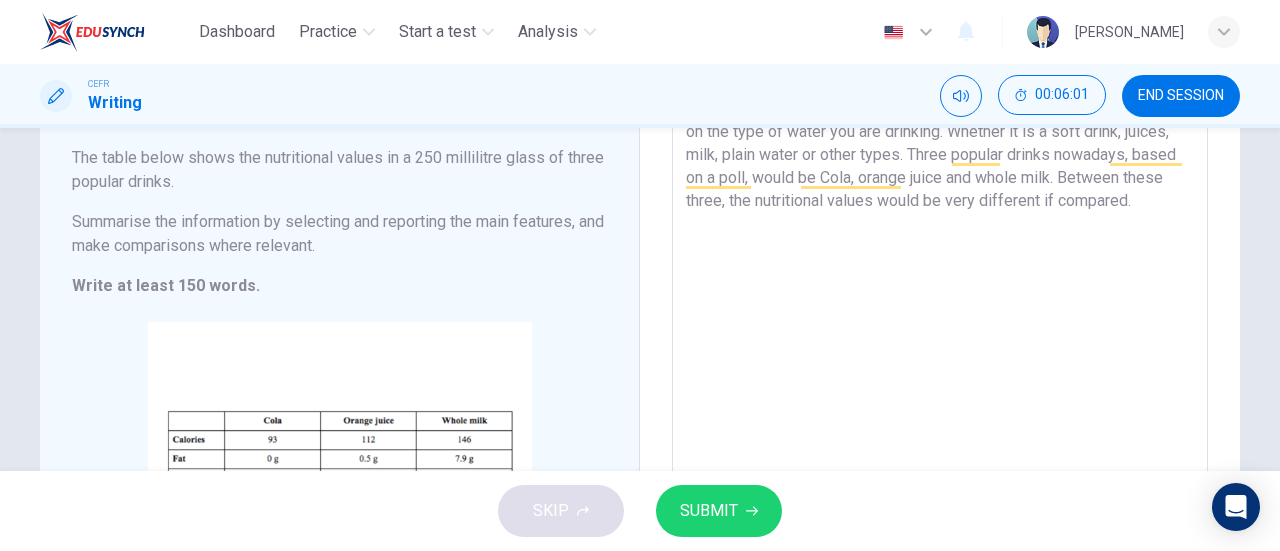 click on "There are numerous benefits to drinking water, but the benefits depend on the type of water you are drinking. Whether it is a soft drink, juices, milk, plain water or other types. Three popular drinks nowadays, based on a poll, would be Cola, orange juice and whole milk. Between these three, the nutritional values would be very different if compared." at bounding box center (940, 376) 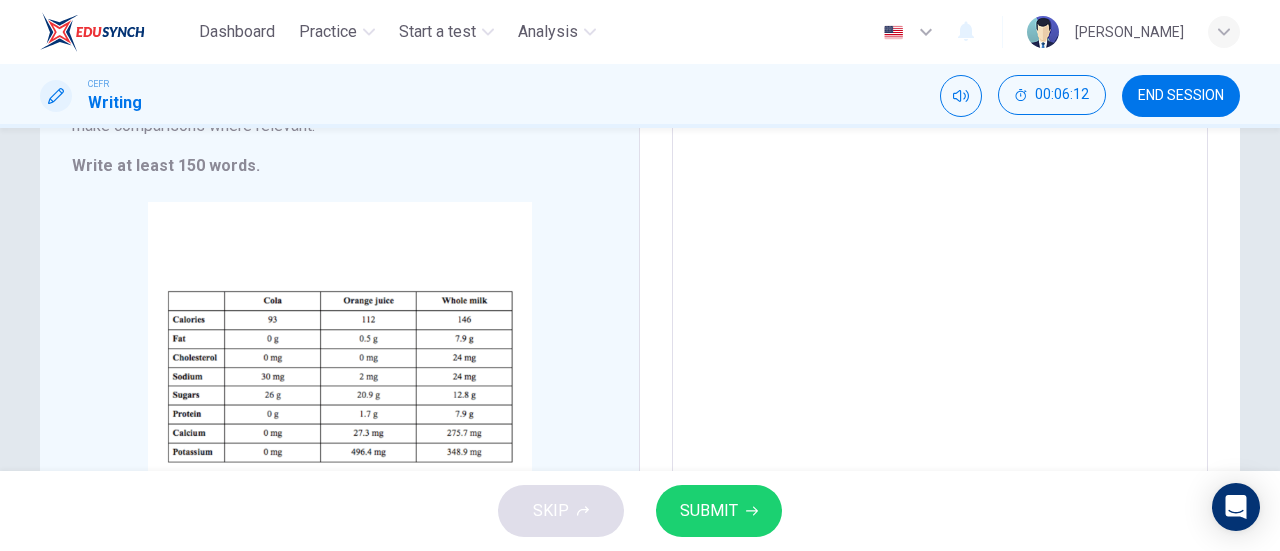 scroll, scrollTop: 242, scrollLeft: 0, axis: vertical 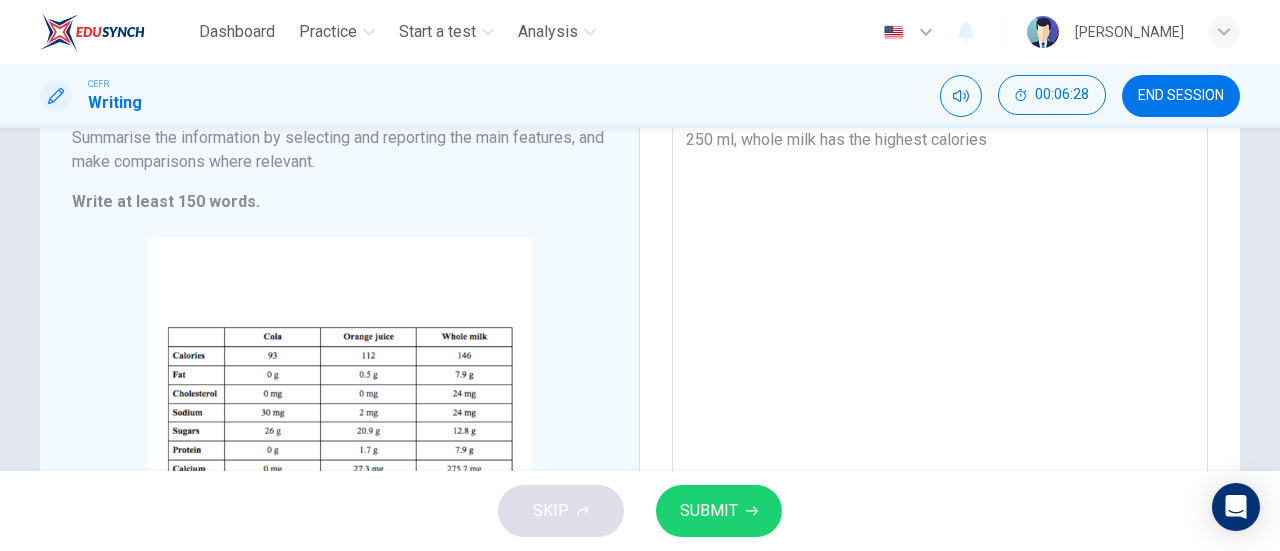 click on "There are numerous benefits to drinking water, but the benefits depend on the type of water you are drinking. Whether it is a soft drink, juices, milk, plain water or other types. Three popular drinks nowadays, based on a poll, would be Cola, orange juice and whole milk. Between these three, the nutritional values would be very different if compared. Per 250 ml, whole milk has the highest calories" at bounding box center (940, 292) 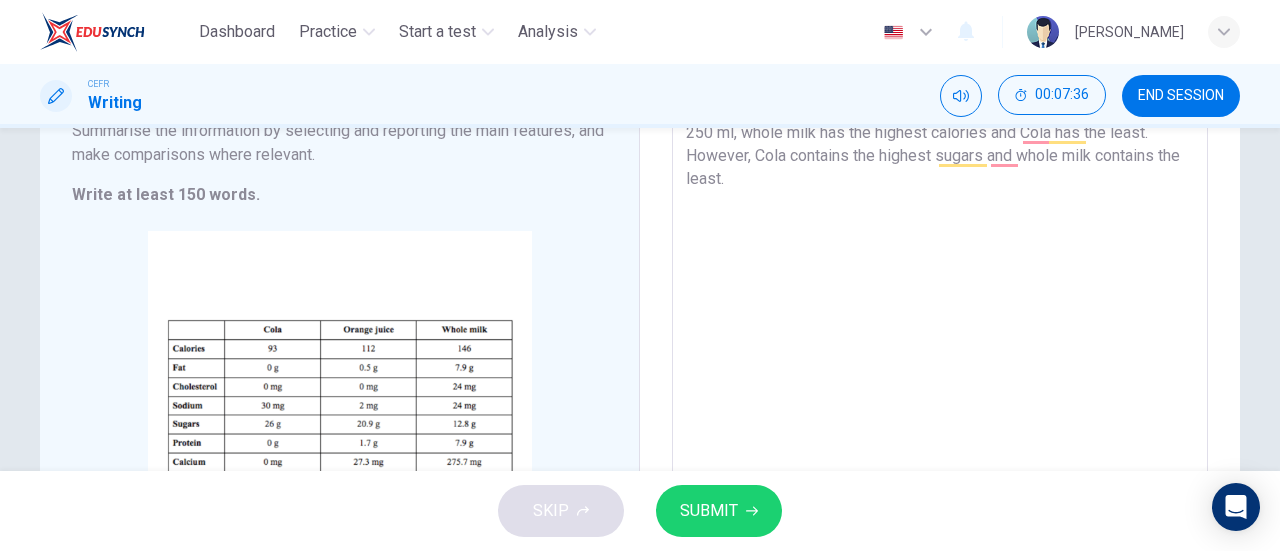 scroll, scrollTop: 235, scrollLeft: 0, axis: vertical 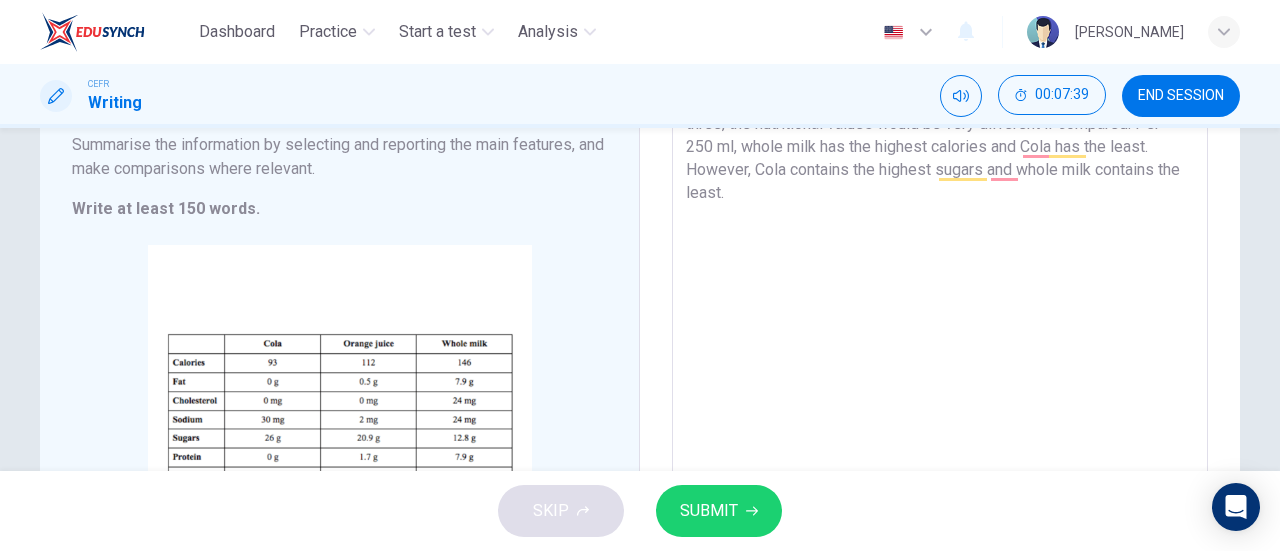 click on "There are numerous benefits to drinking water, but the benefits depend on the type of water you are drinking. Whether it is a soft drink, juices, milk, plain water or other types. Three popular drinks nowadays, based on a poll, would be Cola, orange juice and whole milk. Between these three, the nutritional values would be very different if compared. Per 250 ml, whole milk has the highest calories and Cola has the least. However, Cola contains the highest sugars and whole milk contains the least." at bounding box center (940, 299) 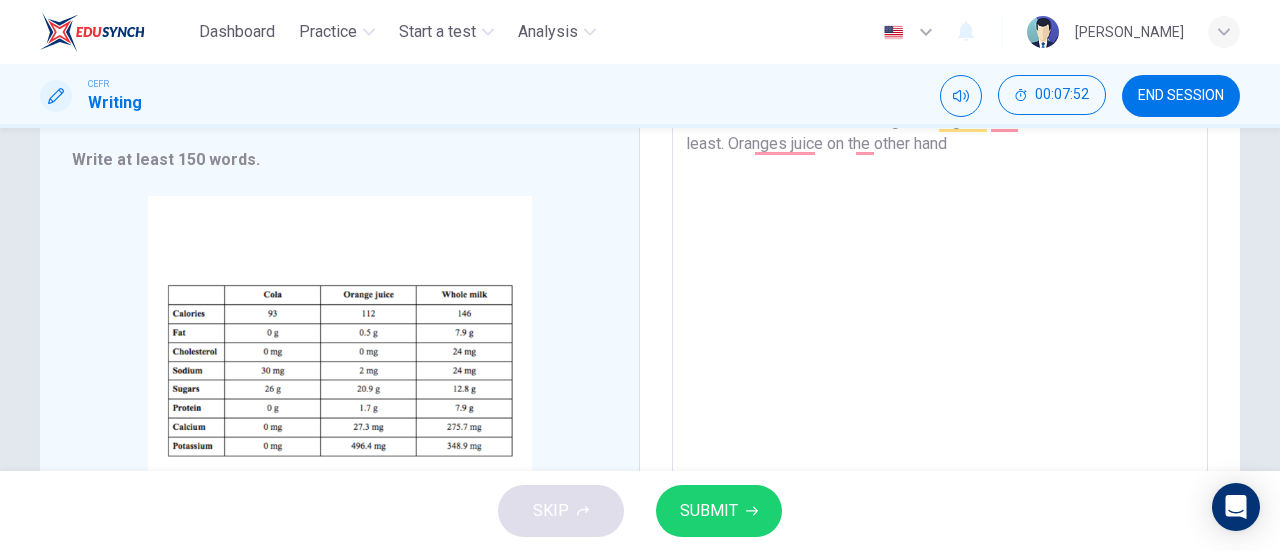 scroll, scrollTop: 285, scrollLeft: 0, axis: vertical 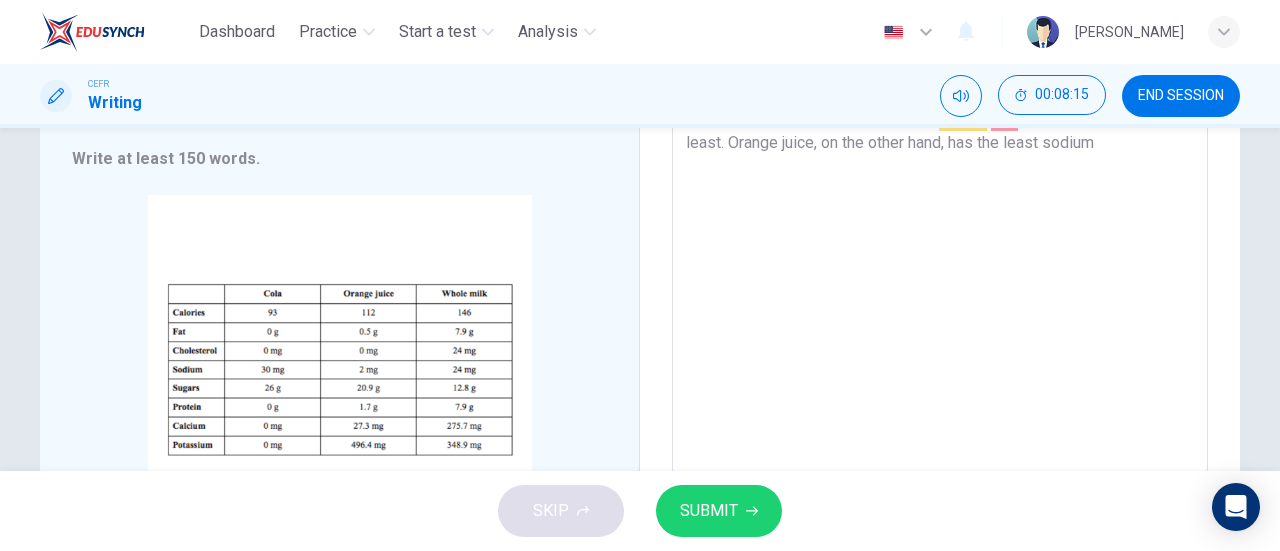 click on "There are numerous benefits to drinking water, but the benefits depend on the type of water you are drinking. Whether it is a soft drink, juices, milk, plain water or other types. Three popular drinks nowadays, based on a poll, would be Cola, orange juice and whole milk. Between these three, the nutritional values would be very different if compared. Per 250 ml, whole milk has the highest calories and Cola has the least. However, Cola contains the highest sugars and whole milk contains the least. Orange juice, on the other hand, has the least sodium" at bounding box center [940, 249] 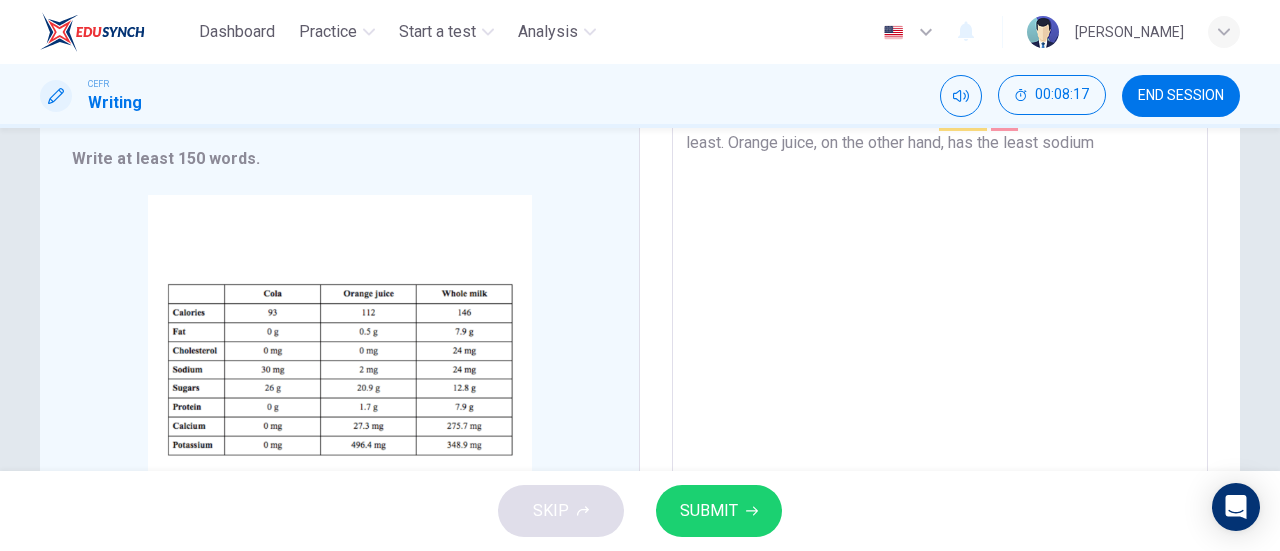 click on "There are numerous benefits to drinking water, but the benefits depend on the type of water you are drinking. Whether it is a soft drink, juices, milk, plain water or other types. Three popular drinks nowadays, based on a poll, would be Cola, orange juice and whole milk. Between these three, the nutritional values would be very different if compared. Per 250 ml, whole milk has the highest calories and Cola has the least. However, Cola contains the highest sugars and whole milk contains the least. Orange juice, on the other hand, has the least sodium" at bounding box center [940, 249] 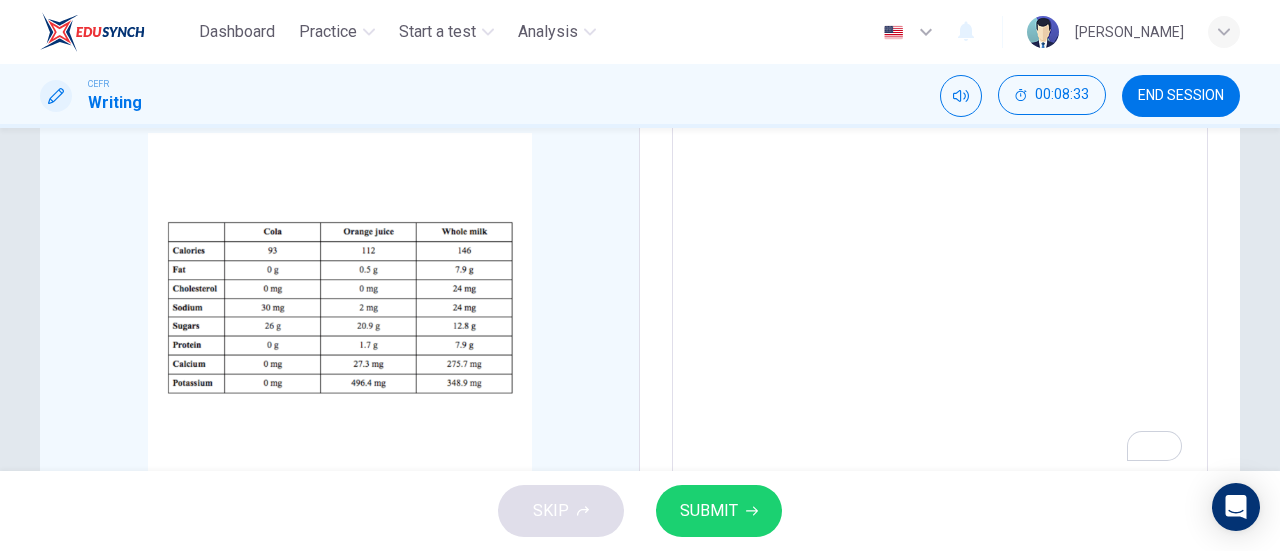 scroll, scrollTop: 312, scrollLeft: 0, axis: vertical 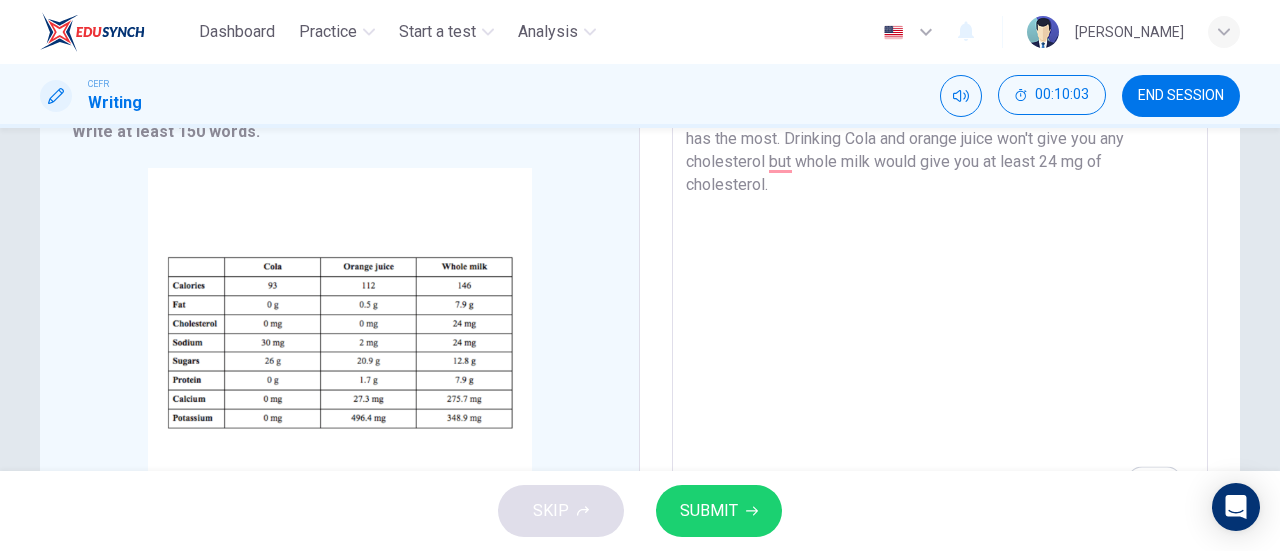 click on "There are numerous benefits to drinking water, but the benefits depend on the type of water you are drinking. Whether it is a soft drink, juices, milk, plain water or other types. Three popular drinks nowadays, based on a poll, would be Cola, orange juice and whole milk. Between these three, the nutritional values would be very different if compared. Per 250 ml, whole milk has the highest calories and Cola has the least. However, Cola contains the highest sugars and whole milk contains the least. Orange juice, on the other hand, has the least sodium while Cola has the most. Drinking Cola and orange juice won't give you any cholesterol but whole milk would give you at least 24 mg of cholesterol." at bounding box center [940, 222] 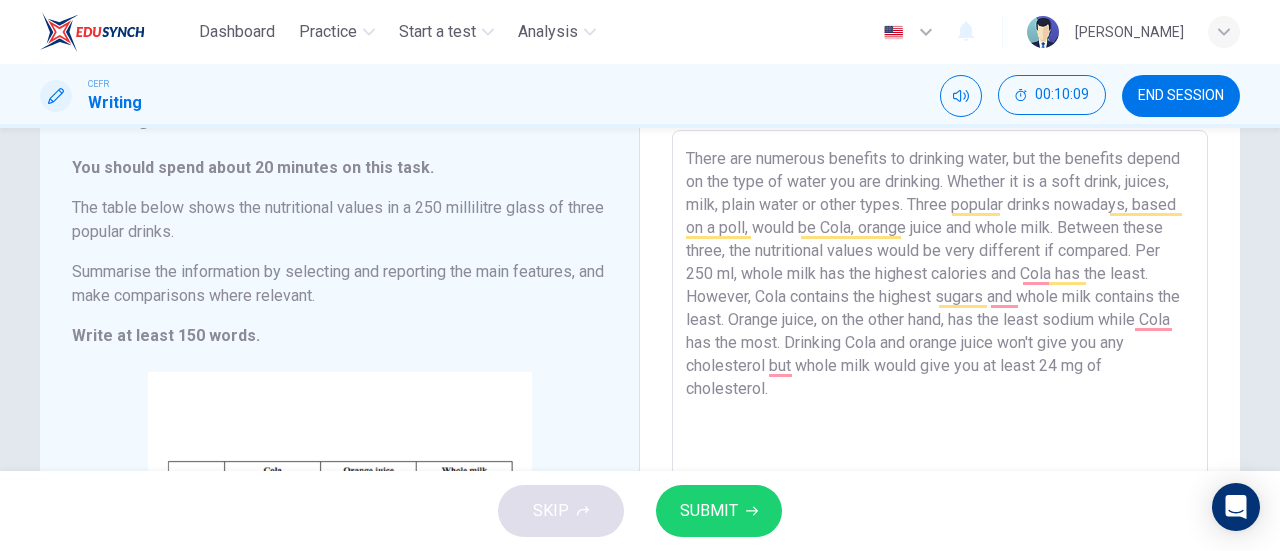 scroll, scrollTop: 94, scrollLeft: 0, axis: vertical 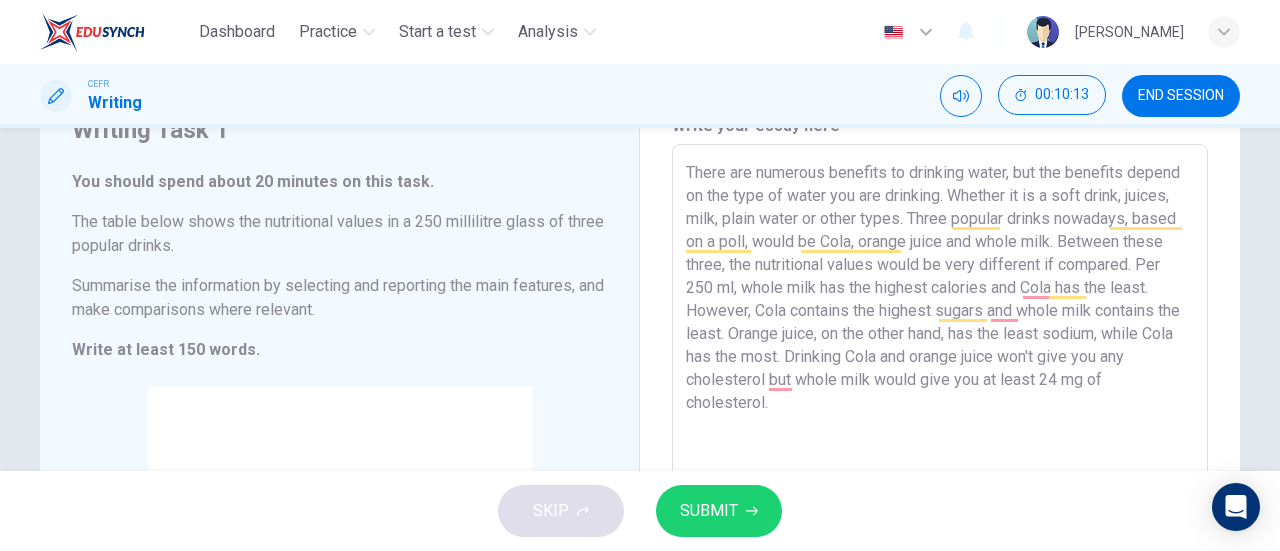 click on "There are numerous benefits to drinking water, but the benefits depend on the type of water you are drinking. Whether it is a soft drink, juices, milk, plain water or other types. Three popular drinks nowadays, based on a poll, would be Cola, orange juice and whole milk. Between these three, the nutritional values would be very different if compared. Per 250 ml, whole milk has the highest calories and Cola has the least. However, Cola contains the highest sugars and whole milk contains the least. Orange juice, on the other hand, has the least sodium, while Cola has the most. Drinking Cola and orange juice won't give you any cholesterol but whole milk would give you at least 24 mg of cholesterol." at bounding box center (940, 440) 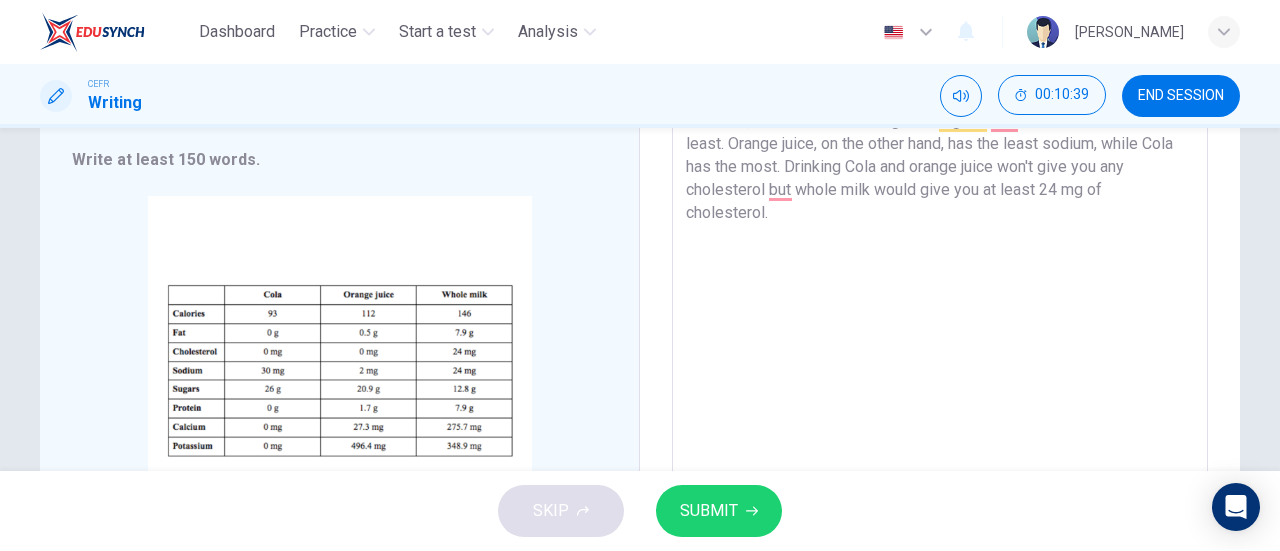 scroll, scrollTop: 293, scrollLeft: 0, axis: vertical 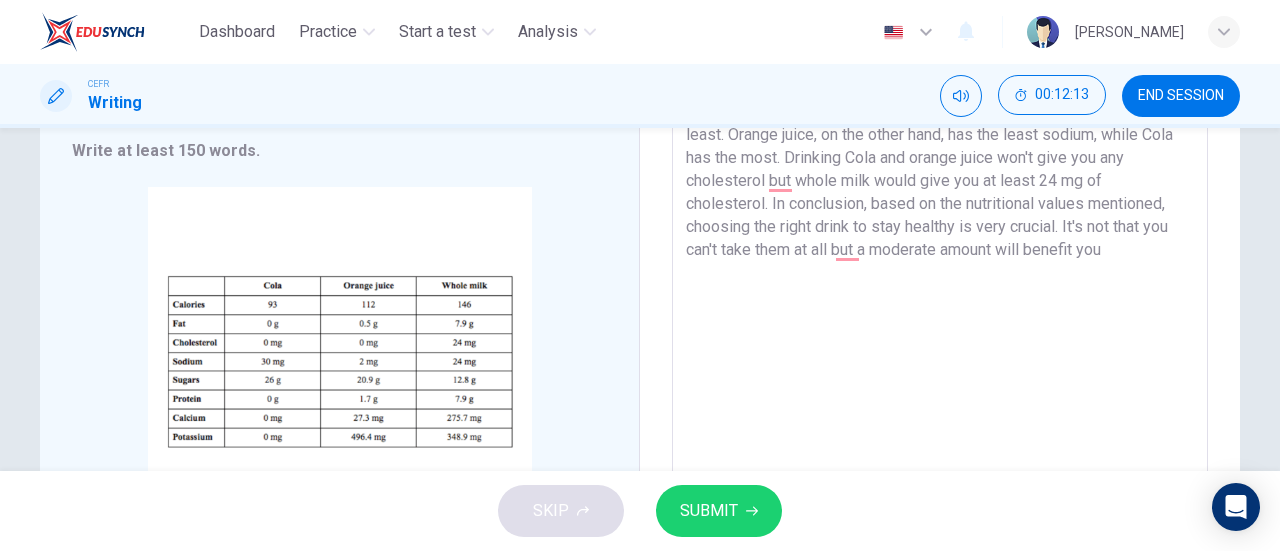 click on "There are numerous benefits to drinking water, but the benefits depend on the type of water you are drinking. Whether it is a soft drink, juices, milk, plain water or other types. Three popular drinks nowadays, based on a poll, would be Cola, orange juice and whole milk. Between these three, the nutritional values would be very different if compared. Per 250 ml, whole milk has the highest calories and Cola has the least. However, Cola contains the highest sugars and whole milk contains the least. Orange juice, on the other hand, has the least sodium, while Cola has the most. Drinking Cola and orange juice won't give you any cholesterol but whole milk would give you at least 24 mg of cholesterol. In conclusion, based on the nutritional values mentioned, choosing the right drink to stay healthy is very crucial. It's not that you can't take them at all but a moderate amount will benefit you" at bounding box center [940, 241] 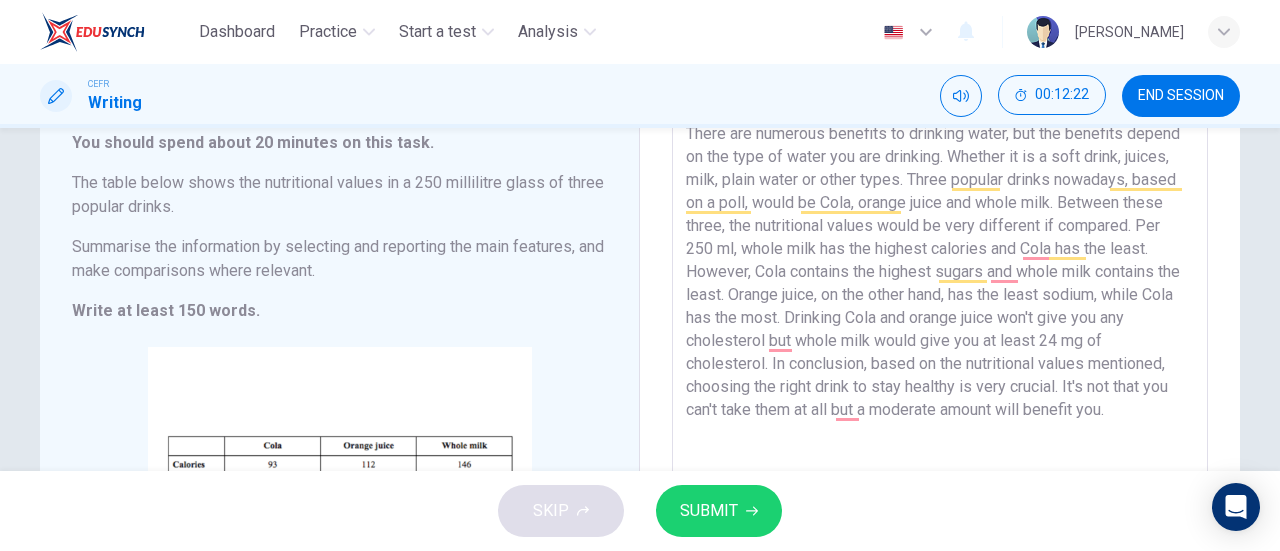 scroll, scrollTop: 122, scrollLeft: 0, axis: vertical 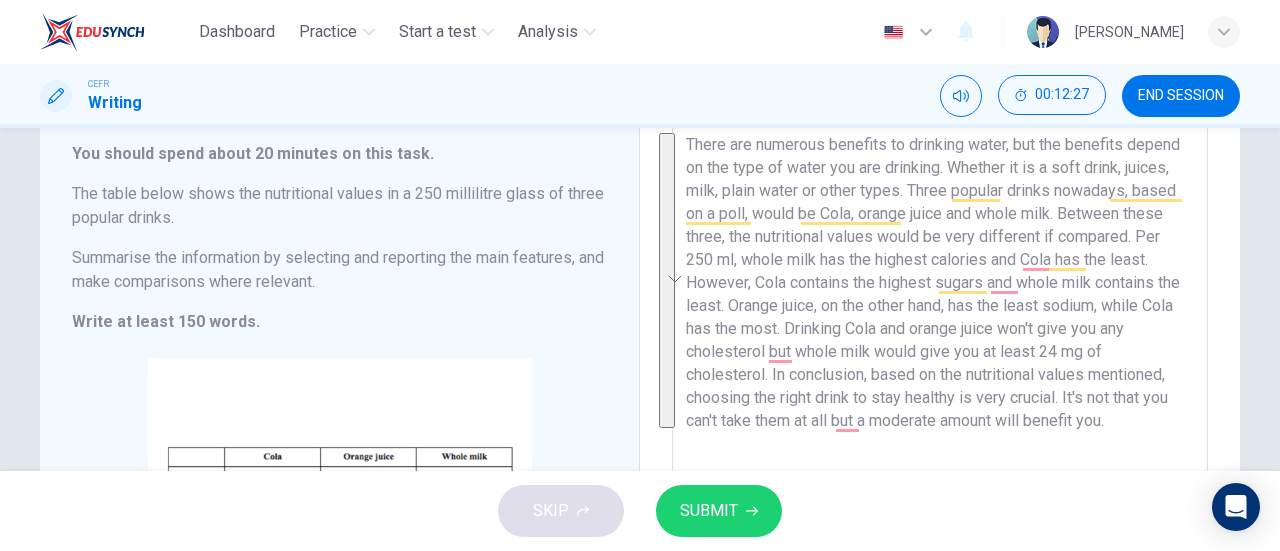 drag, startPoint x: 1129, startPoint y: 427, endPoint x: 682, endPoint y: 145, distance: 528.51965 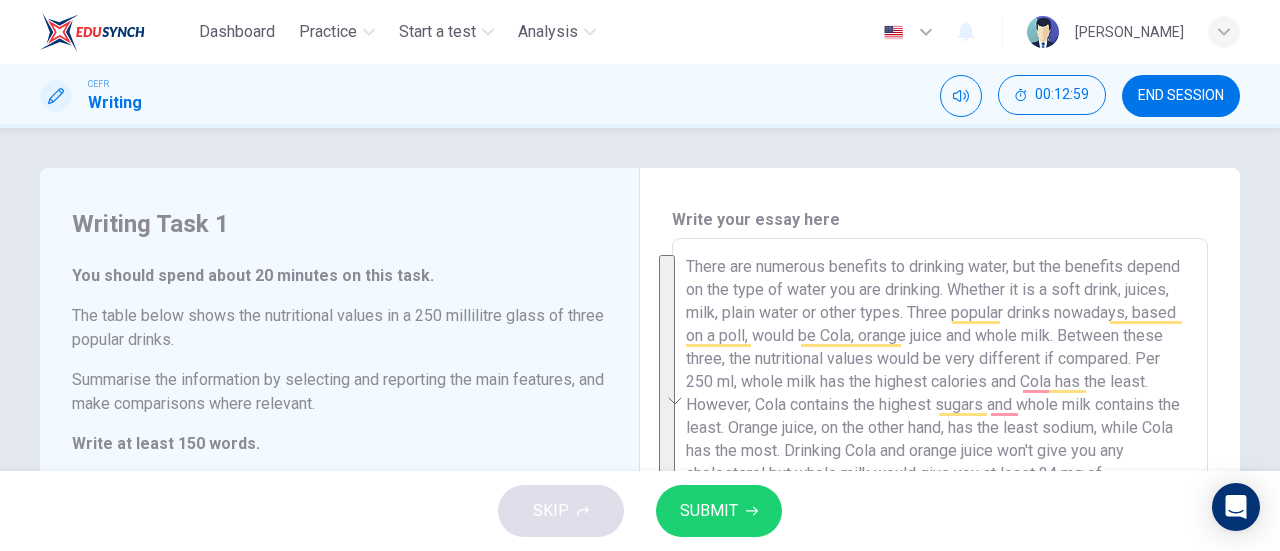 scroll, scrollTop: 0, scrollLeft: 0, axis: both 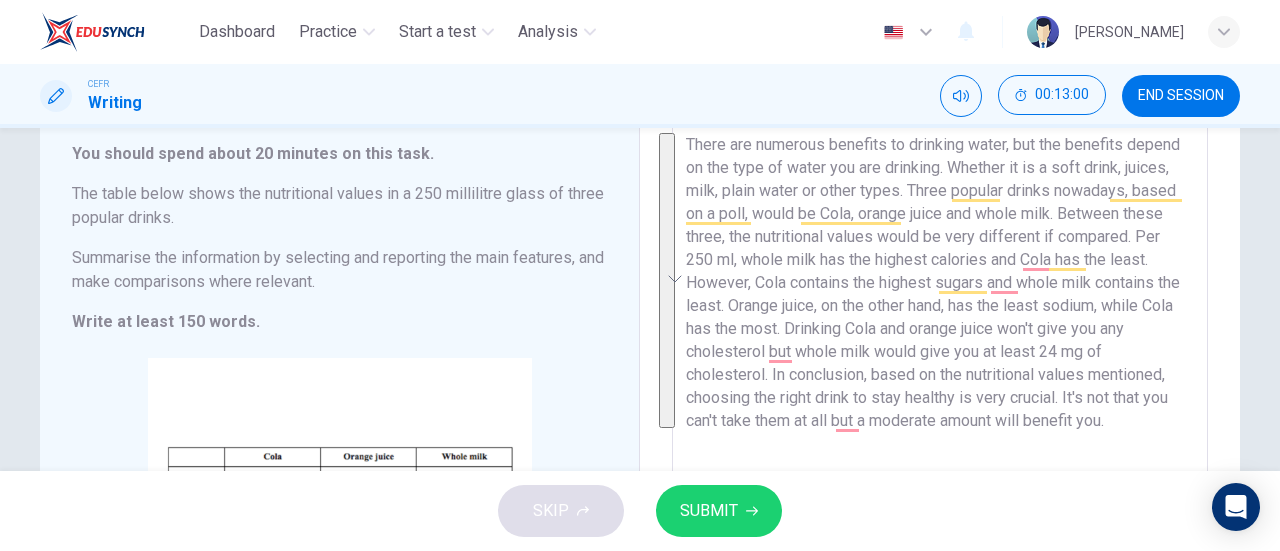 click on "There are numerous benefits to drinking water, but the benefits depend on the type of water you are drinking. Whether it is a soft drink, juices, milk, plain water or other types. Three popular drinks nowadays, based on a poll, would be Cola, orange juice and whole milk. Between these three, the nutritional values would be very different if compared. Per 250 ml, whole milk has the highest calories and Cola has the least. However, Cola contains the highest sugars and whole milk contains the least. Orange juice, on the other hand, has the least sodium, while Cola has the most. Drinking Cola and orange juice won't give you any cholesterol but whole milk would give you at least 24 mg of cholesterol. In conclusion, based on the nutritional values mentioned, choosing the right drink to stay healthy is very crucial. It's not that you can't take them at all but a moderate amount will benefit you." at bounding box center (940, 412) 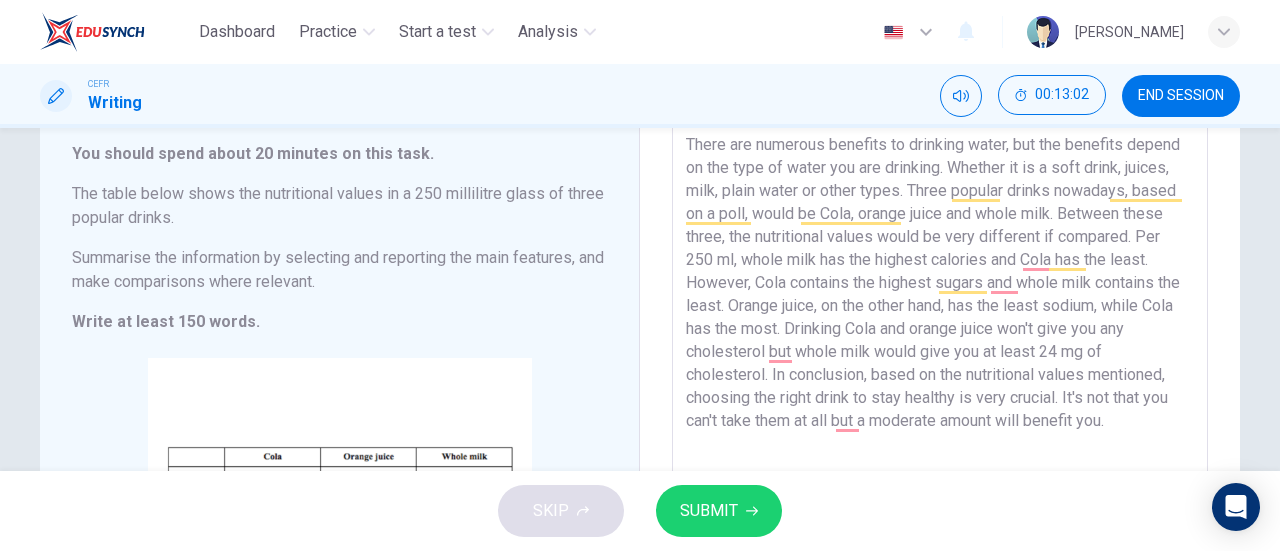 scroll, scrollTop: 0, scrollLeft: 0, axis: both 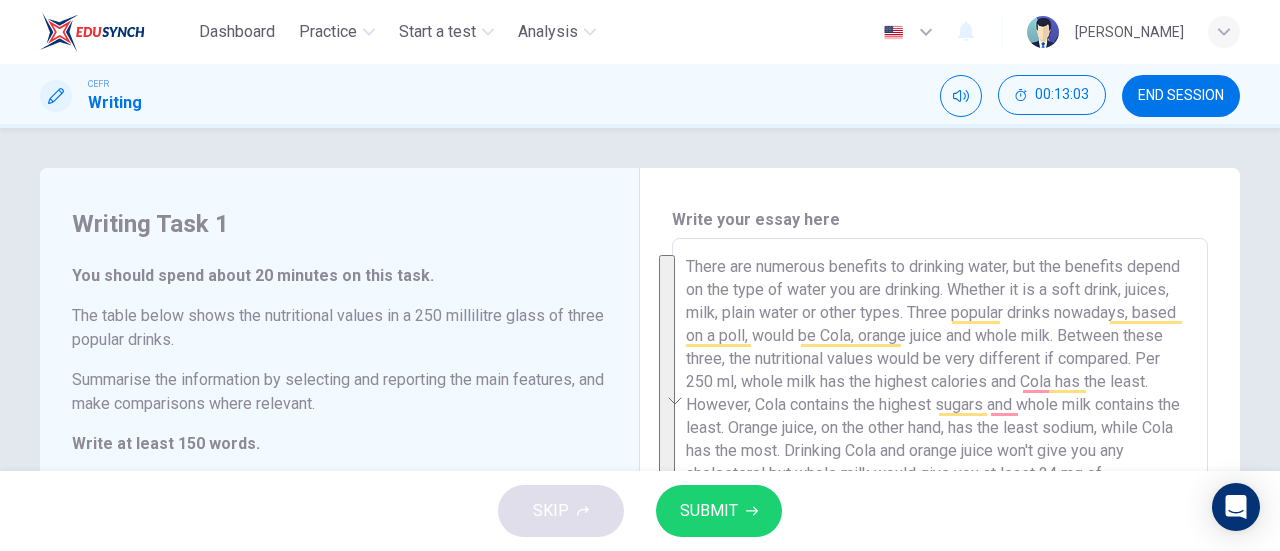 drag, startPoint x: 1150, startPoint y: 431, endPoint x: 670, endPoint y: 236, distance: 518.0975 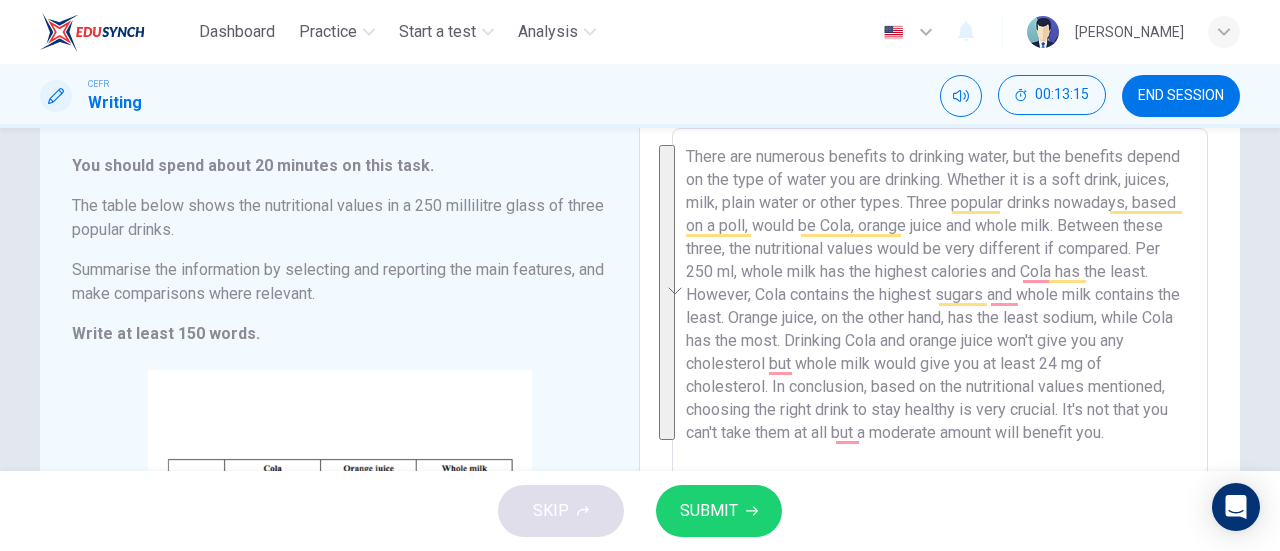 scroll, scrollTop: 84, scrollLeft: 0, axis: vertical 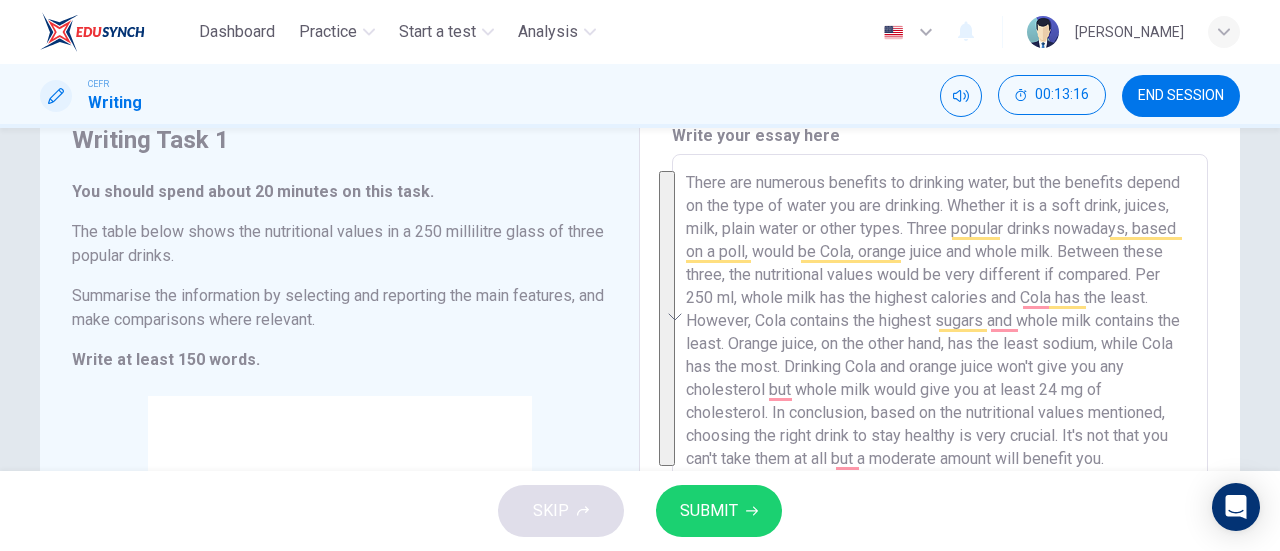 click on "There are numerous benefits to drinking water, but the benefits depend on the type of water you are drinking. Whether it is a soft drink, juices, milk, plain water or other types. Three popular drinks nowadays, based on a poll, would be Cola, orange juice and whole milk. Between these three, the nutritional values would be very different if compared. Per 250 ml, whole milk has the highest calories and Cola has the least. However, Cola contains the highest sugars and whole milk contains the least. Orange juice, on the other hand, has the least sodium, while Cola has the most. Drinking Cola and orange juice won't give you any cholesterol but whole milk would give you at least 24 mg of cholesterol. In conclusion, based on the nutritional values mentioned, choosing the right drink to stay healthy is very crucial. It's not that you can't take them at all but a moderate amount will benefit you." at bounding box center [940, 450] 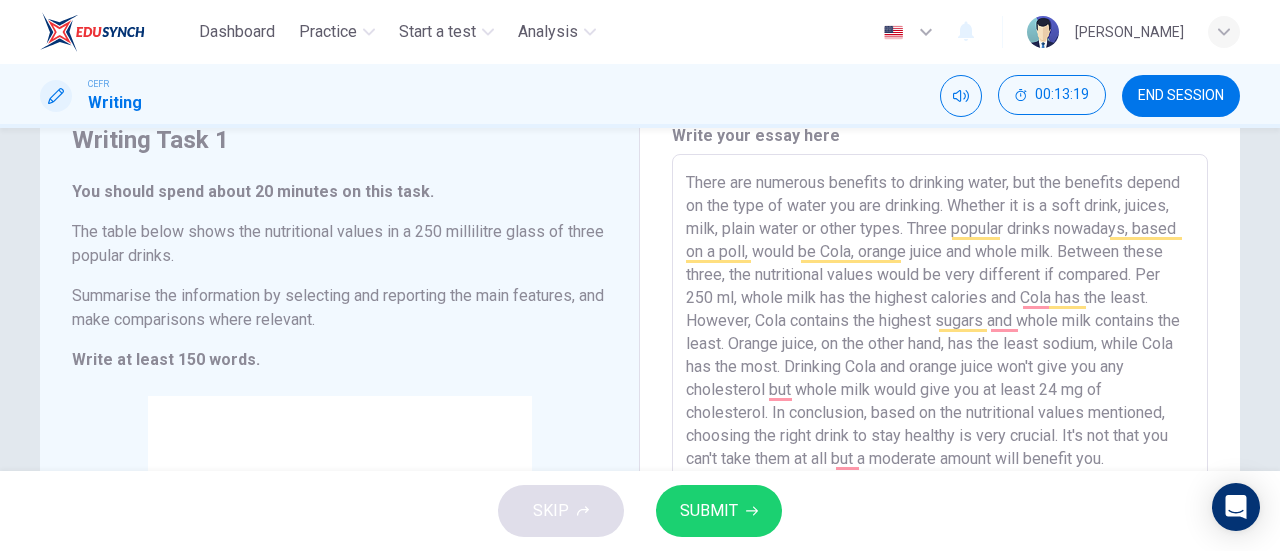 click on "Write your essay here There are numerous benefits to drinking water, but the benefits depend on the type of water you are drinking. Whether it is a soft drink, juices, milk, plain water or other types. Three popular drinks nowadays, based on a poll, would be Cola, orange juice and whole milk. Between these three, the nutritional values would be very different if compared. Per 250 ml, whole milk has the highest calories and Cola has the least. However, Cola contains the highest sugars and whole milk contains the least. Orange juice, on the other hand, has the least sodium, while Cola has the most. Drinking Cola and orange juice won't give you any cholesterol but whole milk would give you at least 24 mg of cholesterol. In conclusion, based on the nutritional values mentioned, choosing the right drink to stay healthy is very crucial. It's not that you can't take them at all but a moderate amount will benefit you.  x ​ Word count :  157" at bounding box center (940, 450) 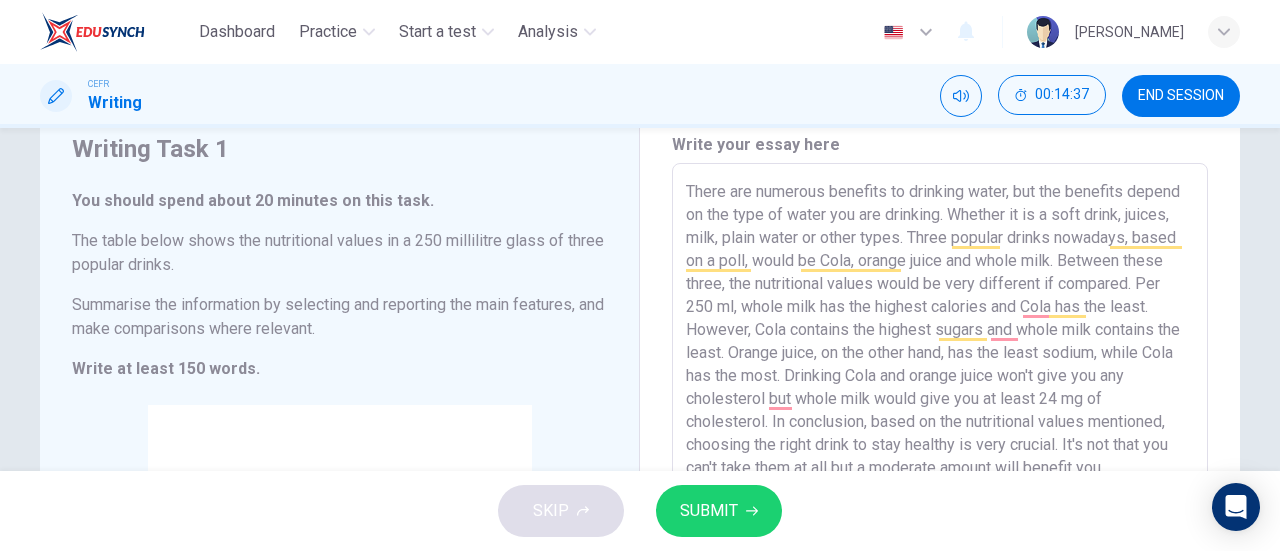 scroll, scrollTop: 0, scrollLeft: 0, axis: both 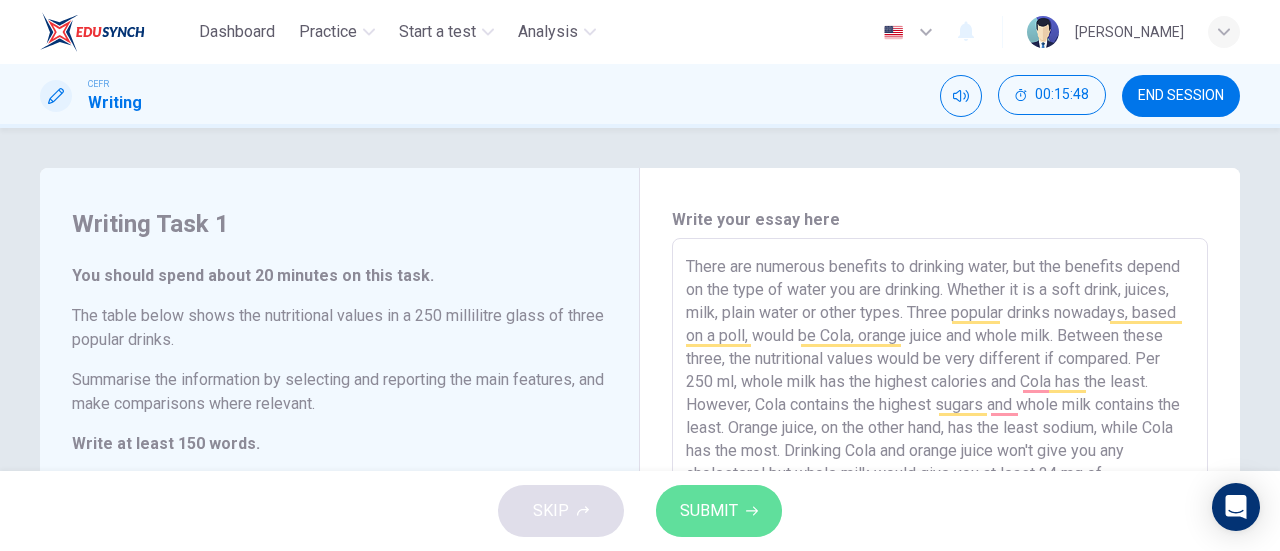 click on "SUBMIT" at bounding box center (719, 511) 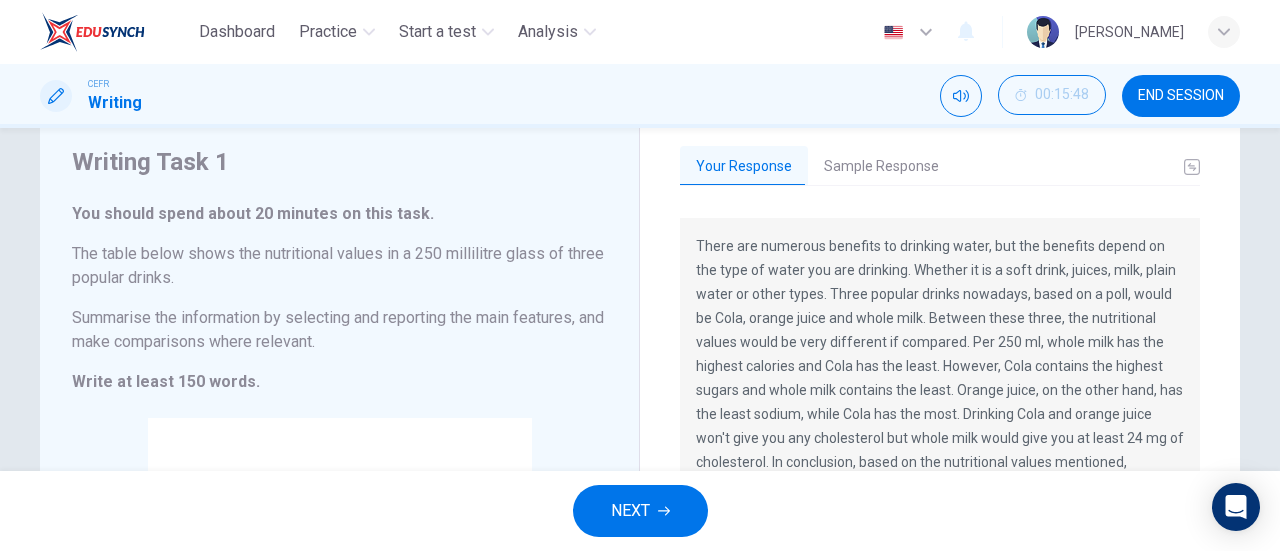 scroll, scrollTop: 38, scrollLeft: 0, axis: vertical 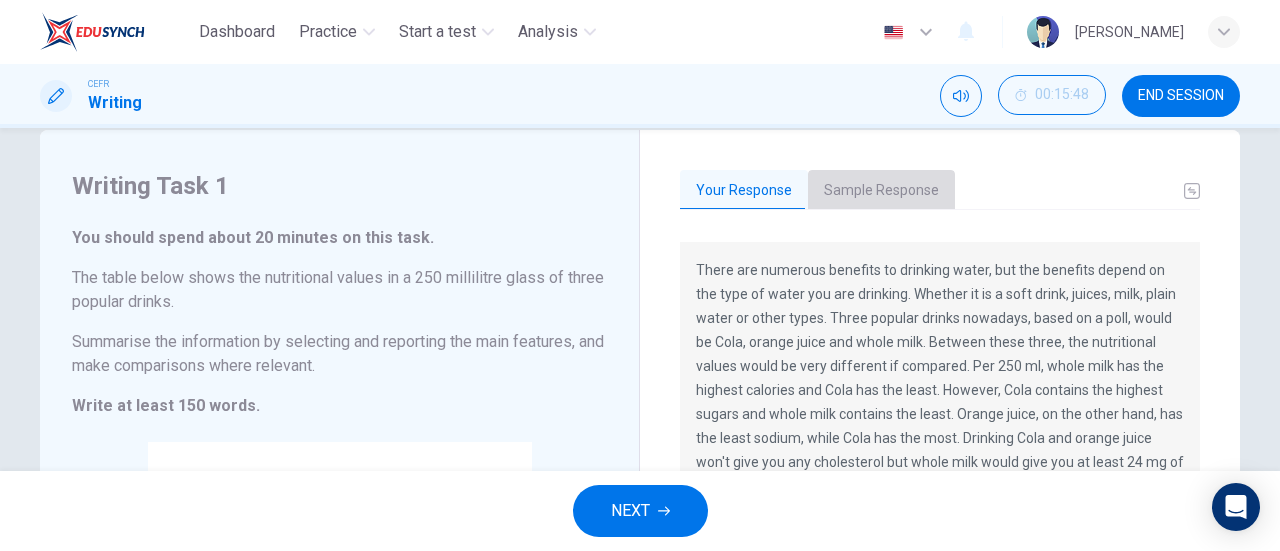 click on "Sample Response" at bounding box center (881, 191) 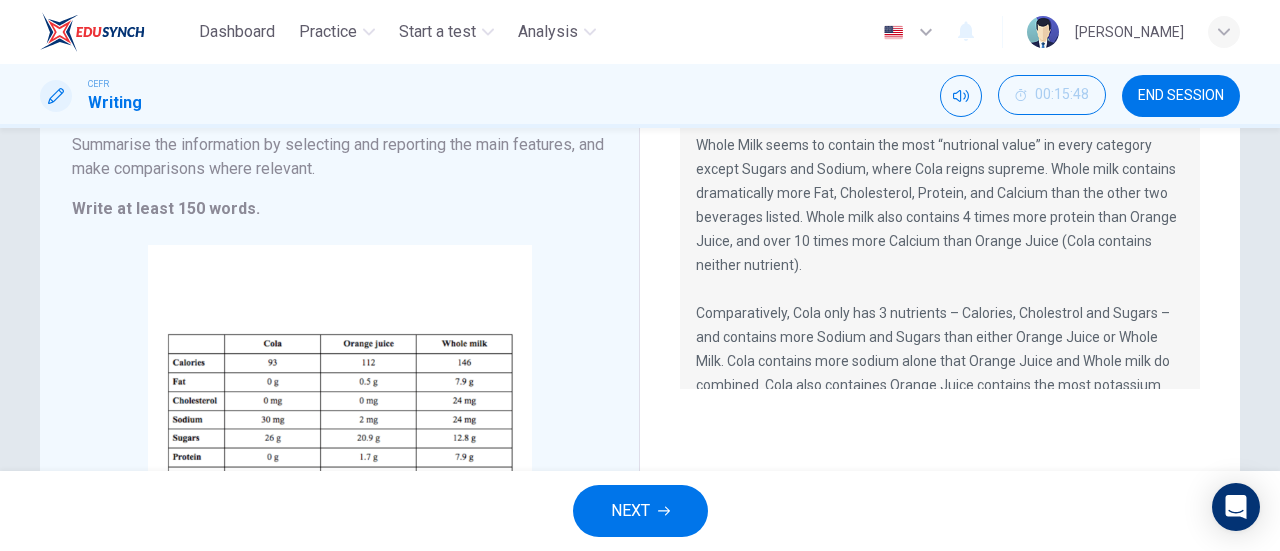 scroll, scrollTop: 0, scrollLeft: 0, axis: both 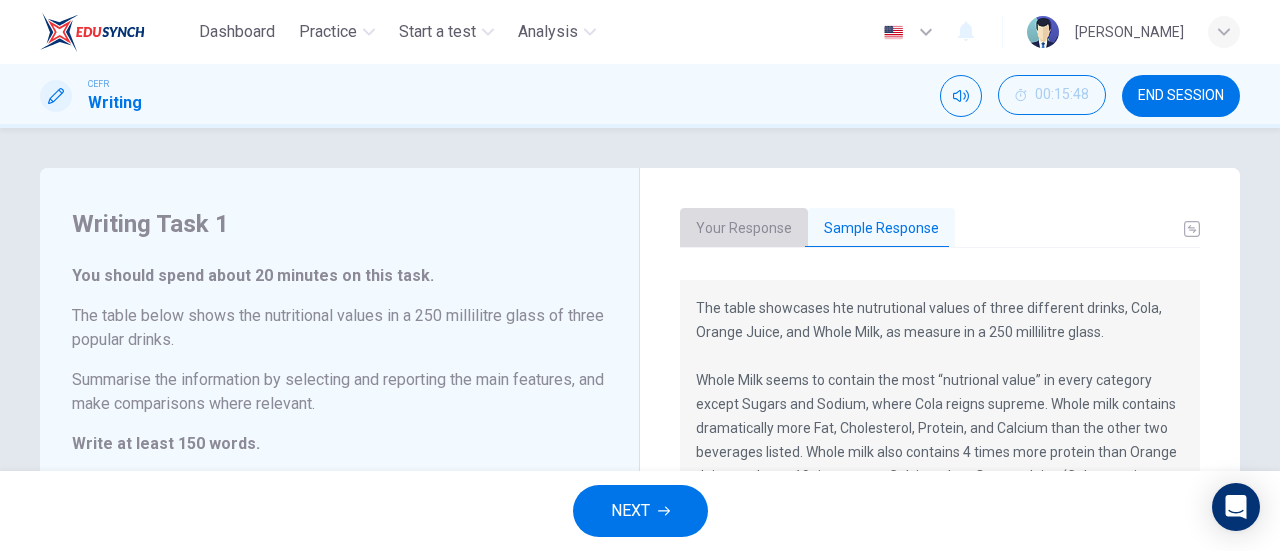 click on "Your Response" at bounding box center (744, 229) 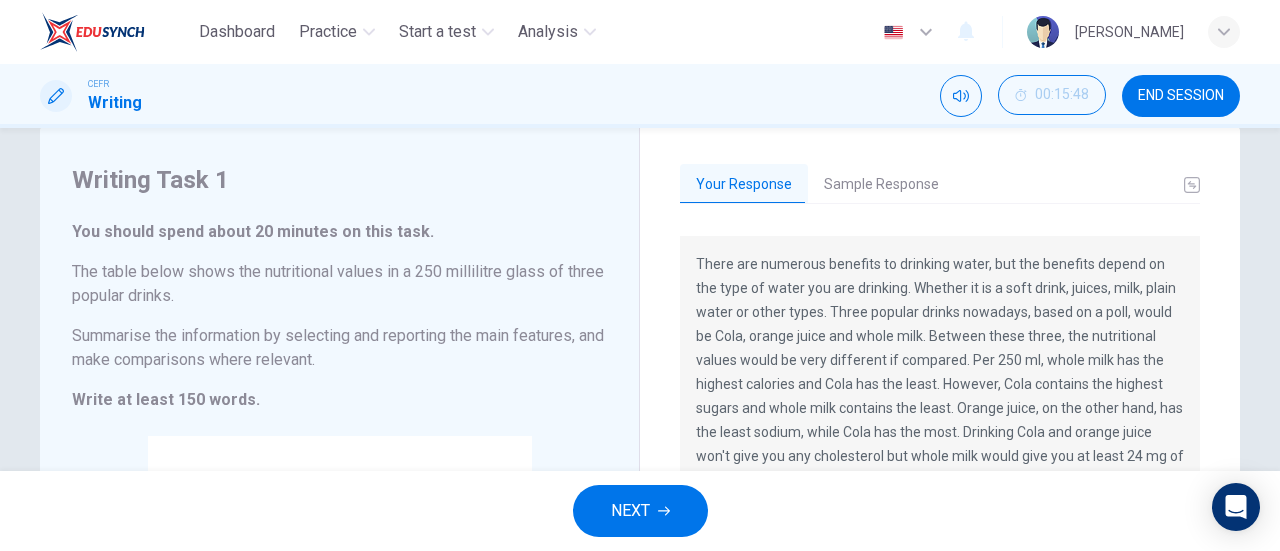 scroll, scrollTop: 40, scrollLeft: 0, axis: vertical 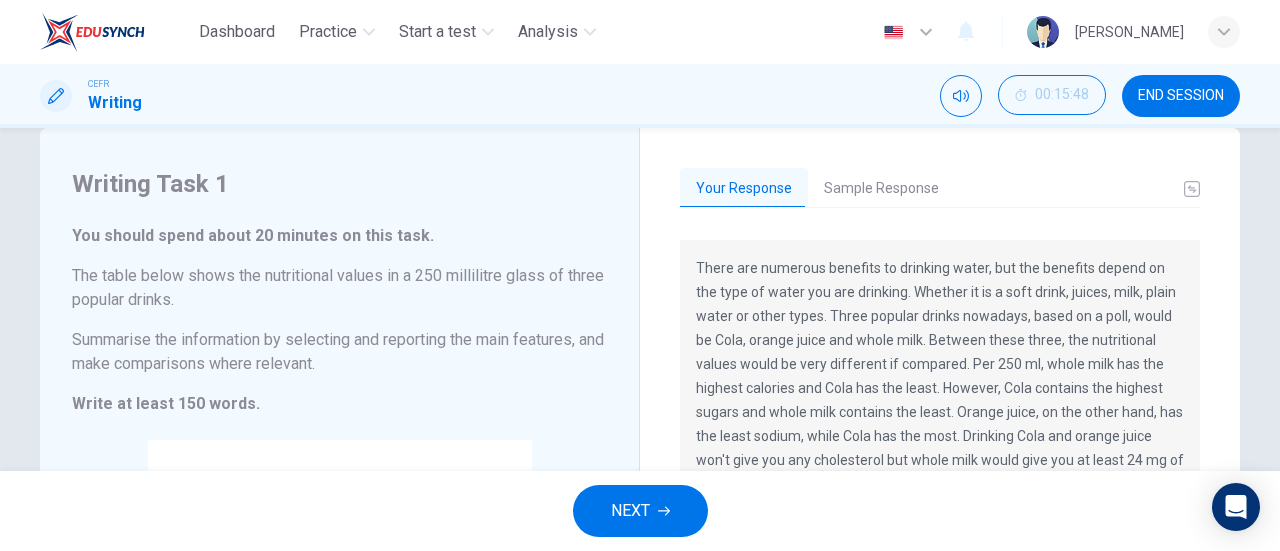 click on "Sample Response" at bounding box center (881, 189) 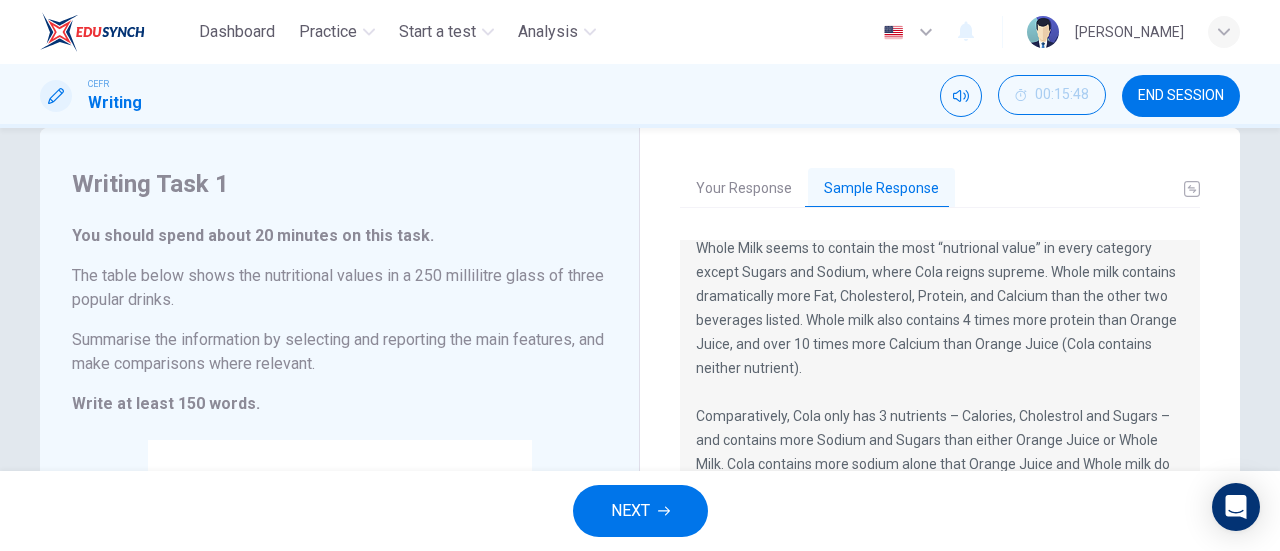 scroll, scrollTop: 144, scrollLeft: 0, axis: vertical 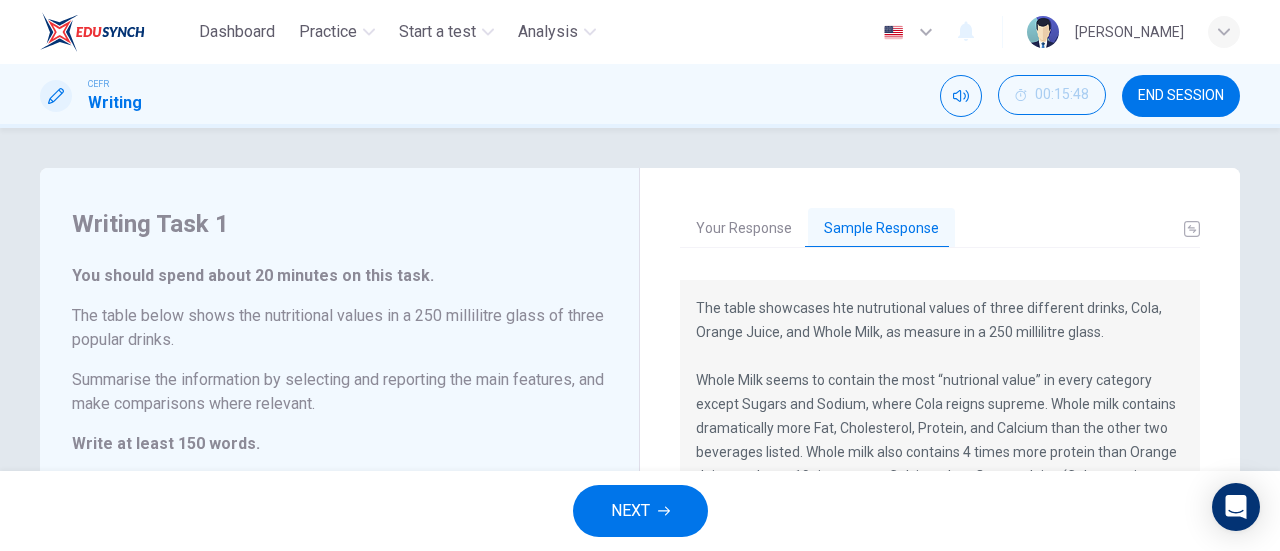 drag, startPoint x: 829, startPoint y: 306, endPoint x: 844, endPoint y: 309, distance: 15.297058 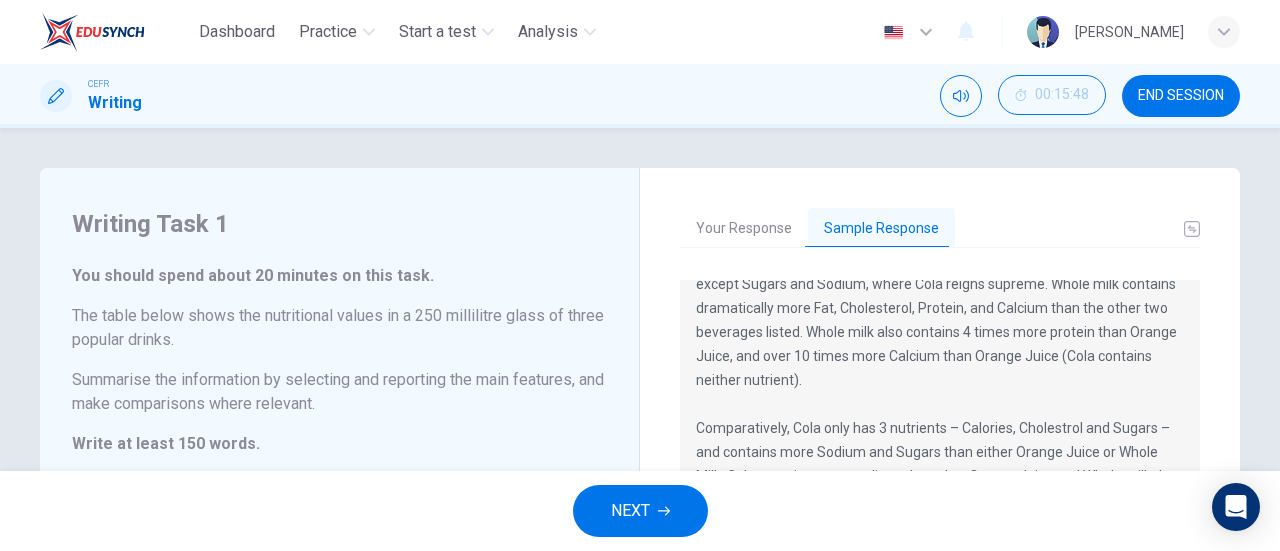 scroll, scrollTop: 144, scrollLeft: 0, axis: vertical 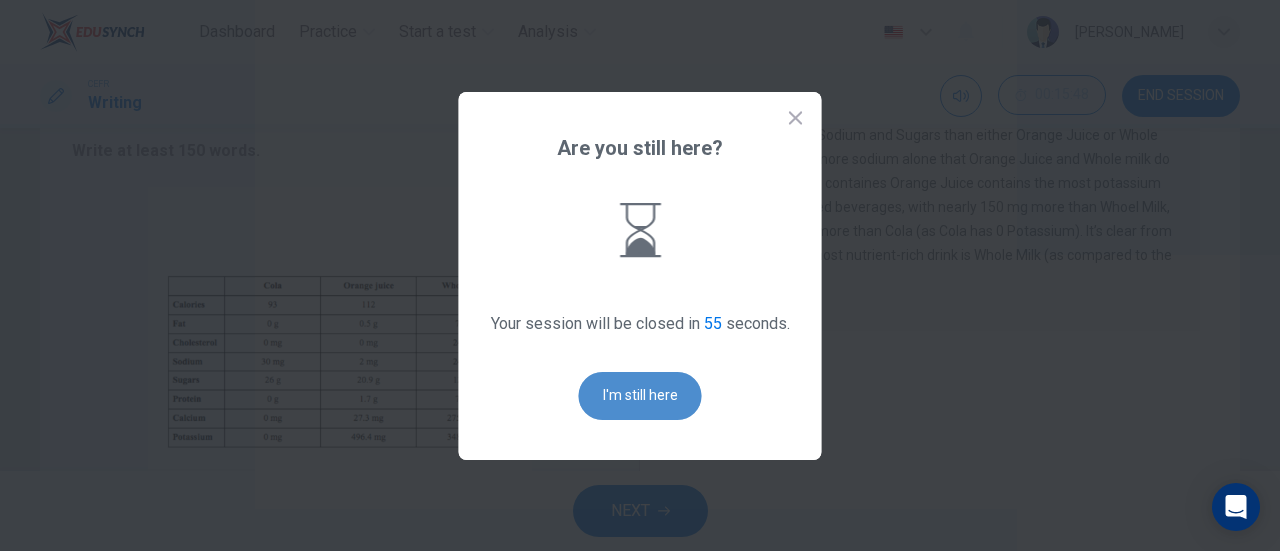 click on "I'm still here" at bounding box center (640, 396) 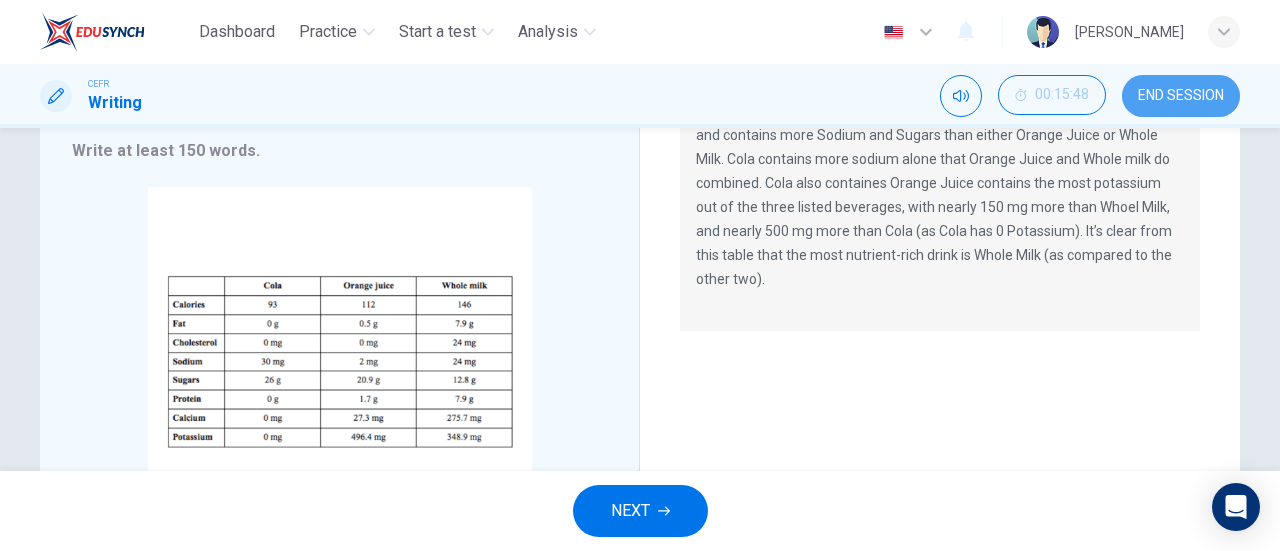 click on "END SESSION" at bounding box center [1181, 96] 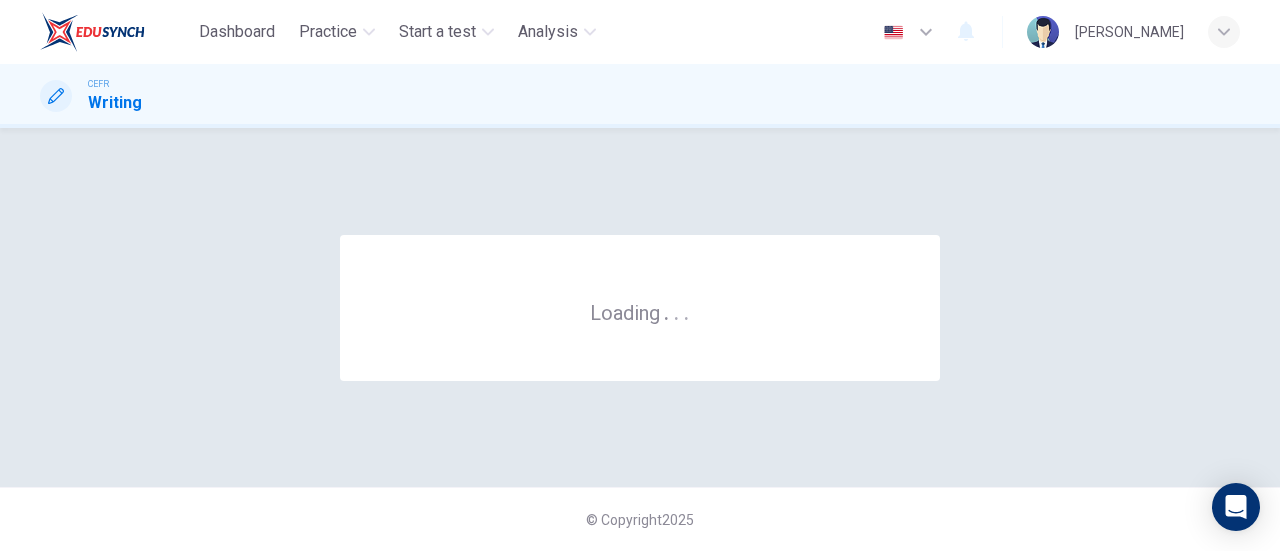 scroll, scrollTop: 0, scrollLeft: 0, axis: both 